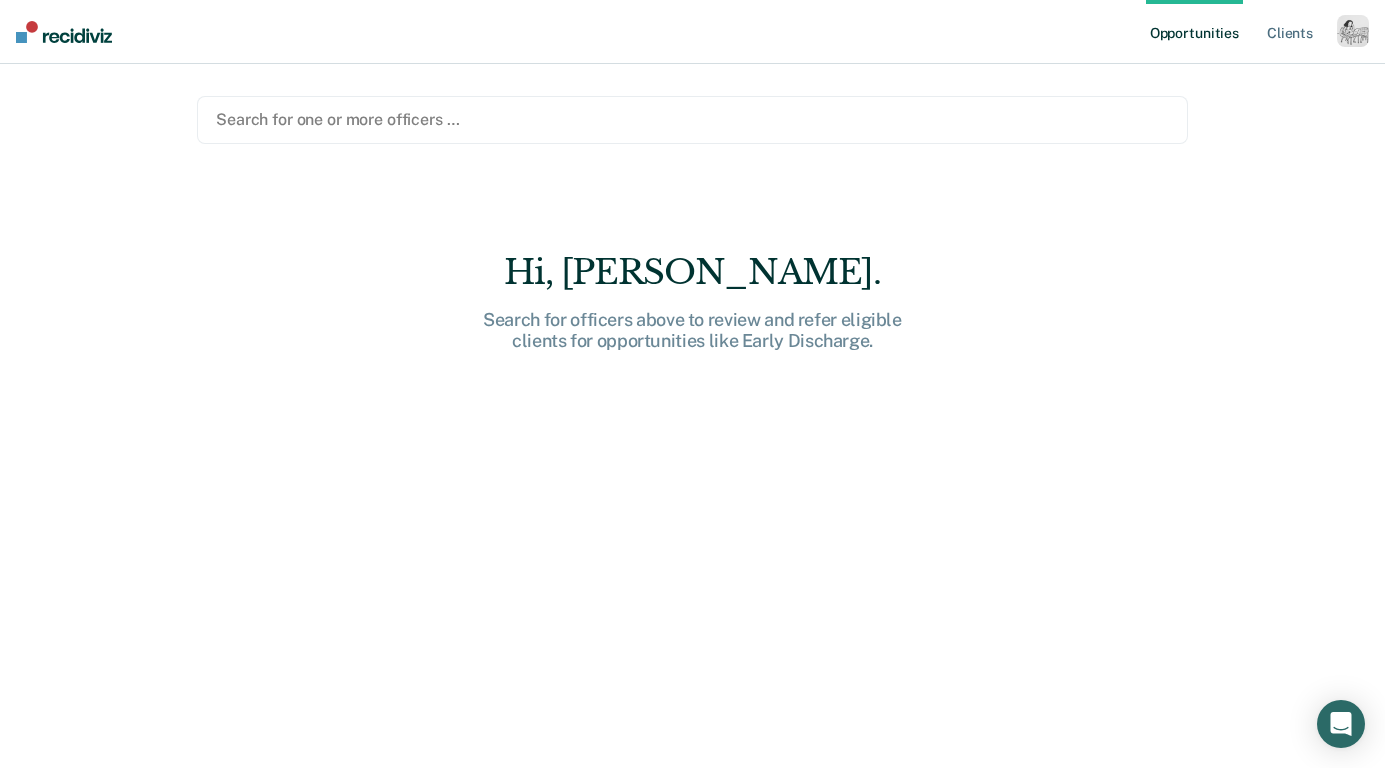 scroll, scrollTop: 0, scrollLeft: 0, axis: both 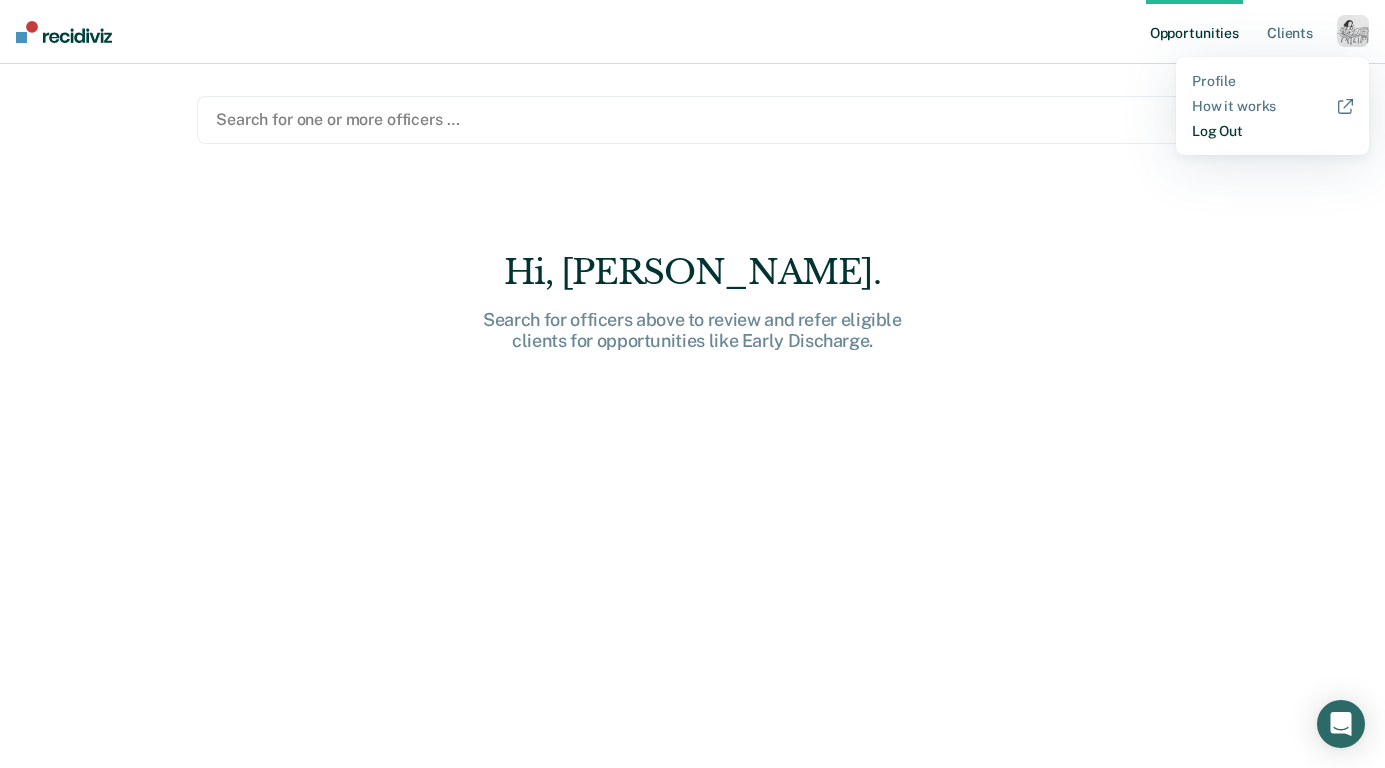 click on "Log Out" at bounding box center (1272, 131) 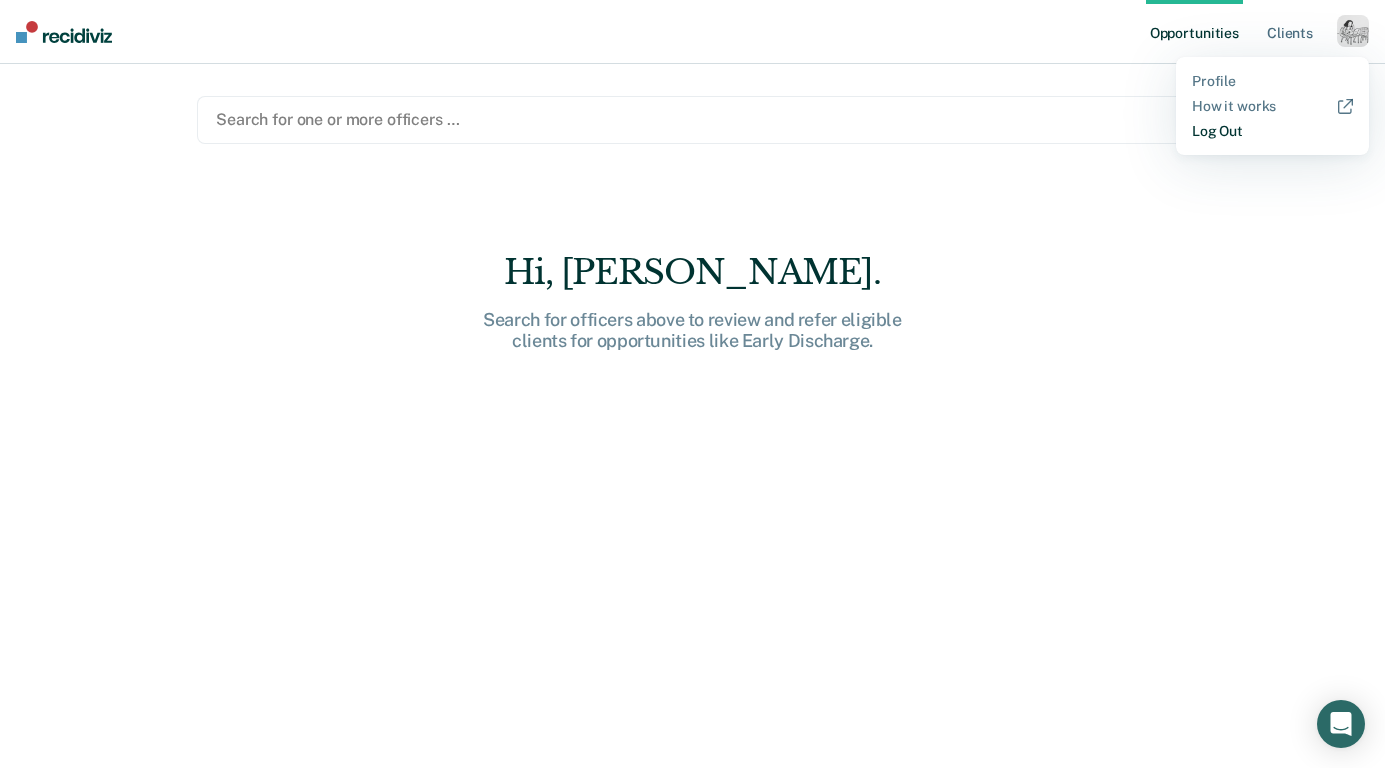click on "Log Out" at bounding box center (1272, 131) 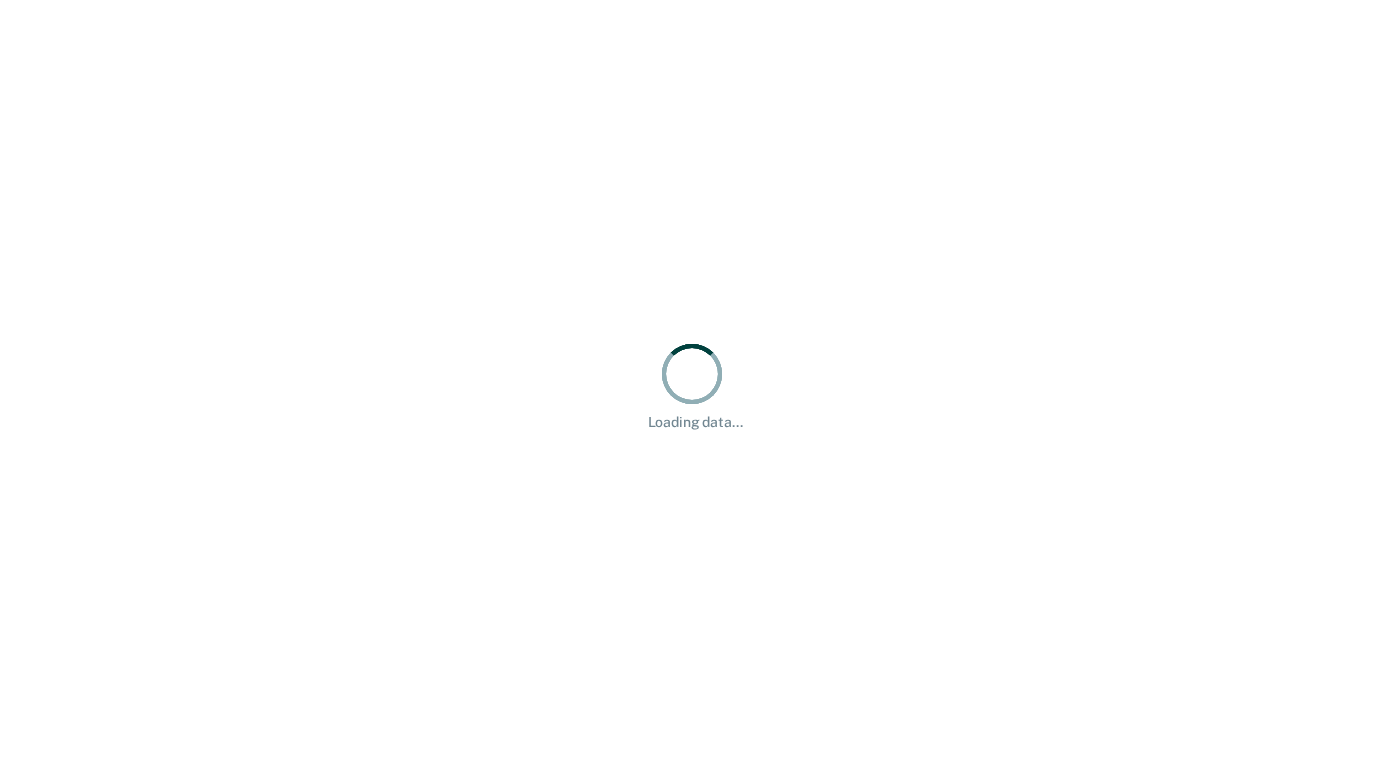 scroll, scrollTop: 0, scrollLeft: 0, axis: both 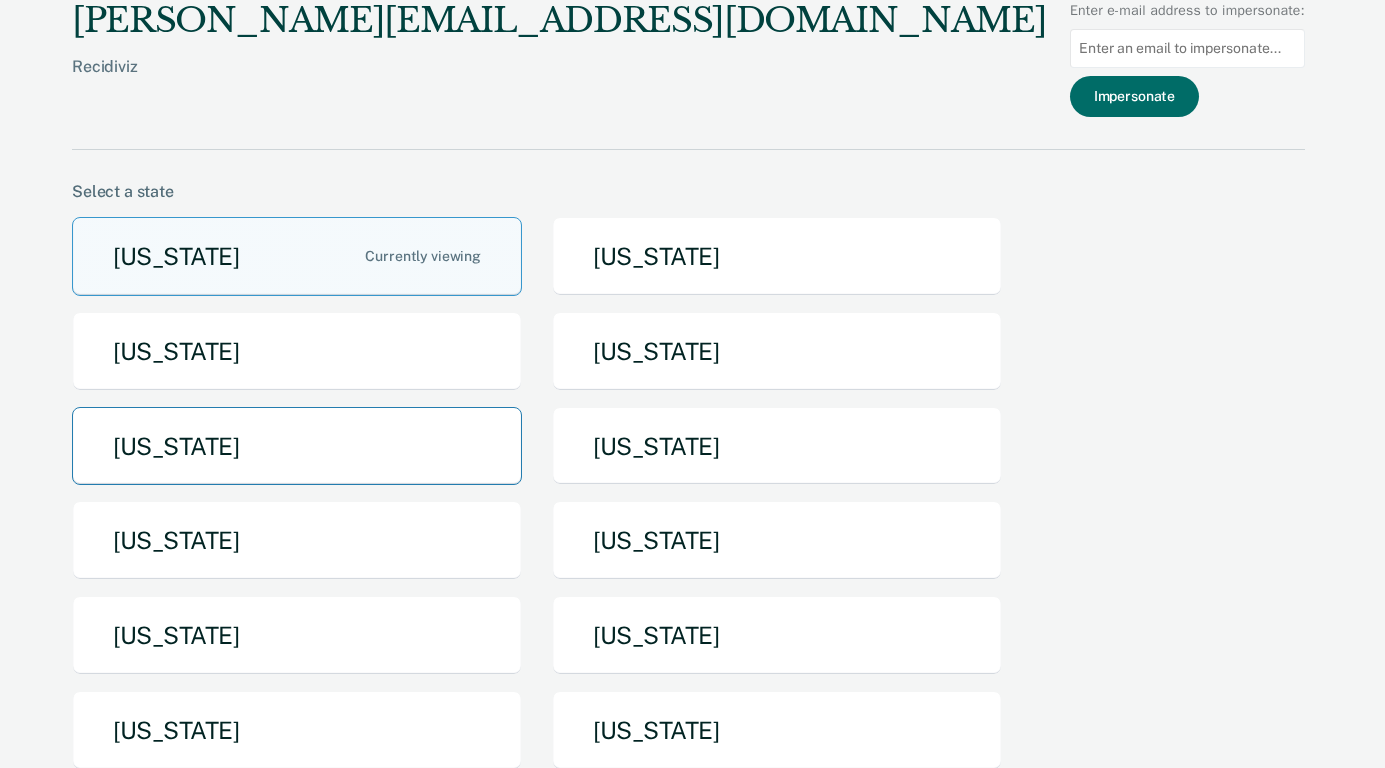 click on "Iowa" at bounding box center (297, 446) 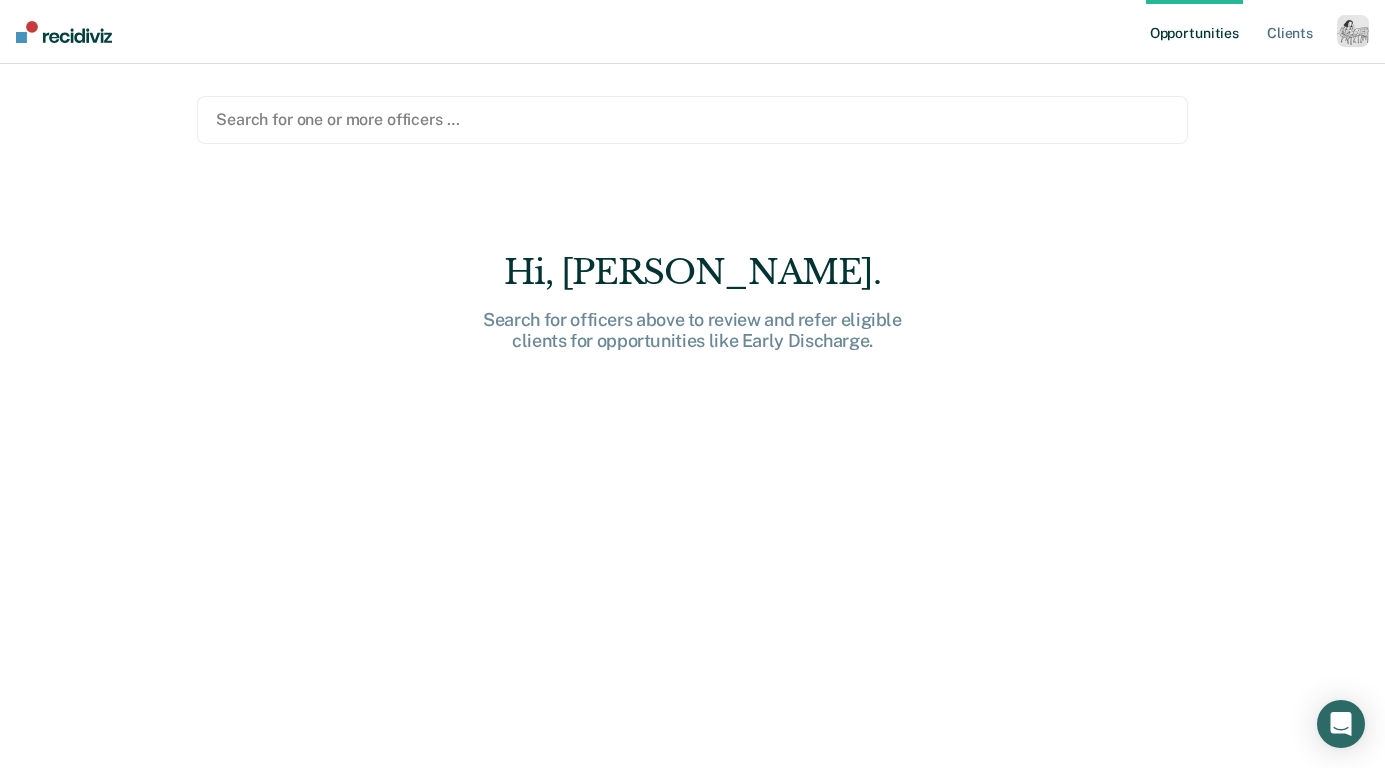 click at bounding box center (692, 119) 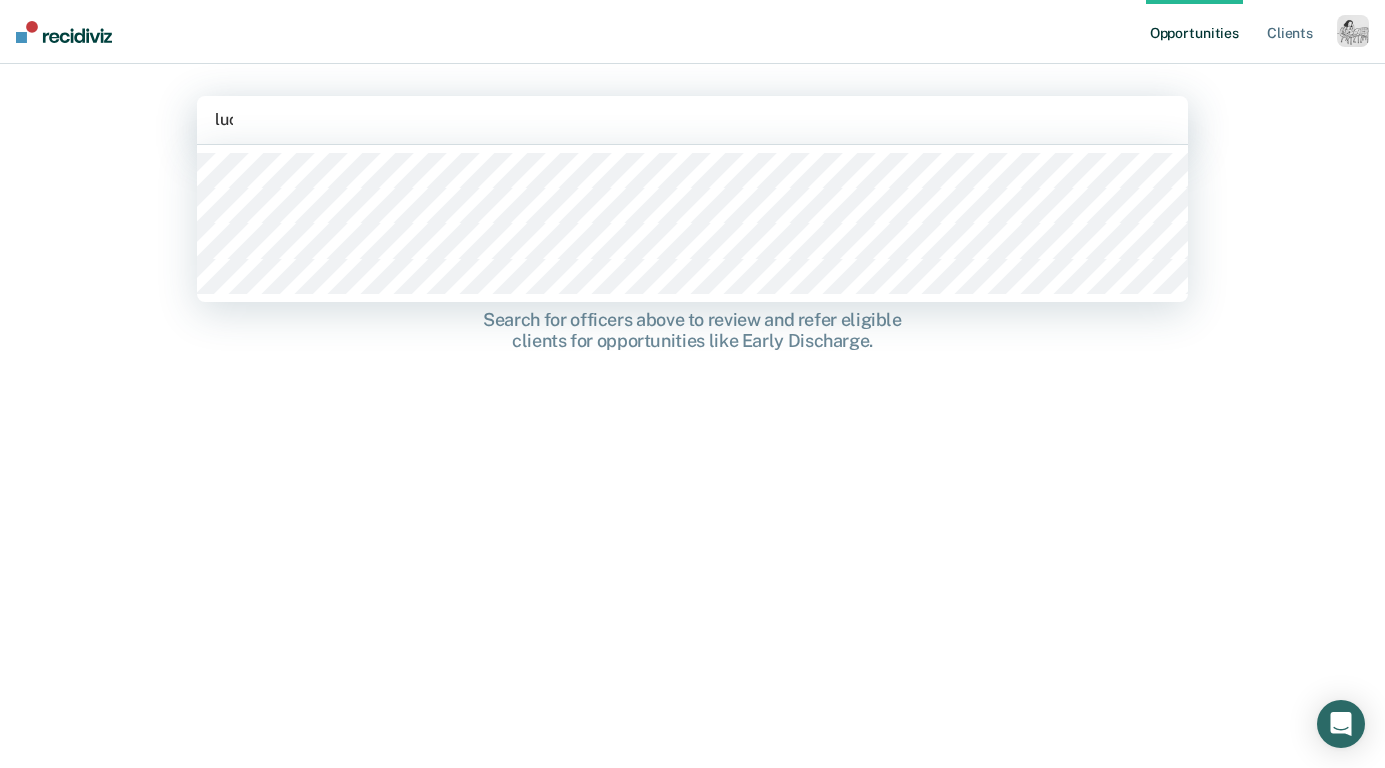 type on "luca" 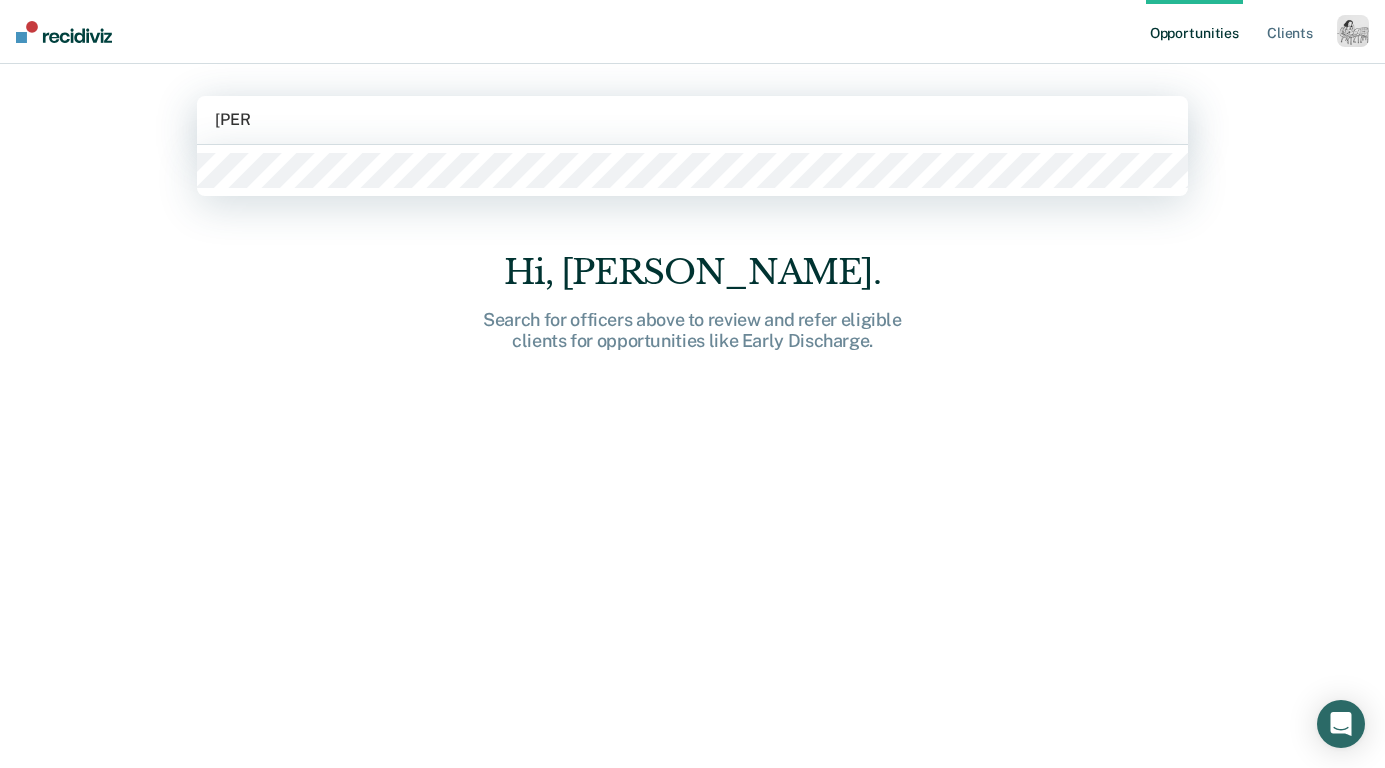 type 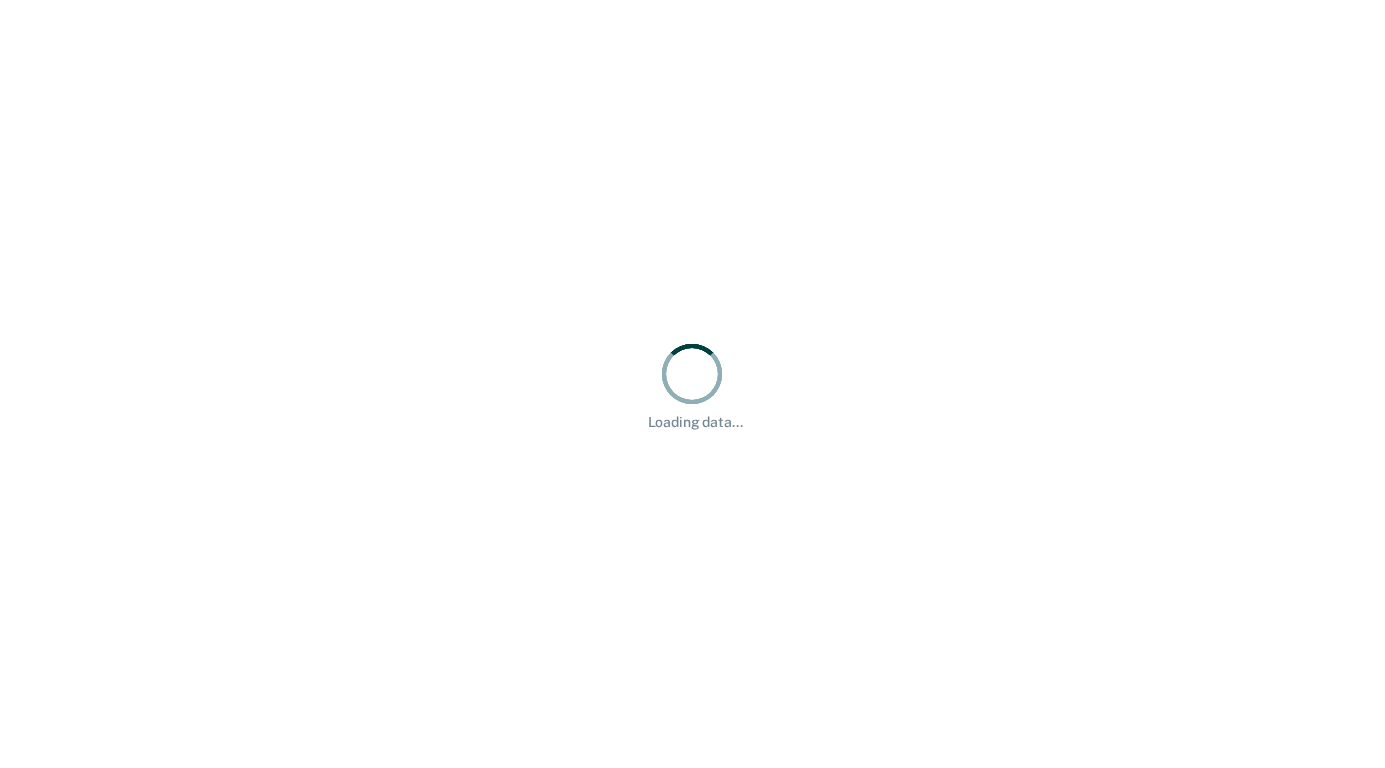 scroll, scrollTop: 0, scrollLeft: 0, axis: both 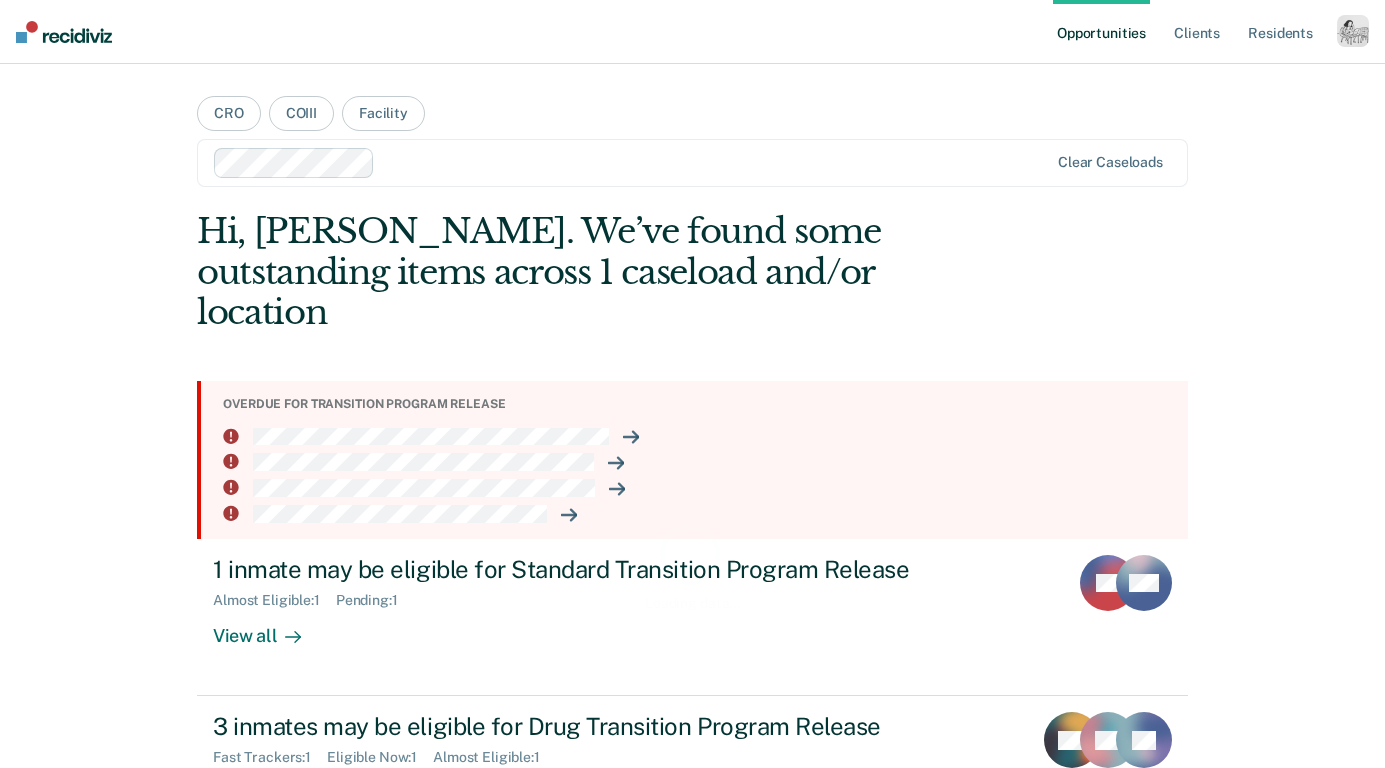 click at bounding box center [1353, 31] 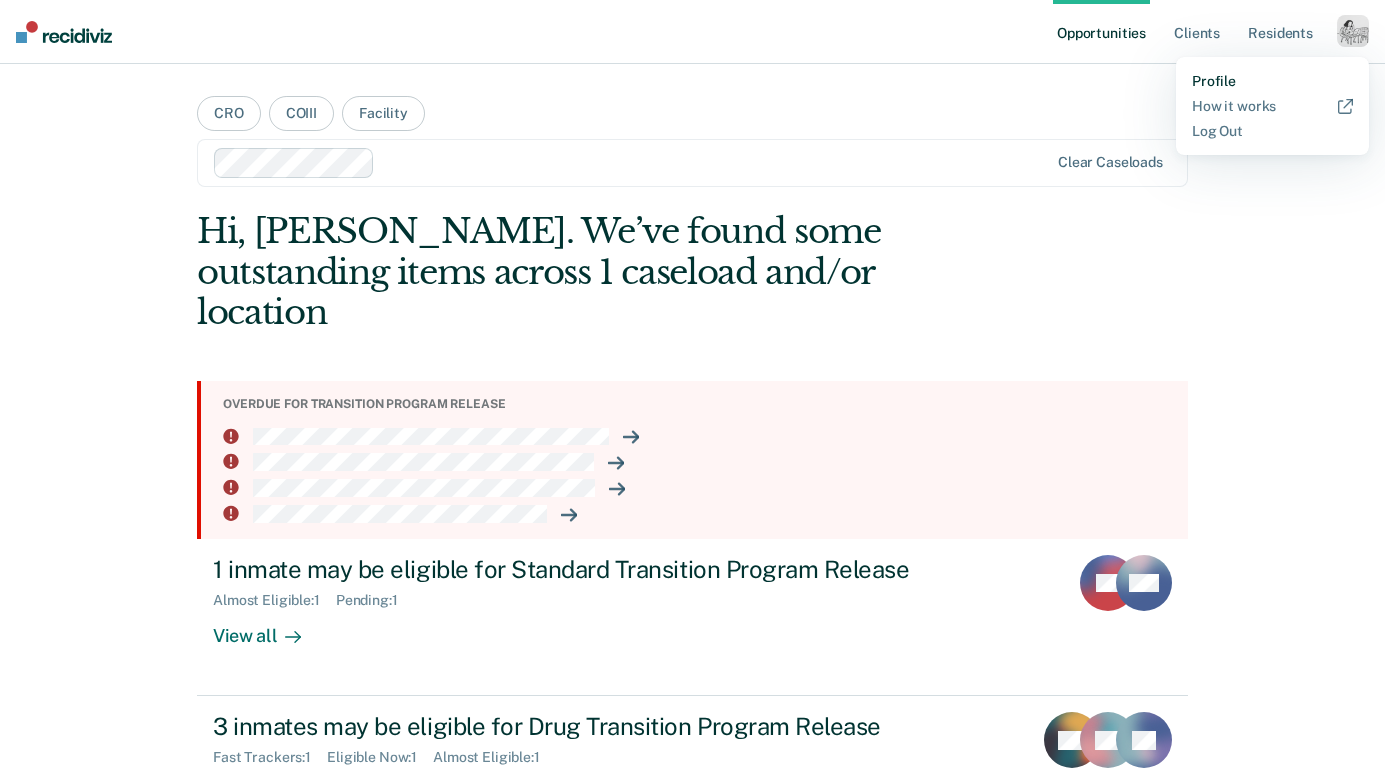 click on "Profile" at bounding box center (1272, 81) 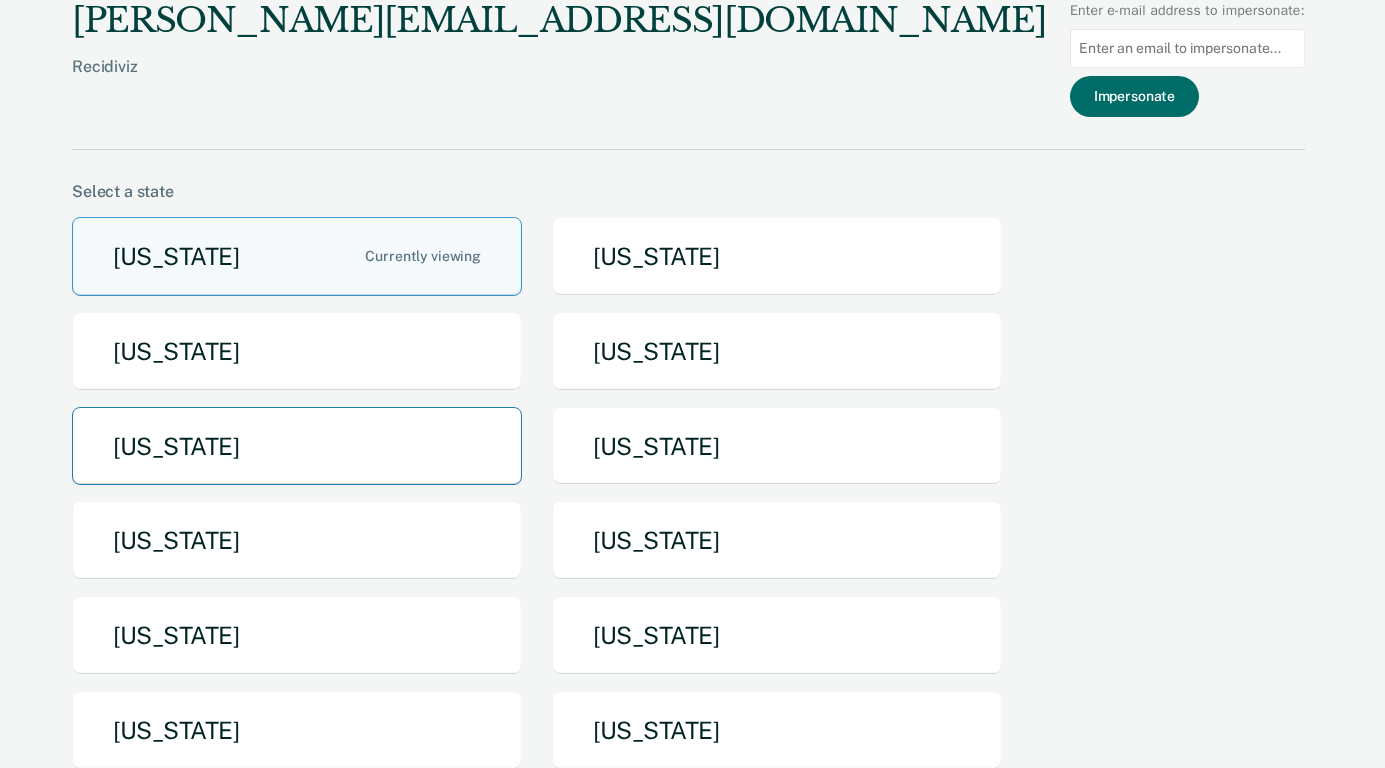 click on "[US_STATE]" at bounding box center (297, 446) 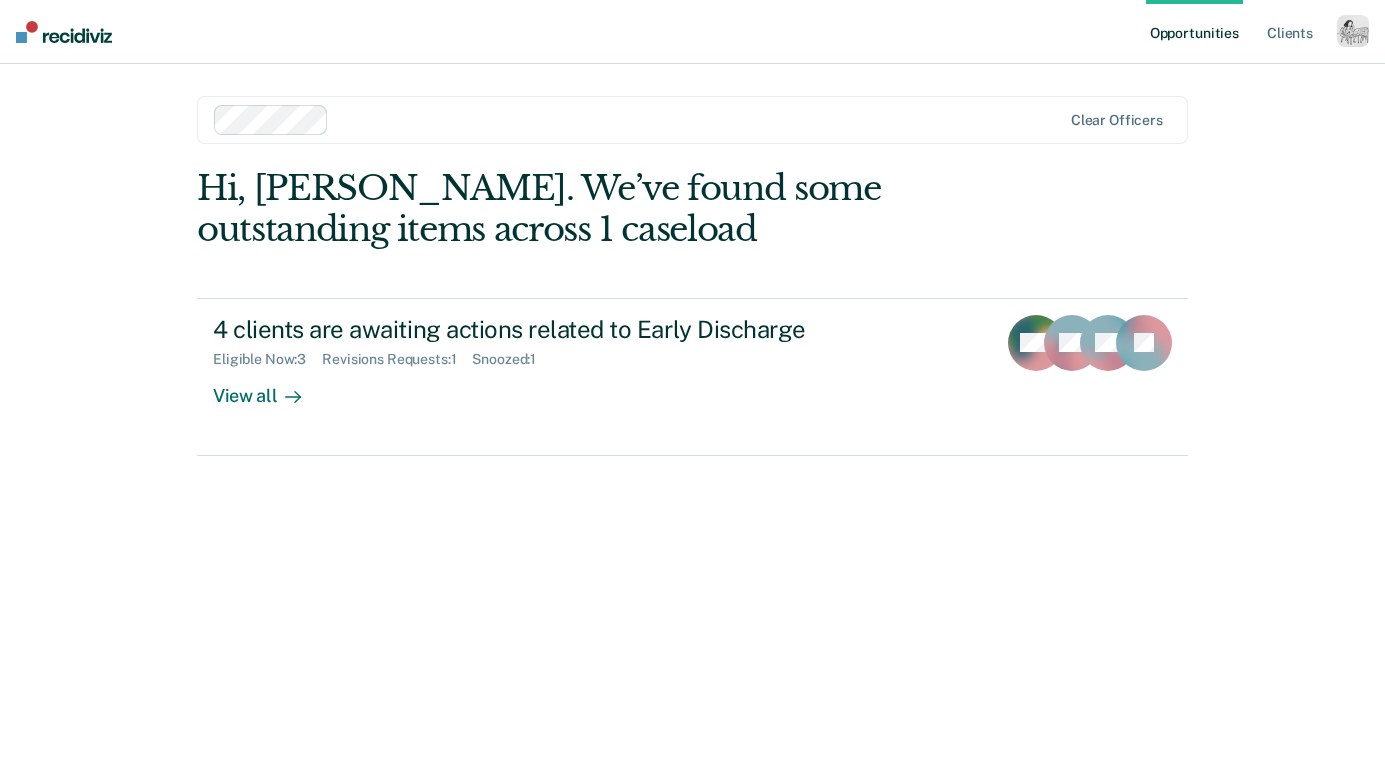 click at bounding box center [698, 119] 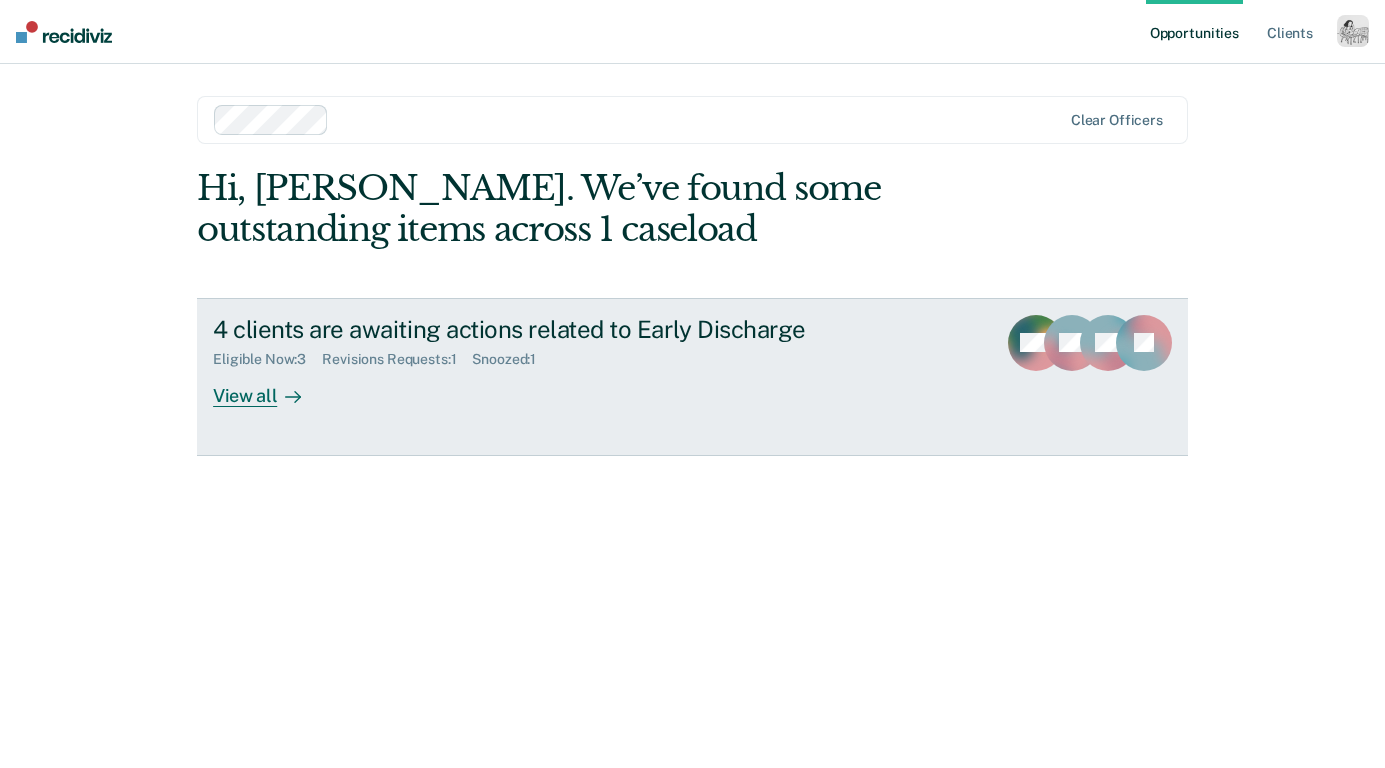 click on "View all" at bounding box center (269, 387) 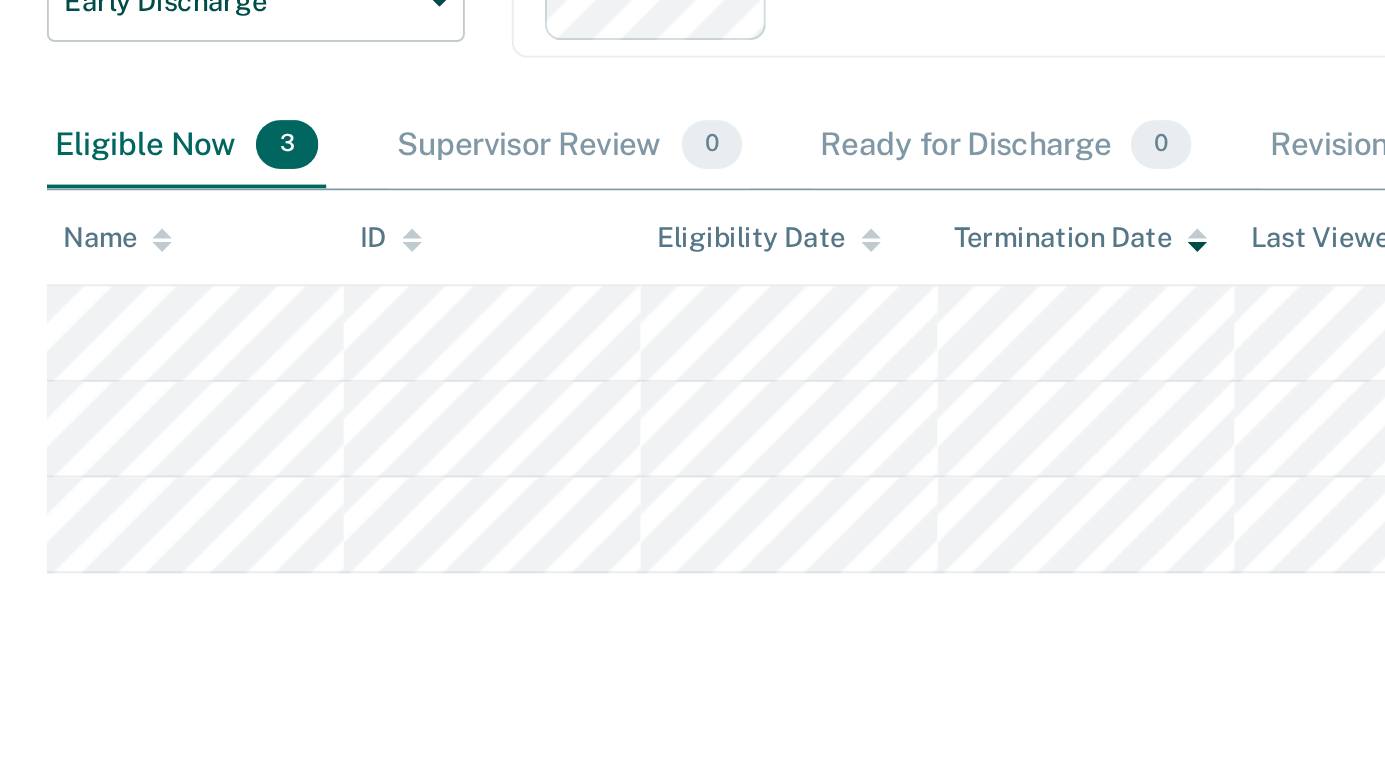 click 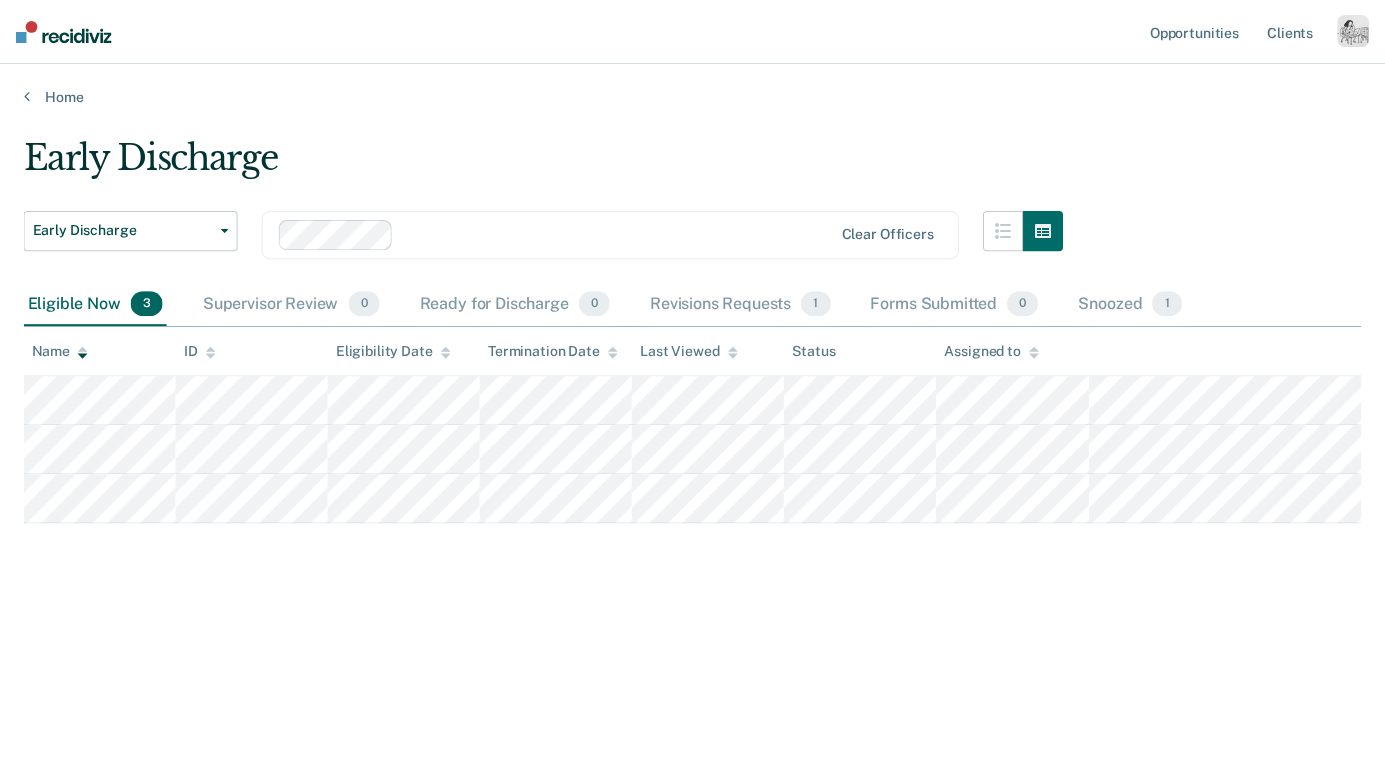scroll, scrollTop: 0, scrollLeft: 0, axis: both 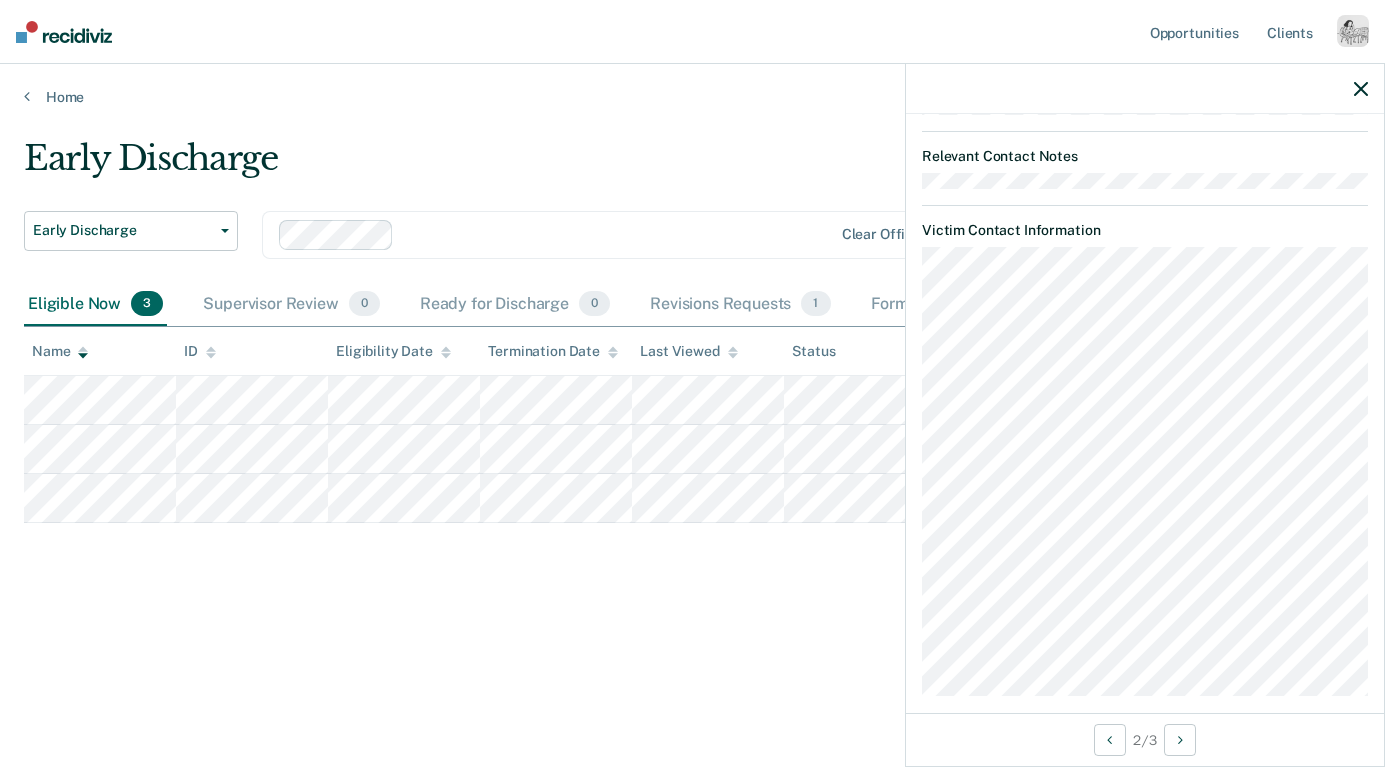 click 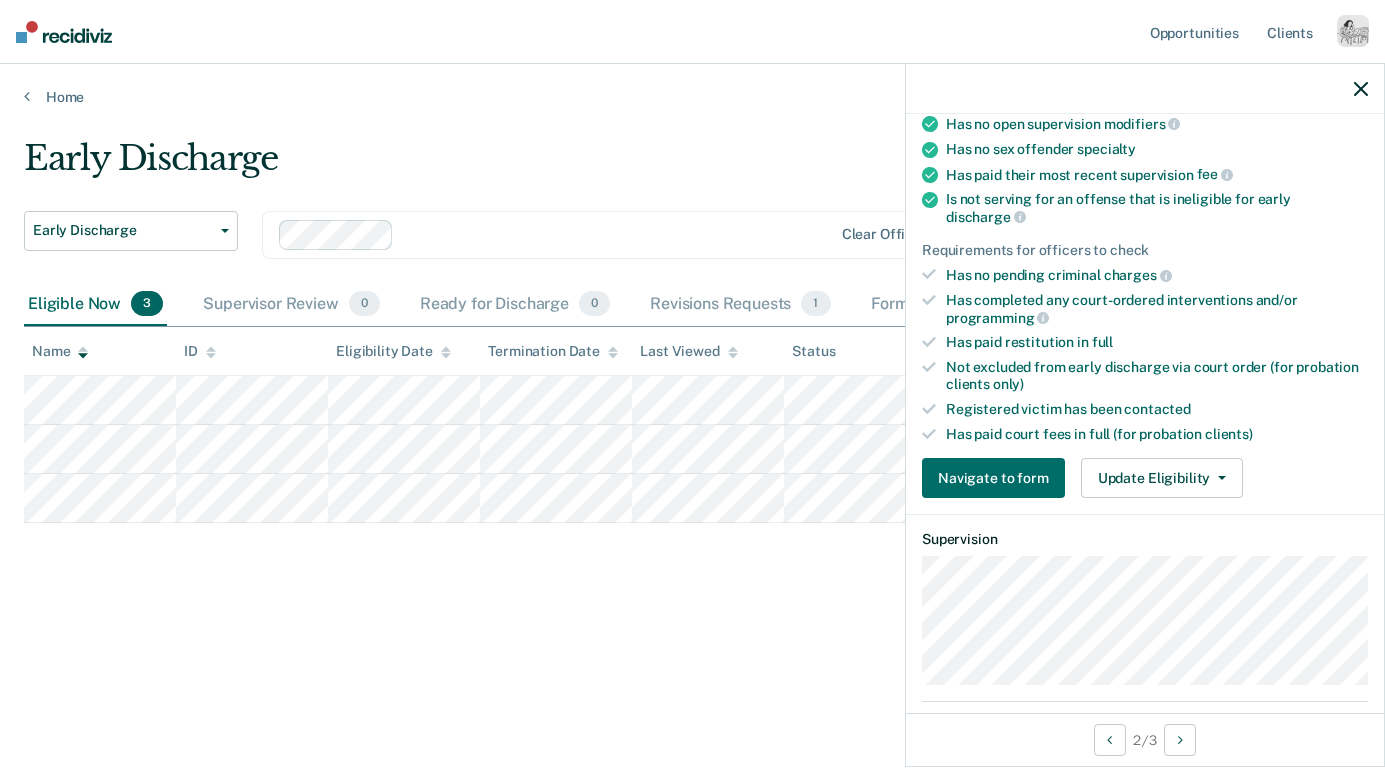 scroll, scrollTop: 348, scrollLeft: 0, axis: vertical 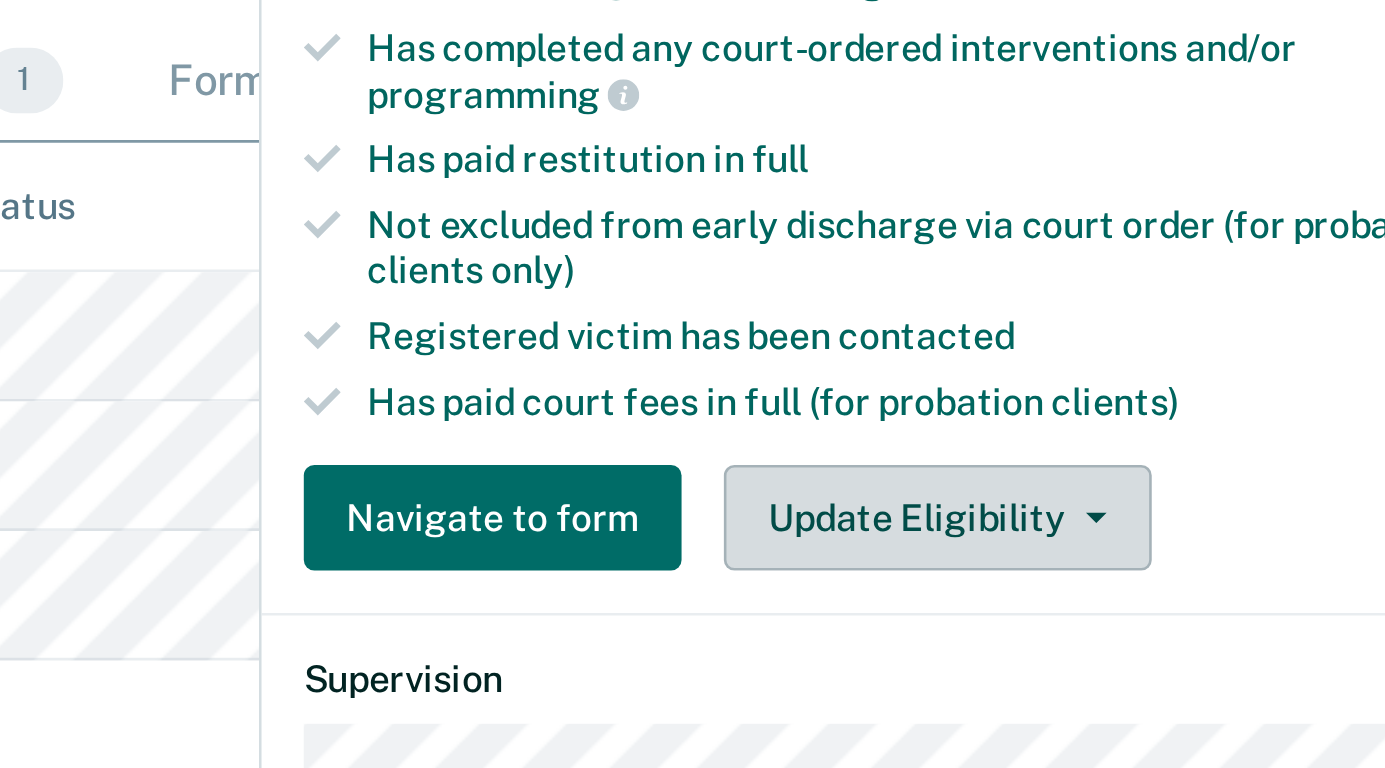 click on "Update Eligibility" at bounding box center (1162, 469) 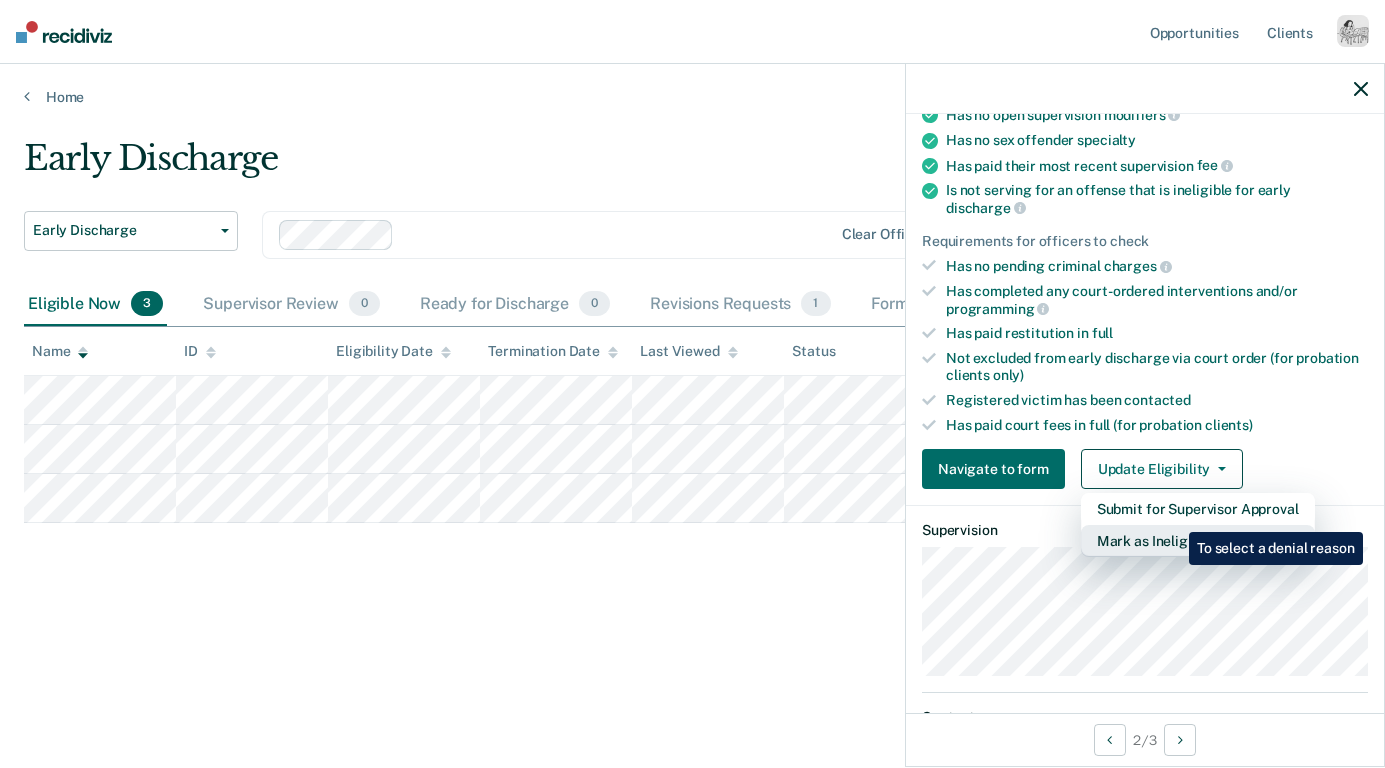 click on "Mark as Ineligible" at bounding box center [1198, 541] 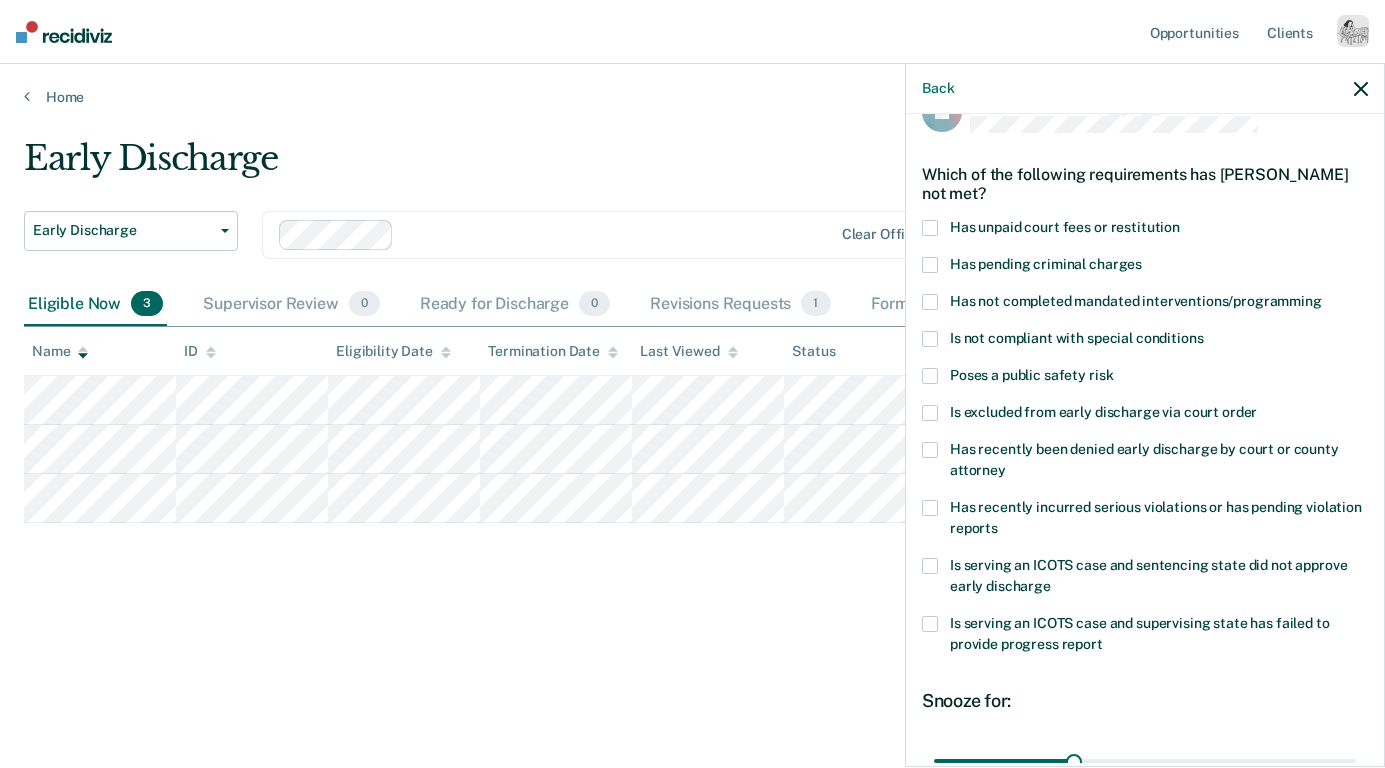 scroll, scrollTop: 41, scrollLeft: 0, axis: vertical 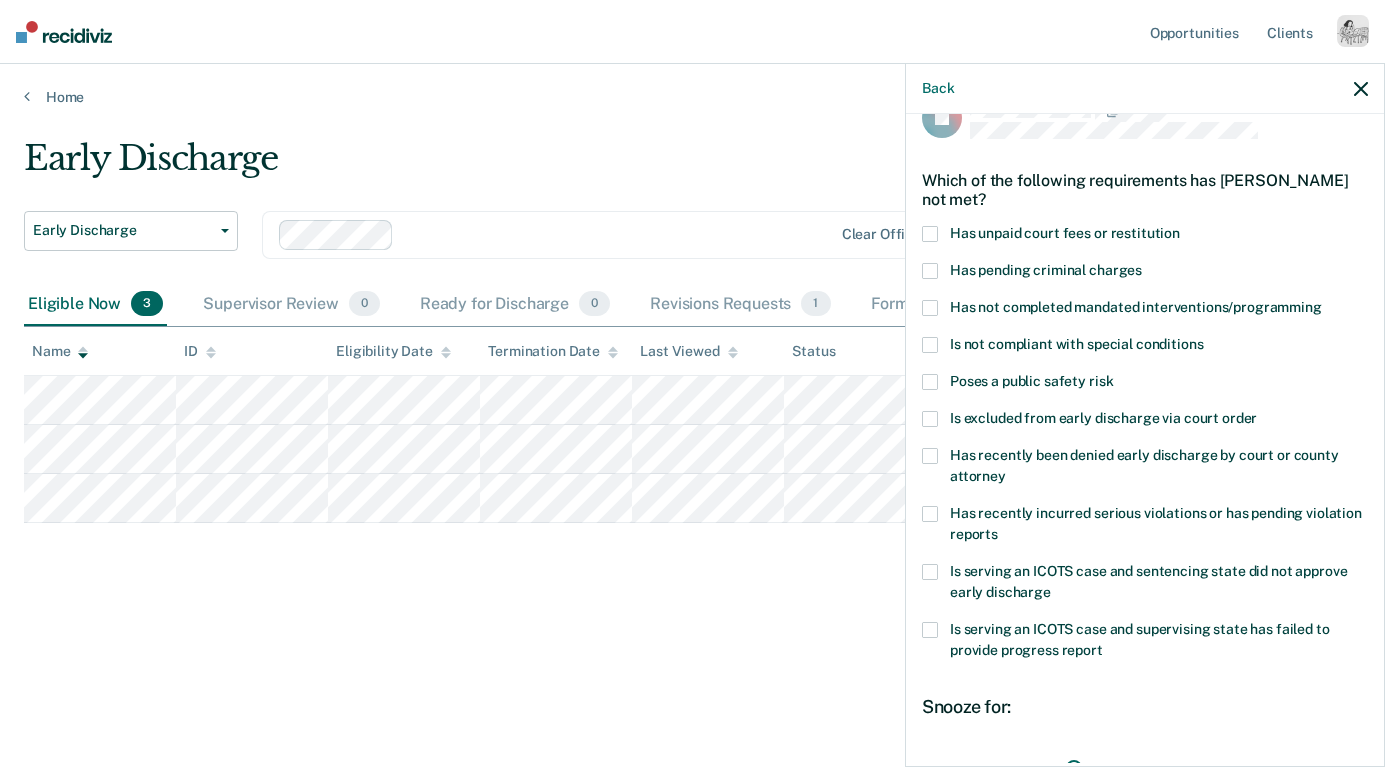 click on "Has unpaid court fees or restitution" at bounding box center [1145, 236] 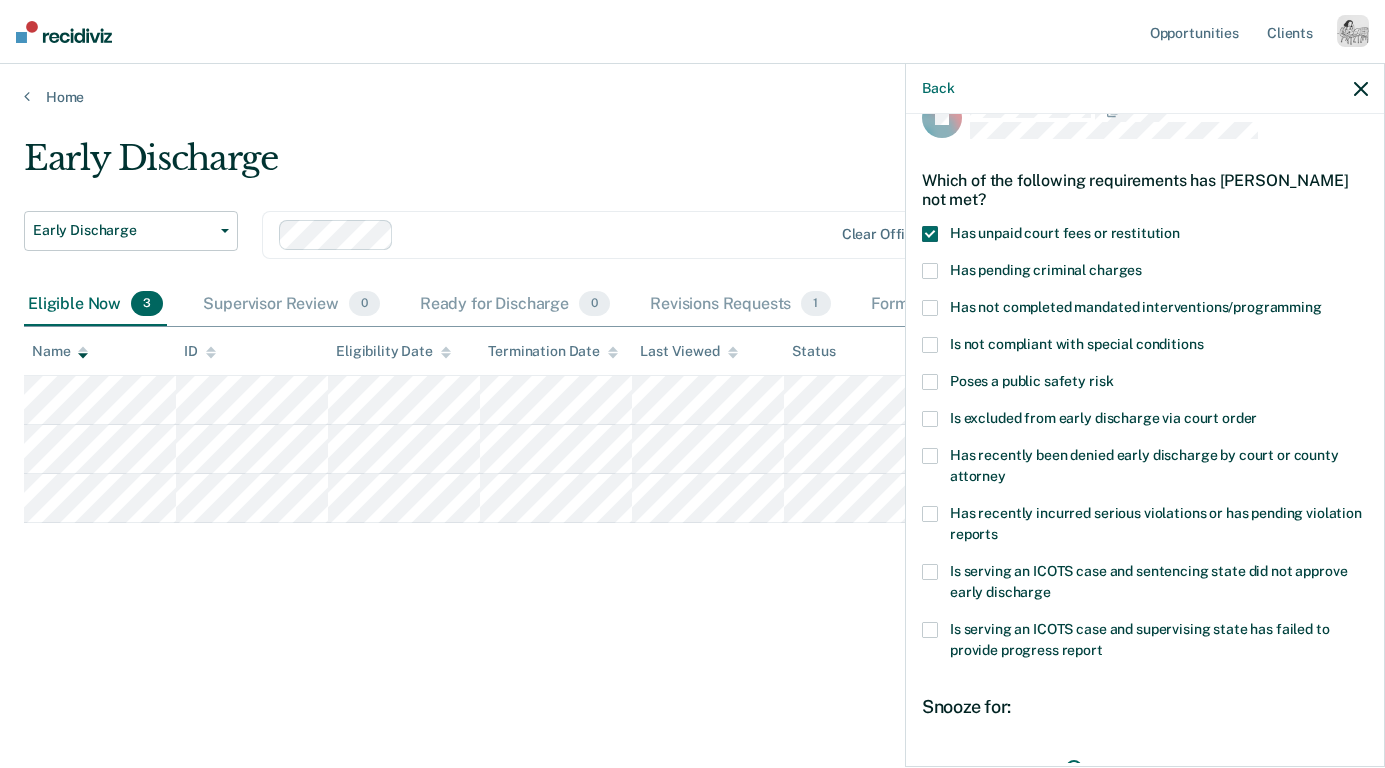click on "Has pending criminal charges" at bounding box center (1046, 270) 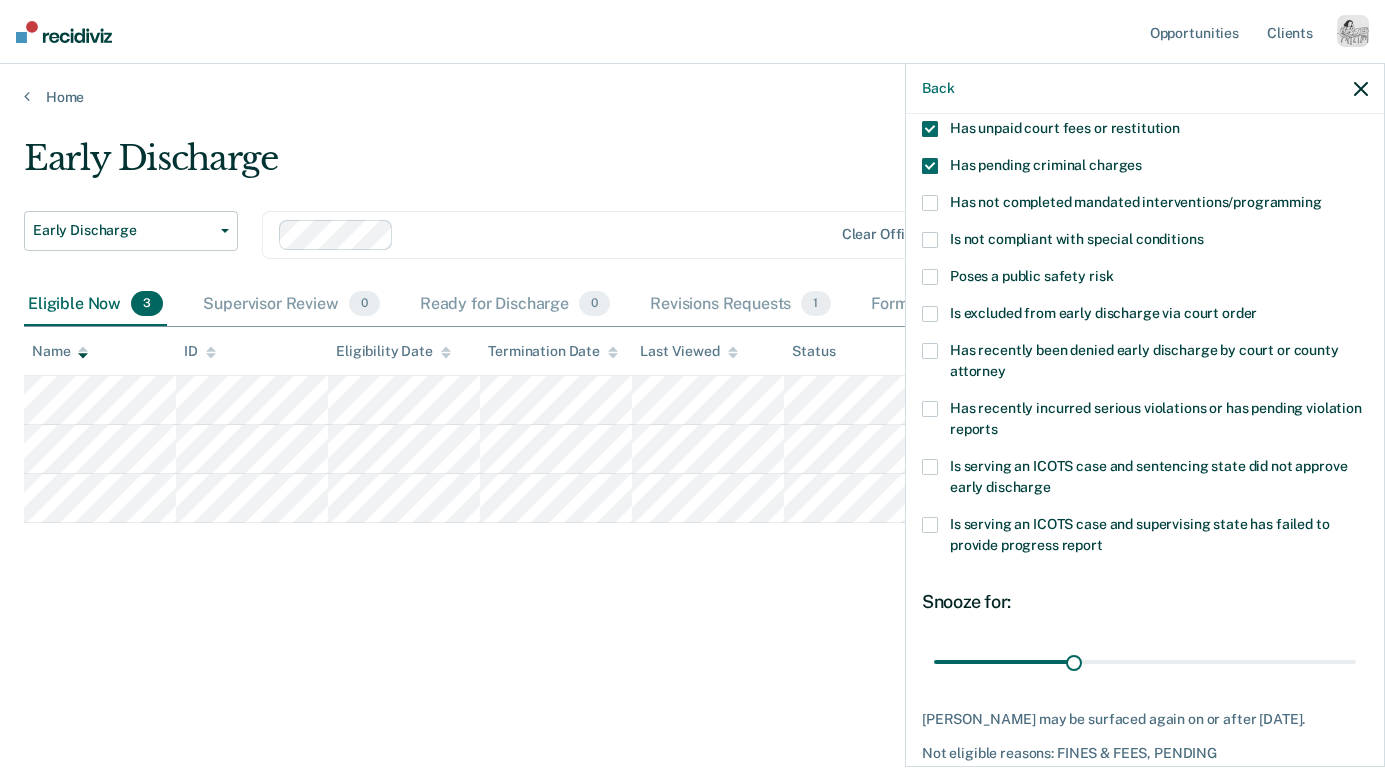 scroll, scrollTop: 235, scrollLeft: 0, axis: vertical 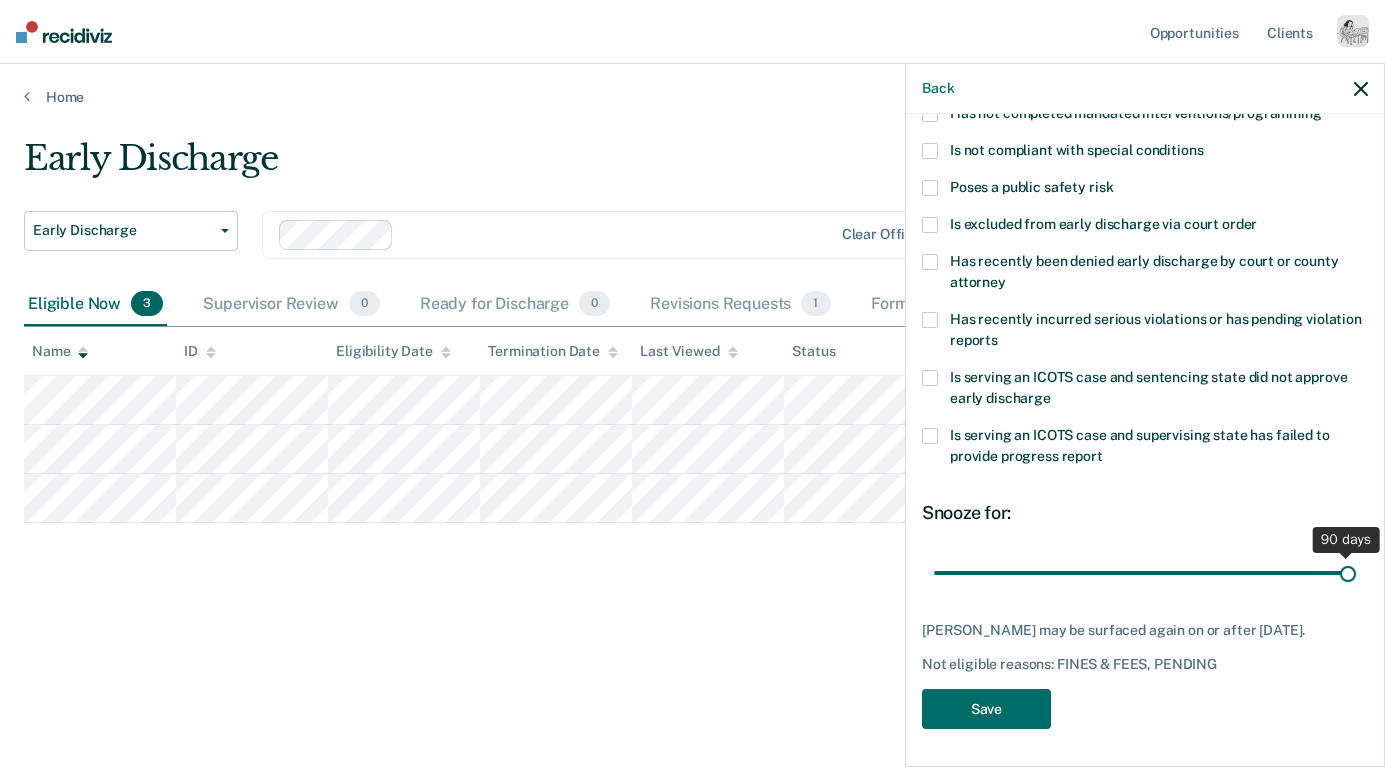 type on "90" 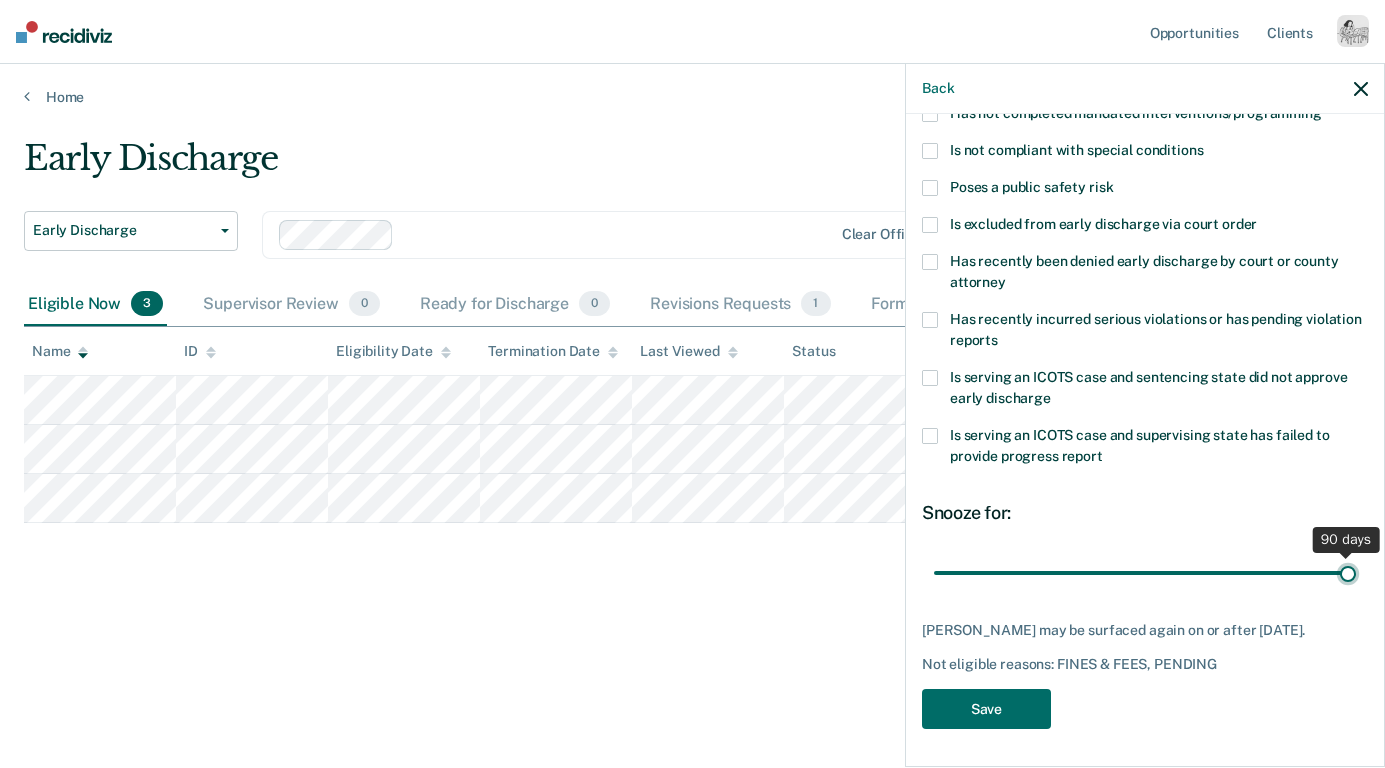 drag, startPoint x: 1074, startPoint y: 573, endPoint x: 1405, endPoint y: 611, distance: 333.17413 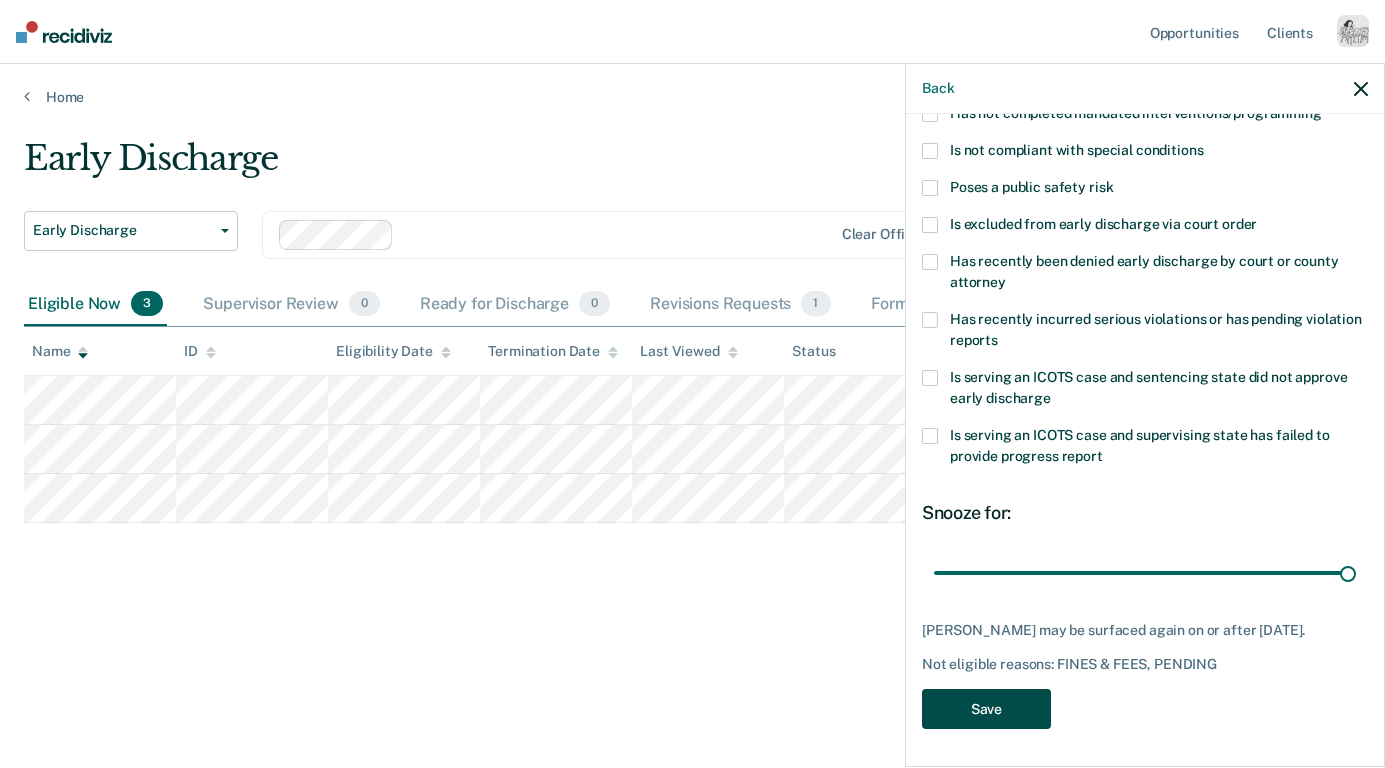 click on "Save" at bounding box center [986, 709] 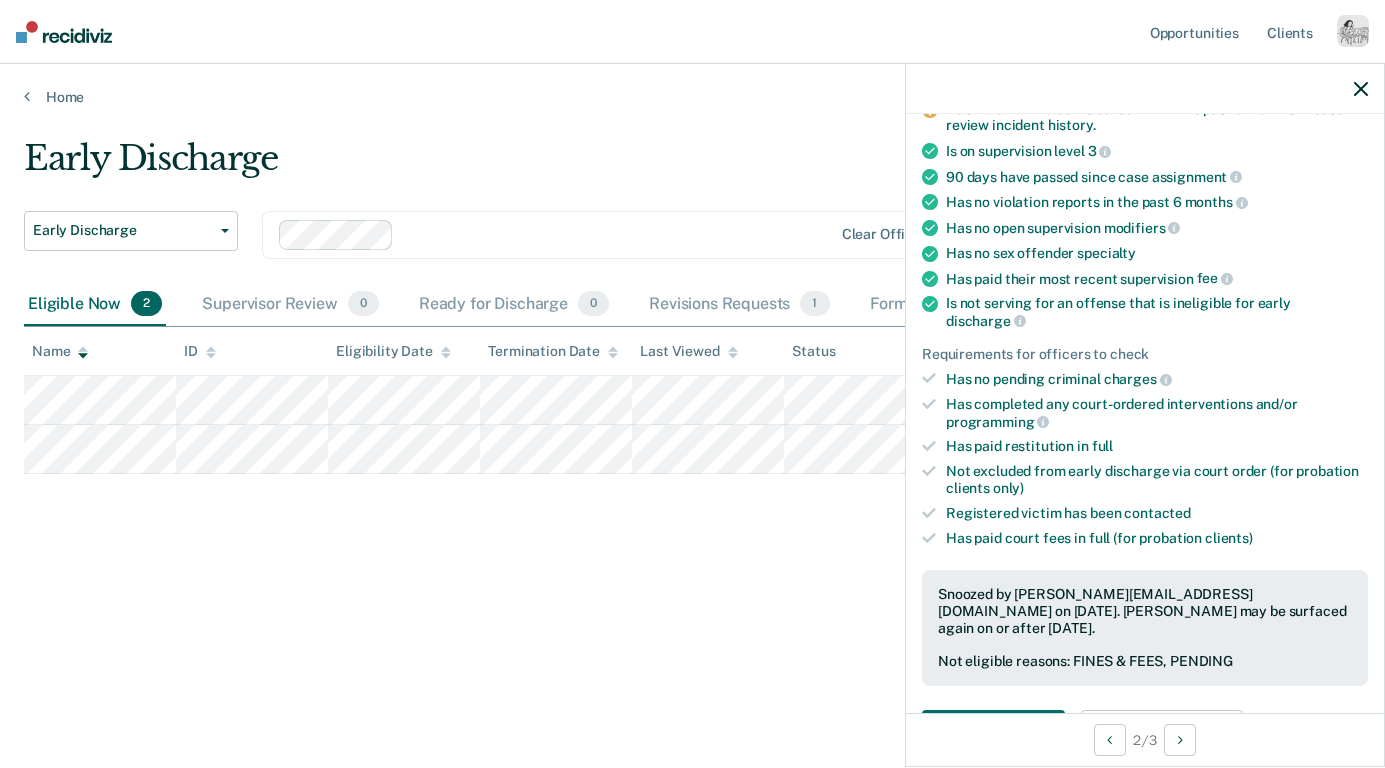 click 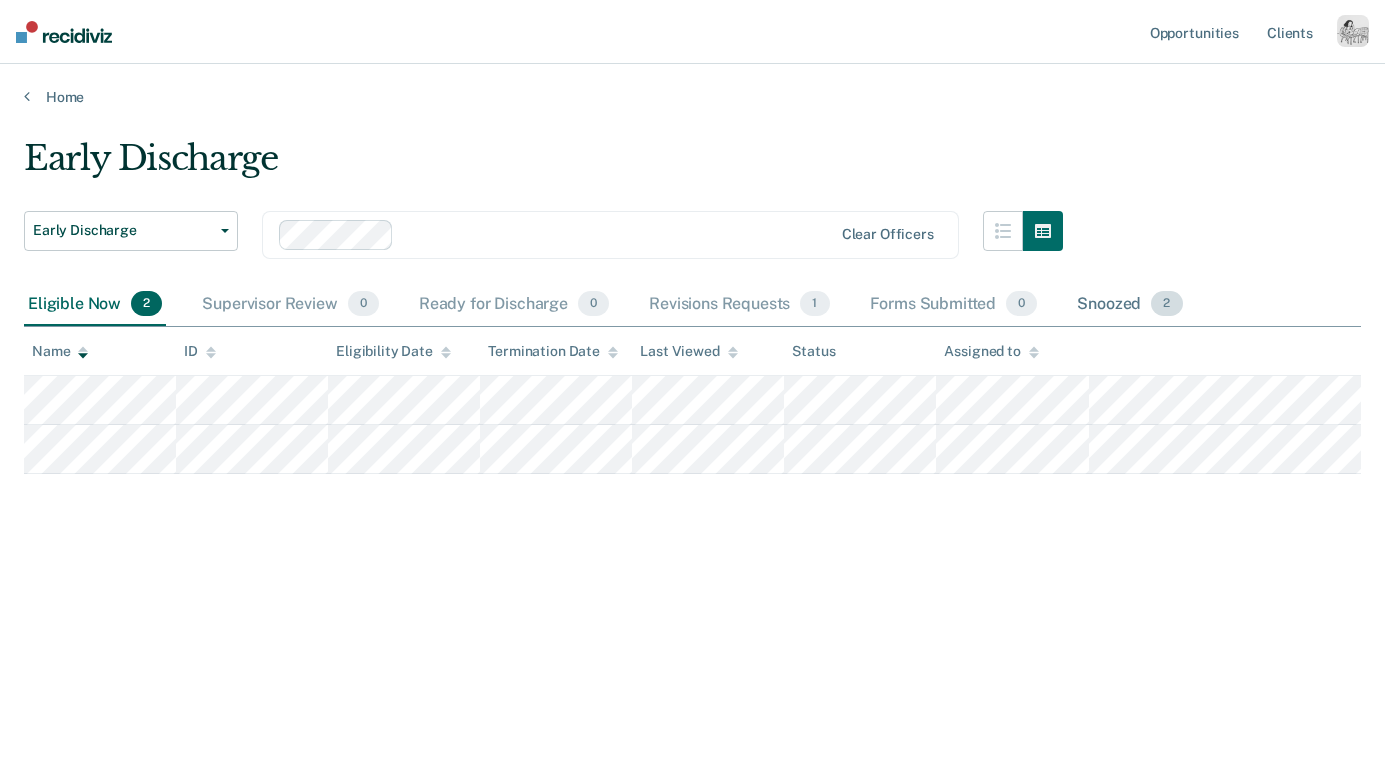 click on "Snoozed 2" at bounding box center [1129, 305] 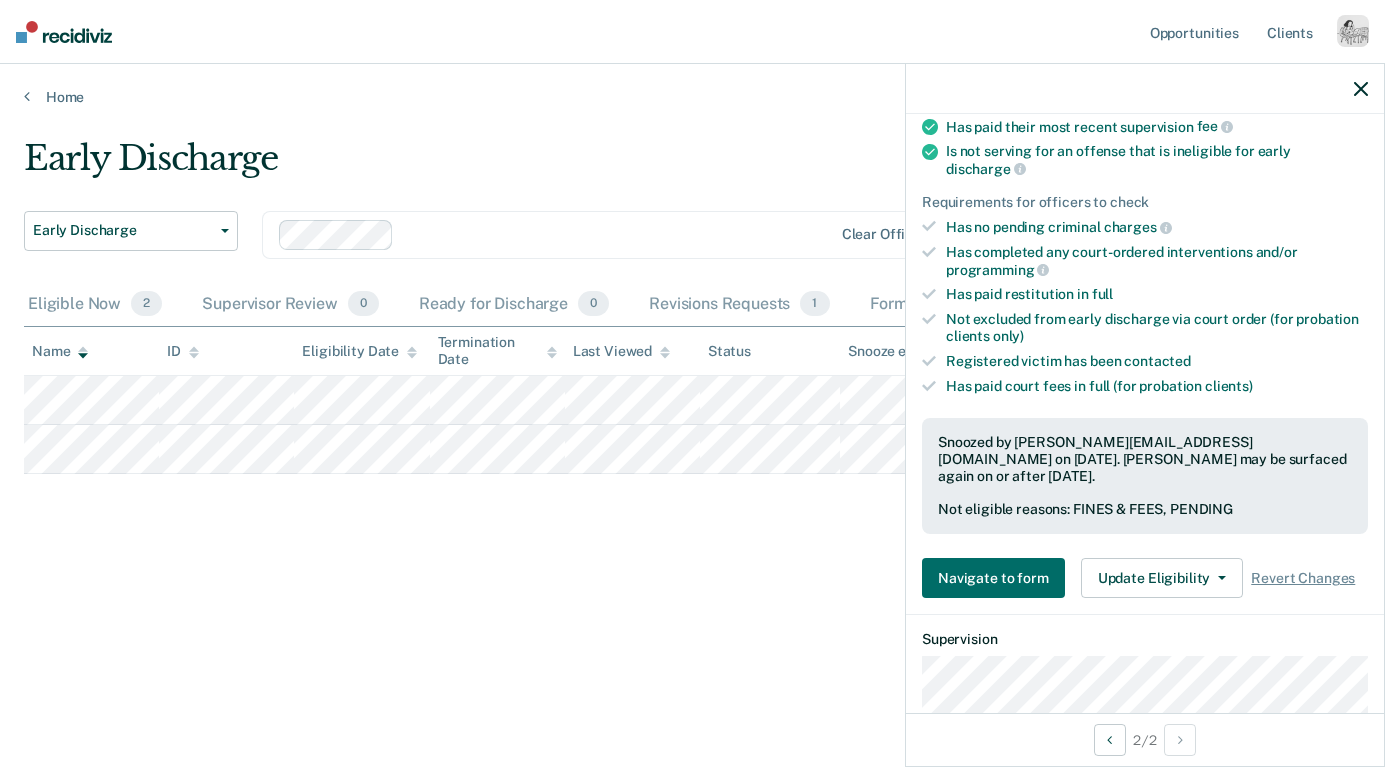 scroll, scrollTop: 395, scrollLeft: 0, axis: vertical 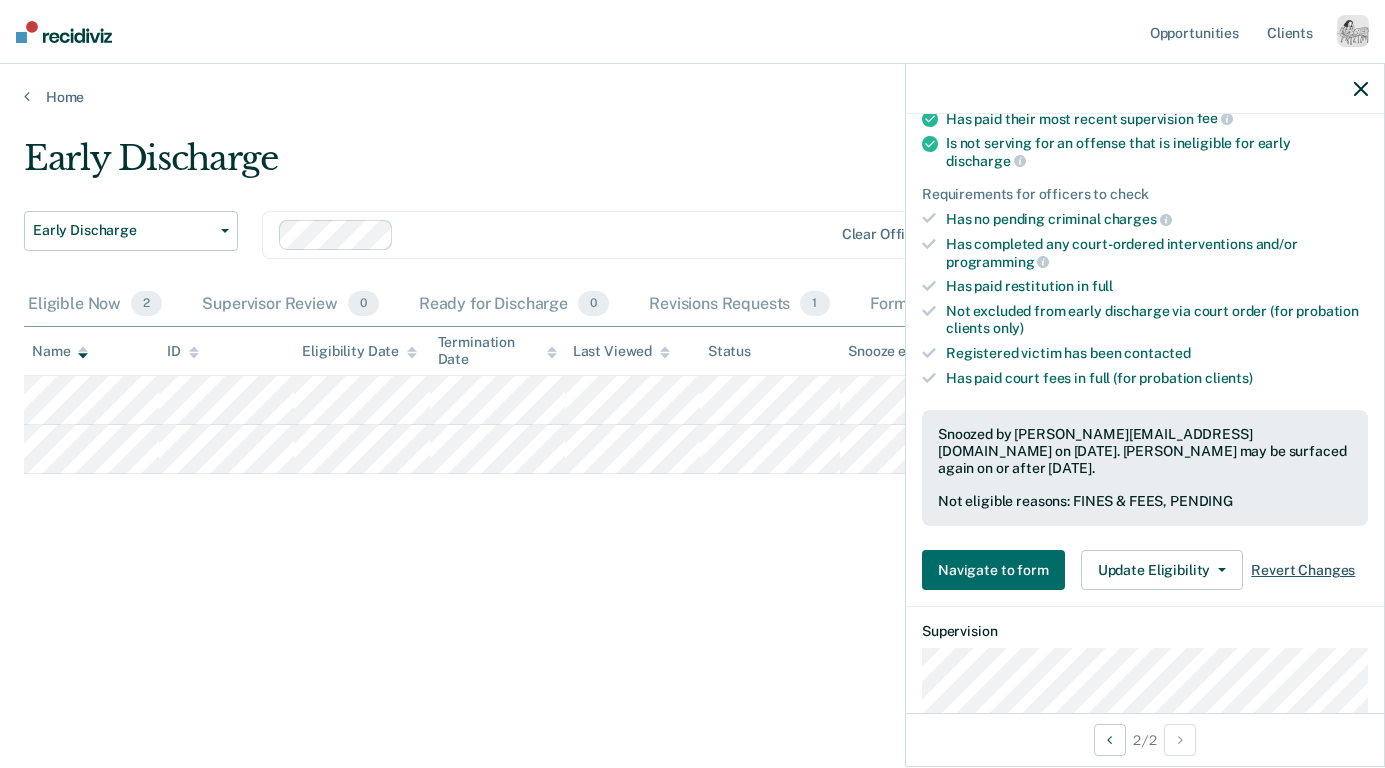 click on "Revert Changes" at bounding box center [1303, 570] 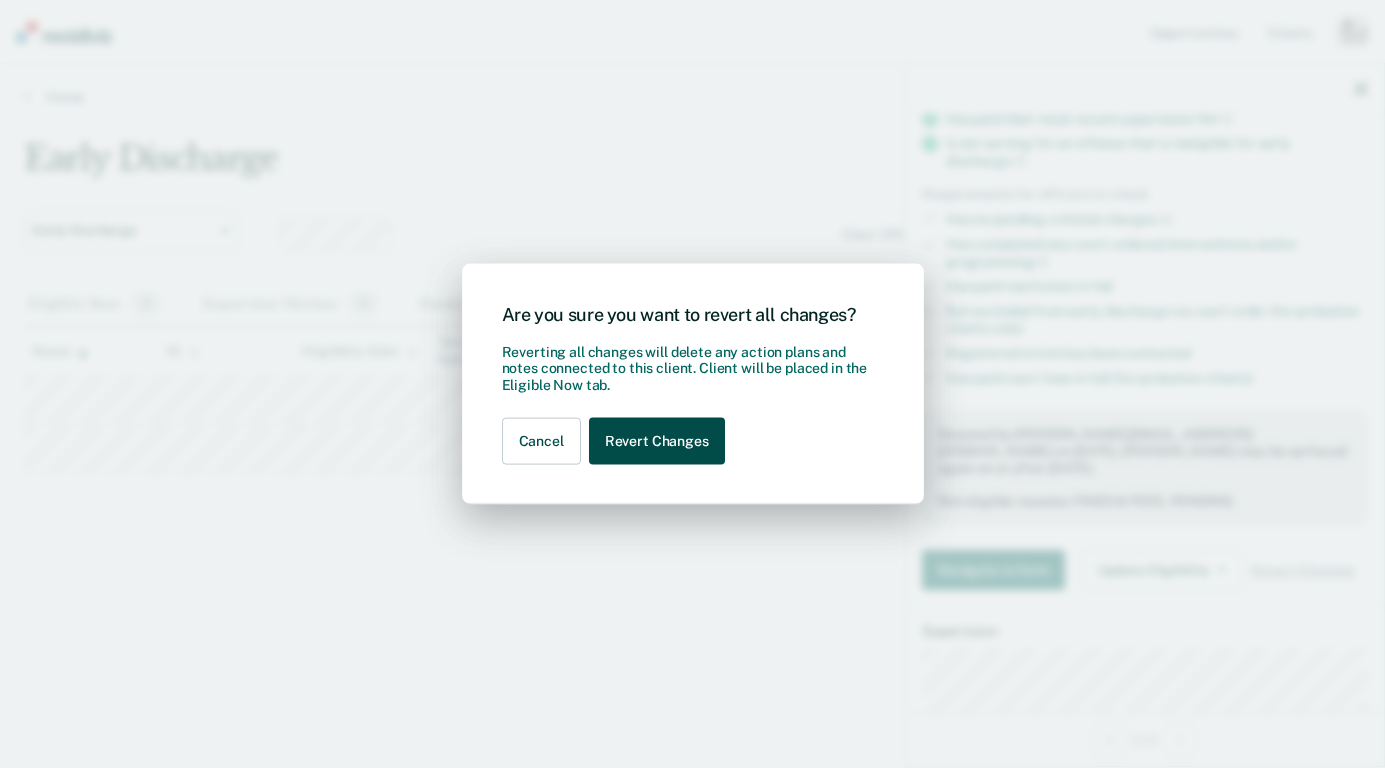 click on "Revert Changes" at bounding box center [657, 441] 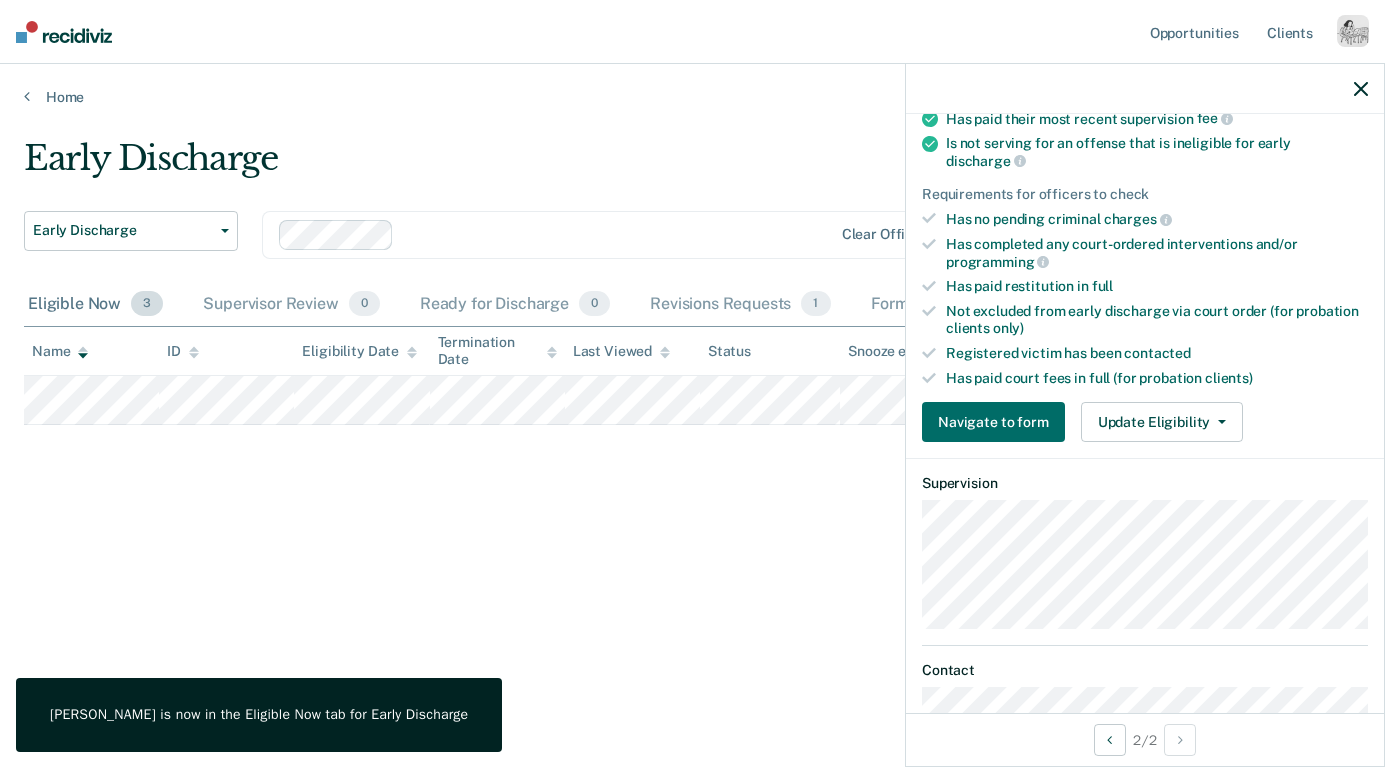 click on "Eligible Now 3" at bounding box center (95, 305) 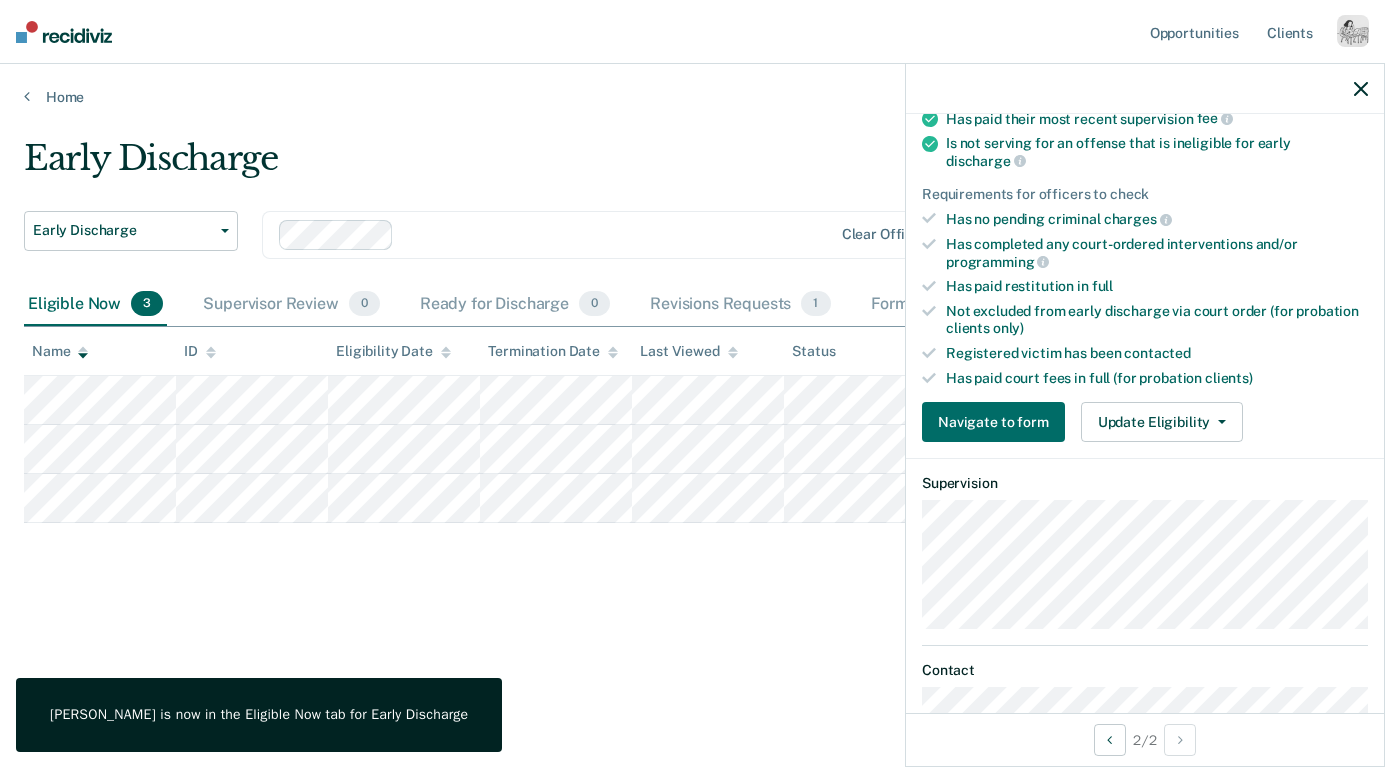 click on "Early Discharge   Early Discharge Early Discharge Clear   officers Eligible Now 3 Supervisor Review 0 Ready for Discharge 0 Revisions Requests 1 Forms Submitted 0 Snoozed 1
To pick up a draggable item, press the space bar.
While dragging, use the arrow keys to move the item.
Press space again to drop the item in its new position, or press escape to cancel.
Name ID Eligibility Date Termination Date Last Viewed Status Assigned to" at bounding box center [692, 378] 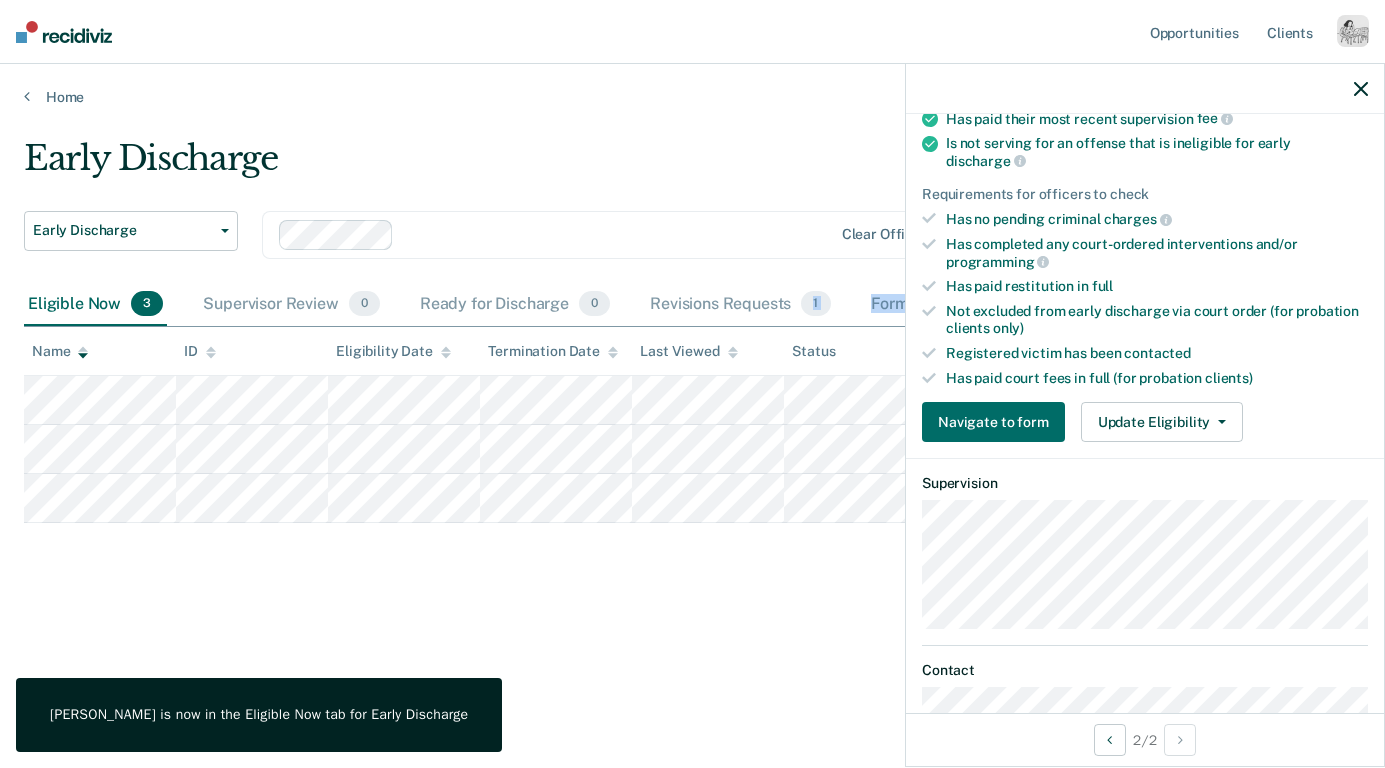 click 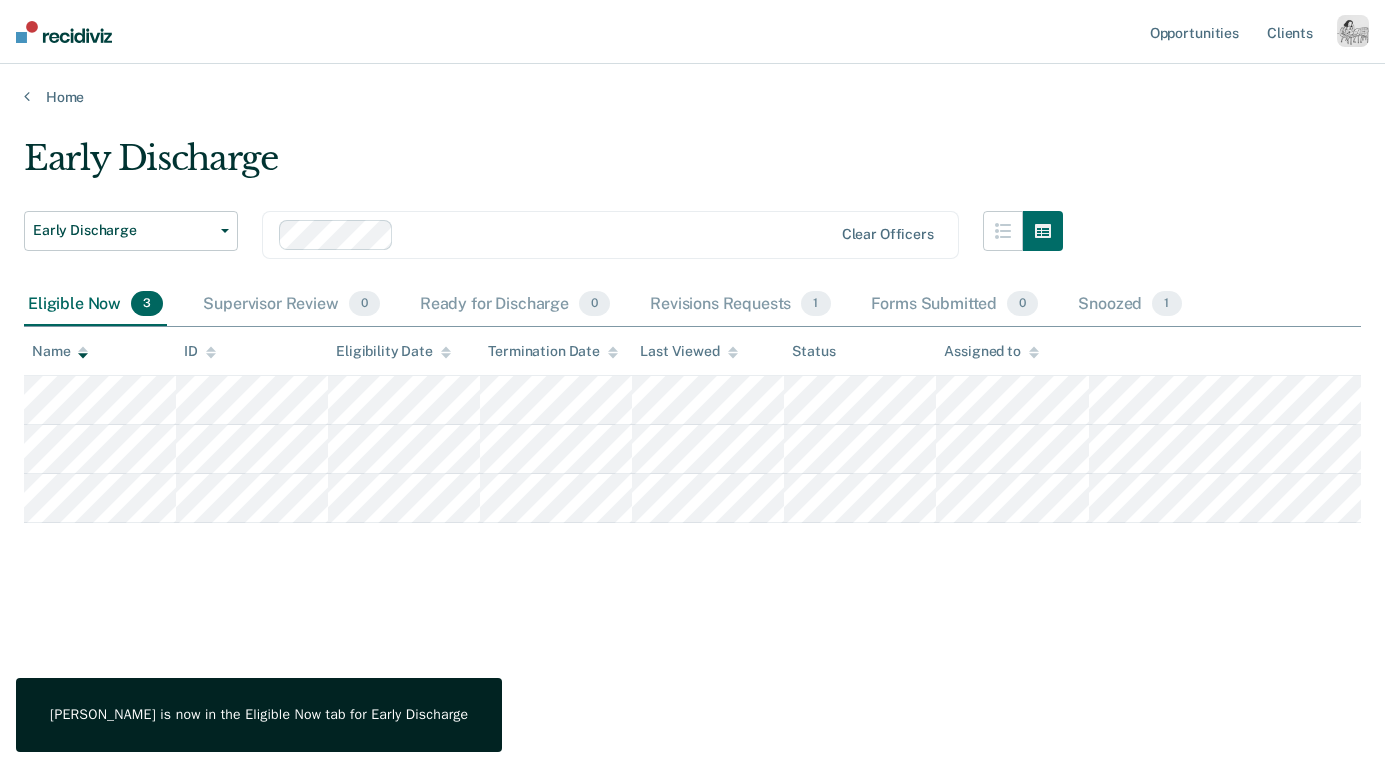 click on "Early Discharge   Early Discharge Early Discharge Clear   officers Eligible Now 3 Supervisor Review 0 Ready for Discharge 0 Revisions Requests 1 Forms Submitted 0 Snoozed 1
To pick up a draggable item, press the space bar.
While dragging, use the arrow keys to move the item.
Press space again to drop the item in its new position, or press escape to cancel.
Name ID Eligibility Date Termination Date Last Viewed Status Assigned to" at bounding box center (692, 378) 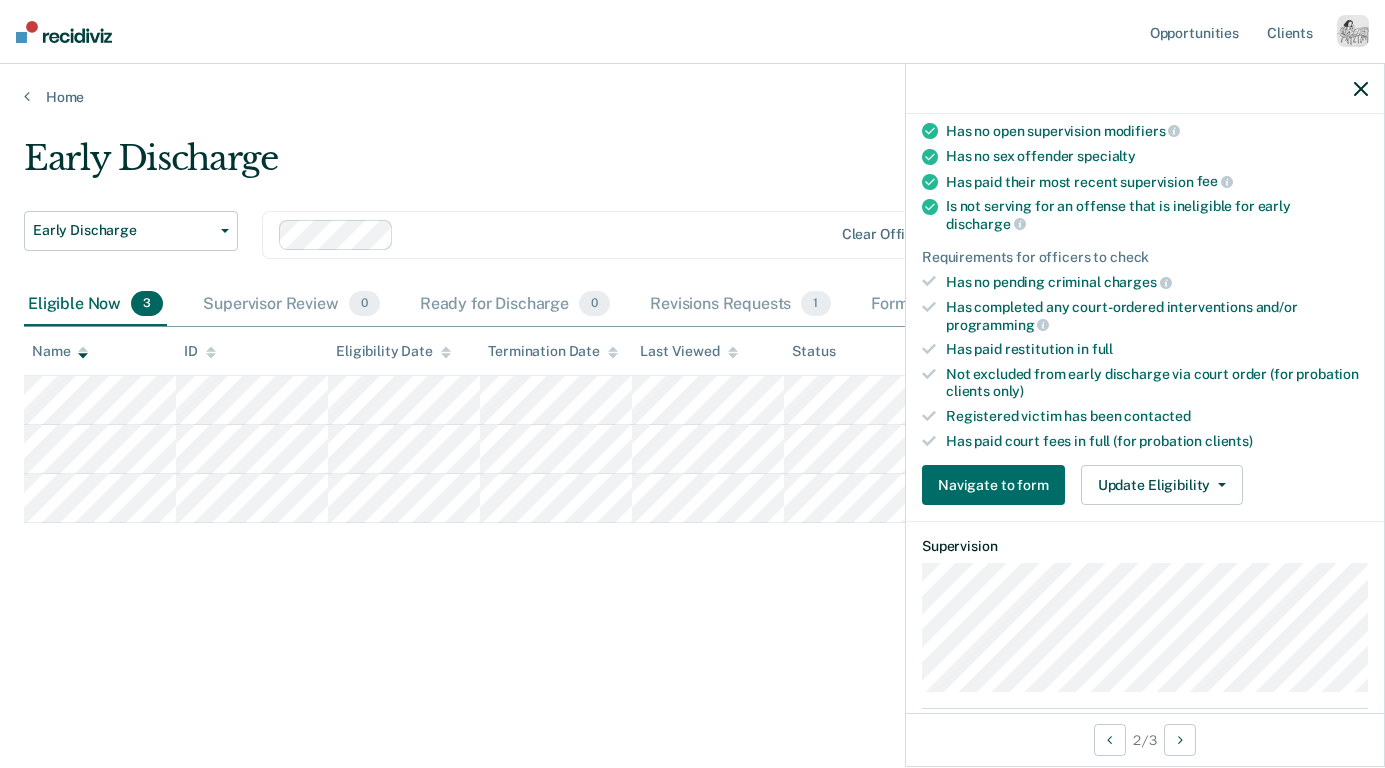 scroll, scrollTop: 354, scrollLeft: 0, axis: vertical 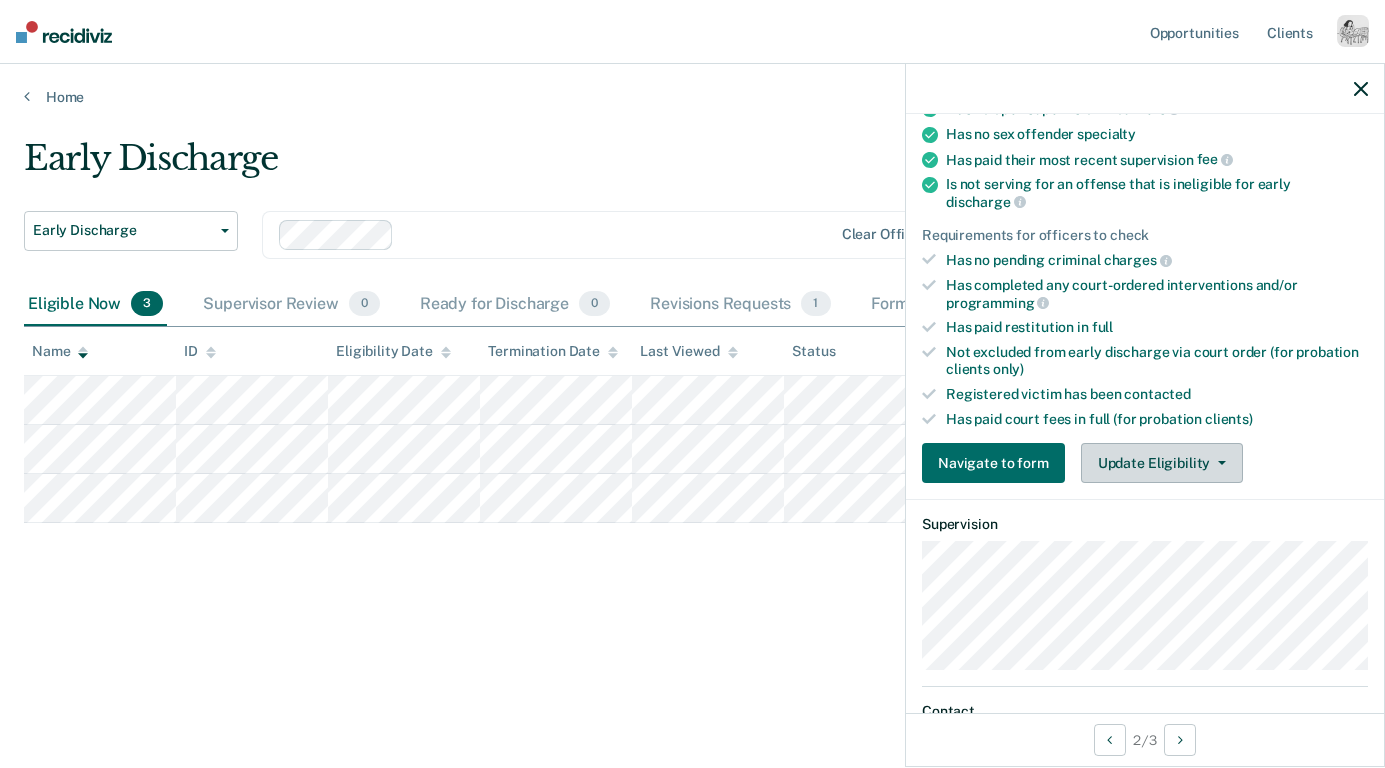 click on "Update Eligibility" at bounding box center (1162, 463) 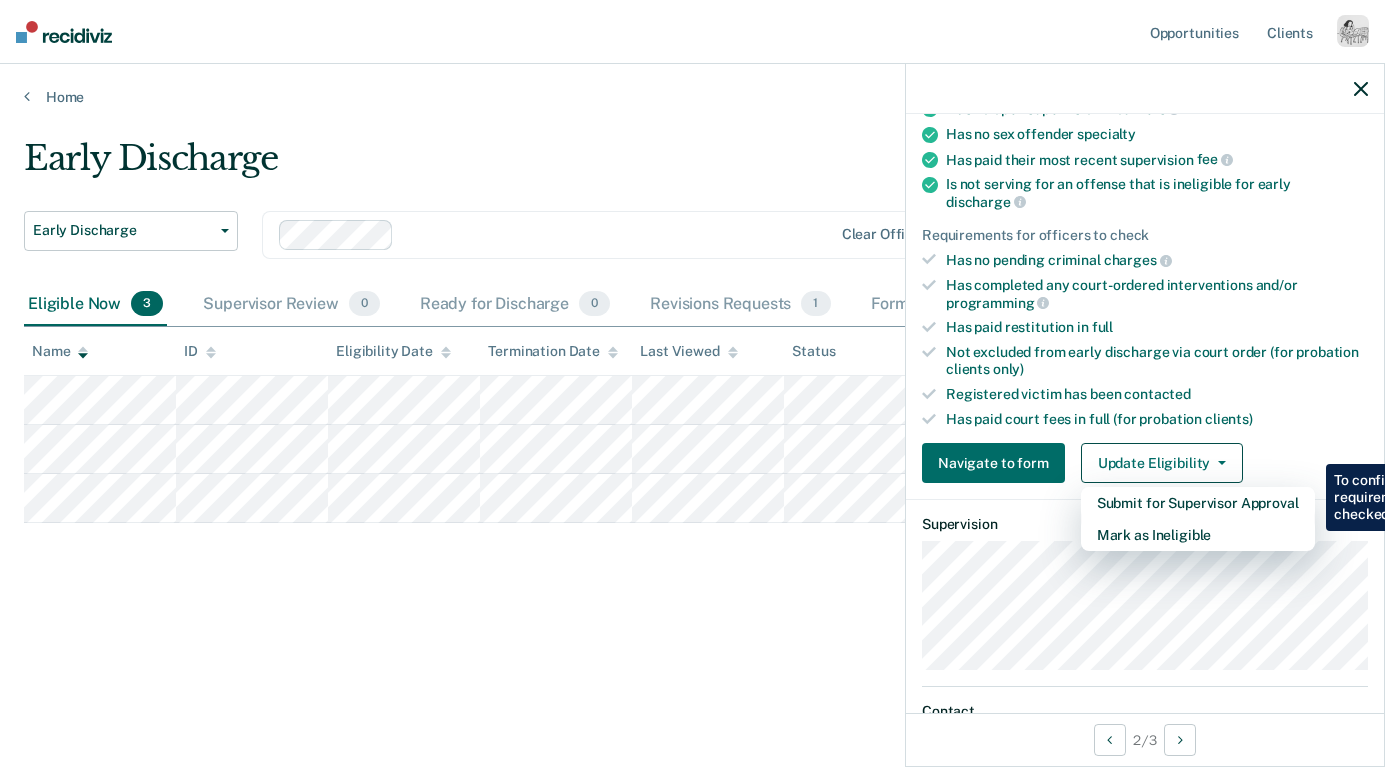 click on "Early Discharge   Early Discharge Early Discharge Clear   officers Eligible Now 3 Supervisor Review 0 Ready for Discharge 0 Revisions Requests 1 Forms Submitted 0 Snoozed 1
To pick up a draggable item, press the space bar.
While dragging, use the arrow keys to move the item.
Press space again to drop the item in its new position, or press escape to cancel.
Name ID Eligibility Date Termination Date Last Viewed Status Assigned to" at bounding box center [692, 434] 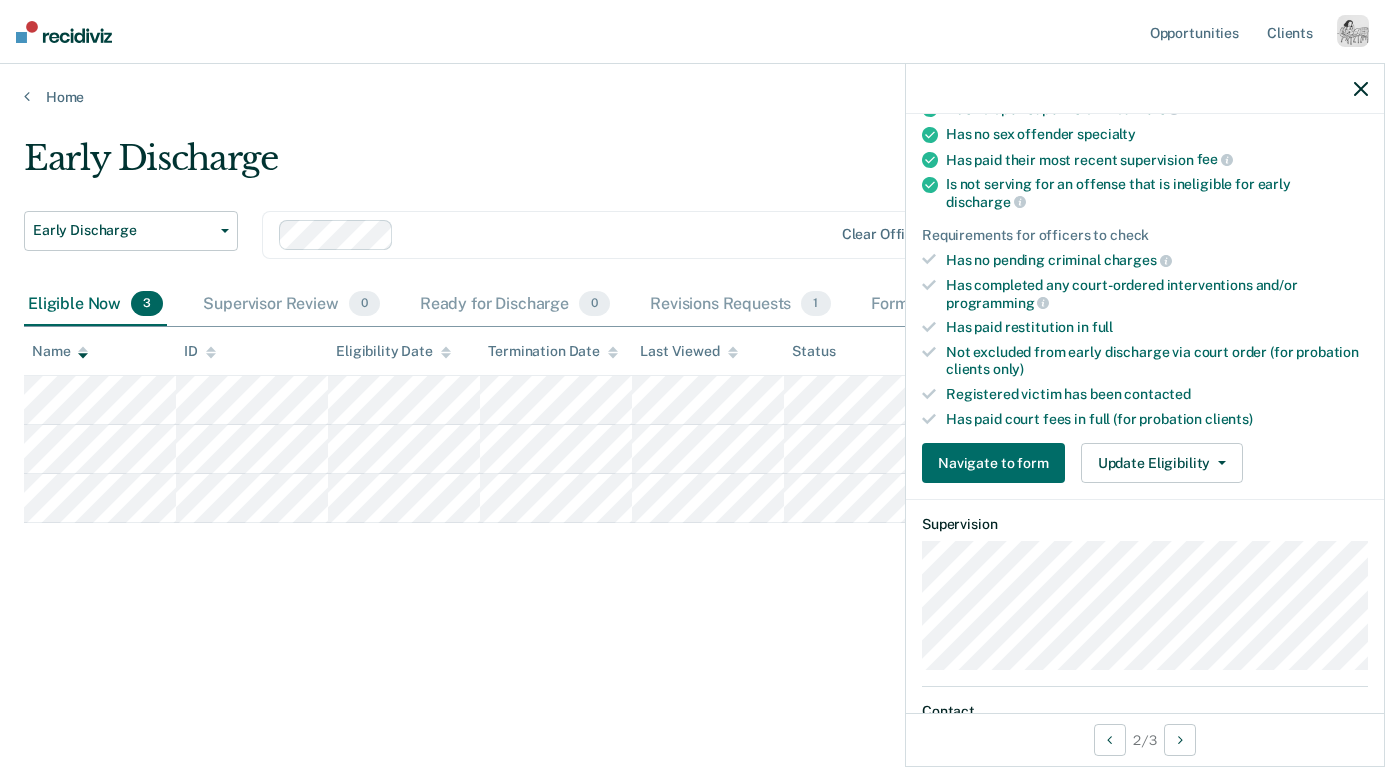 click 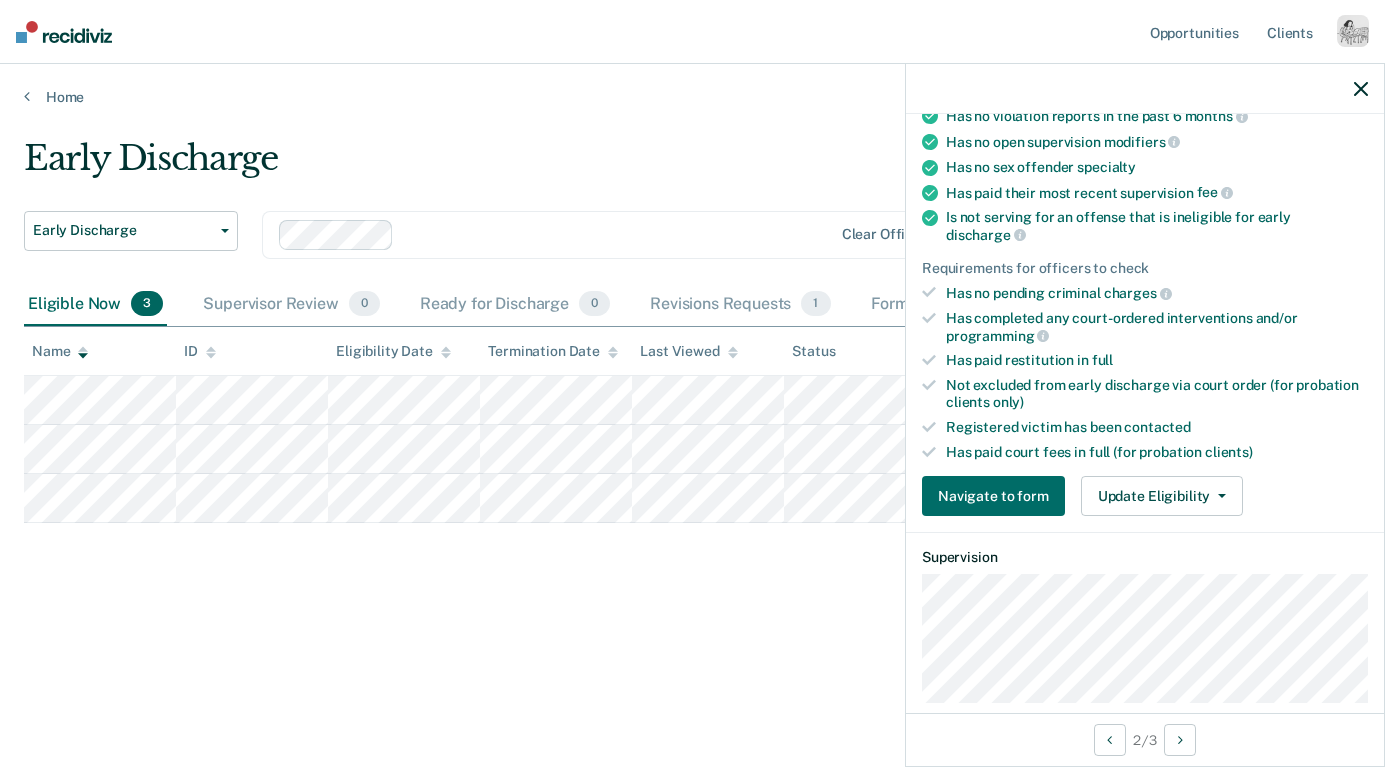 scroll, scrollTop: 467, scrollLeft: 0, axis: vertical 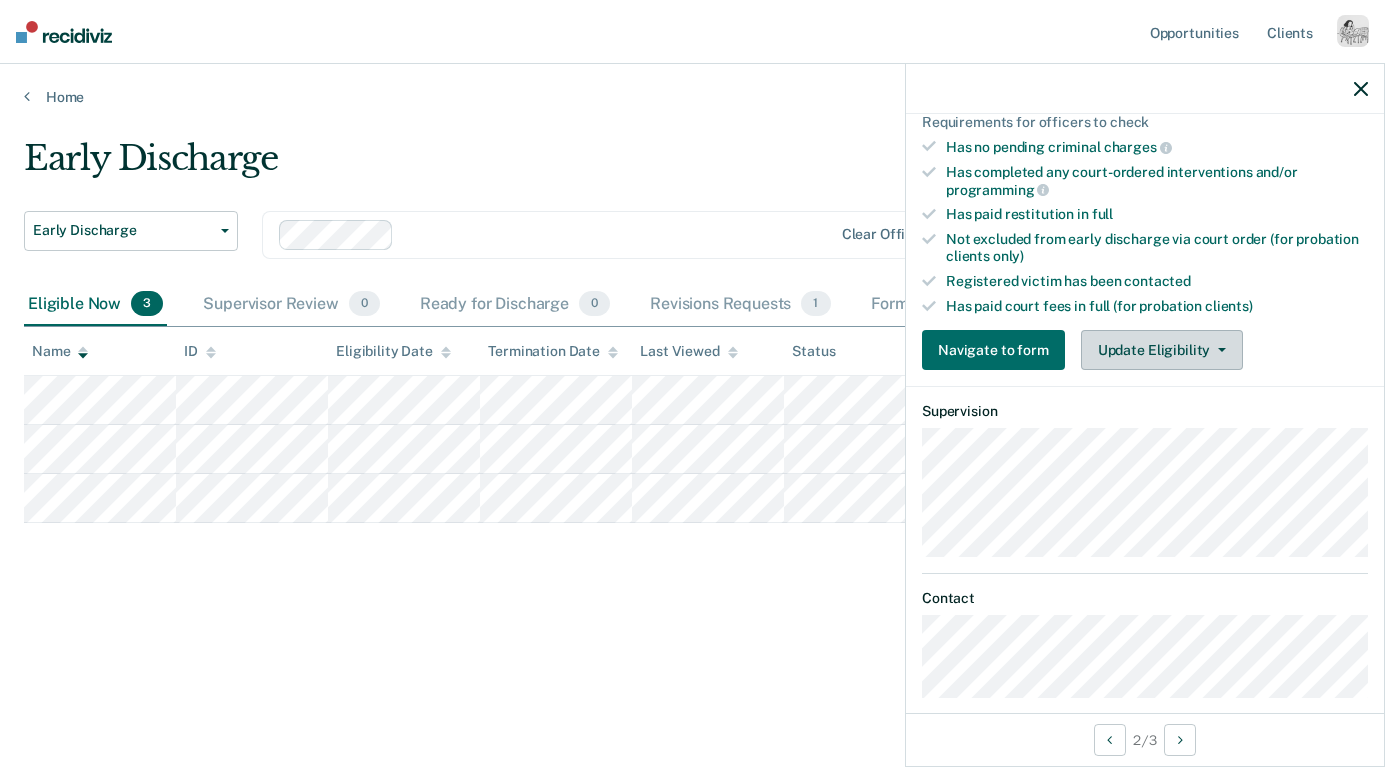 click on "Update Eligibility" at bounding box center [1162, 350] 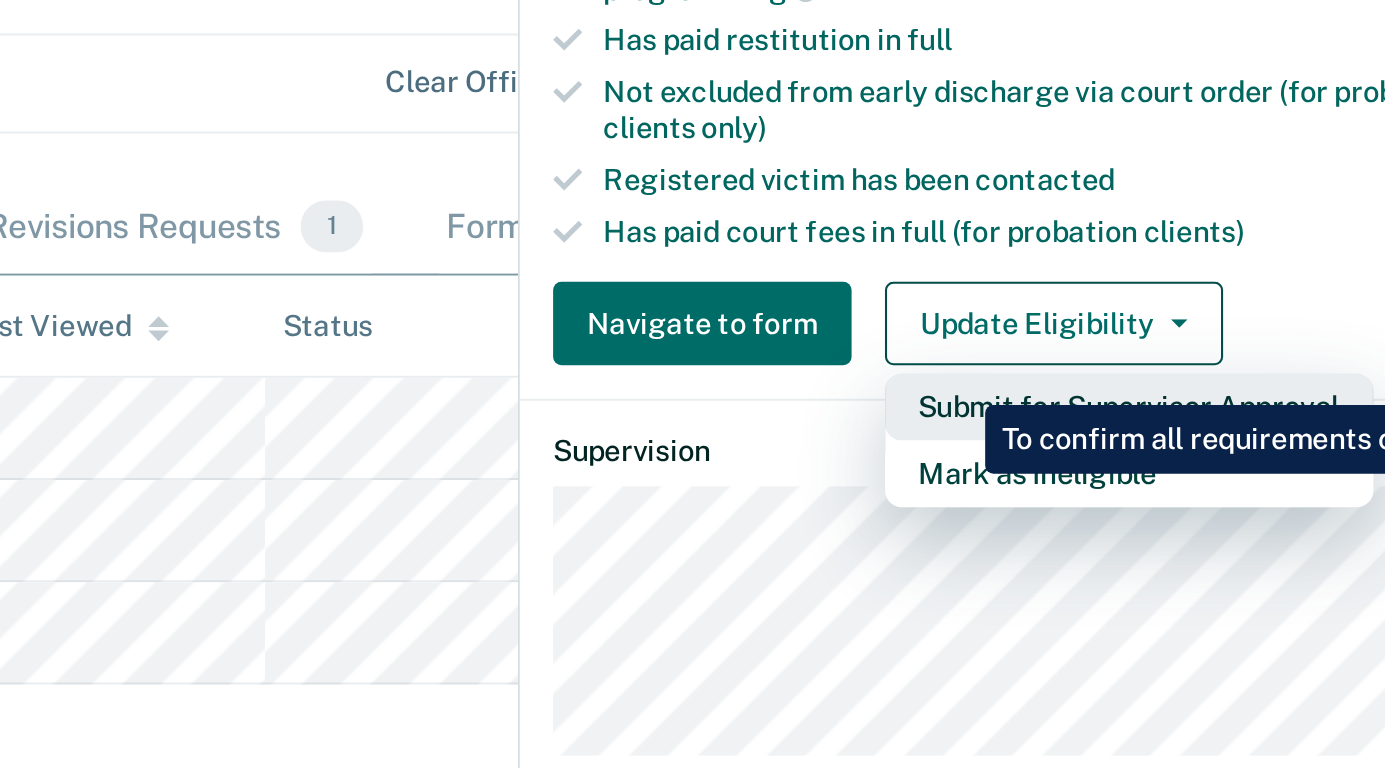 scroll, scrollTop: 0, scrollLeft: 0, axis: both 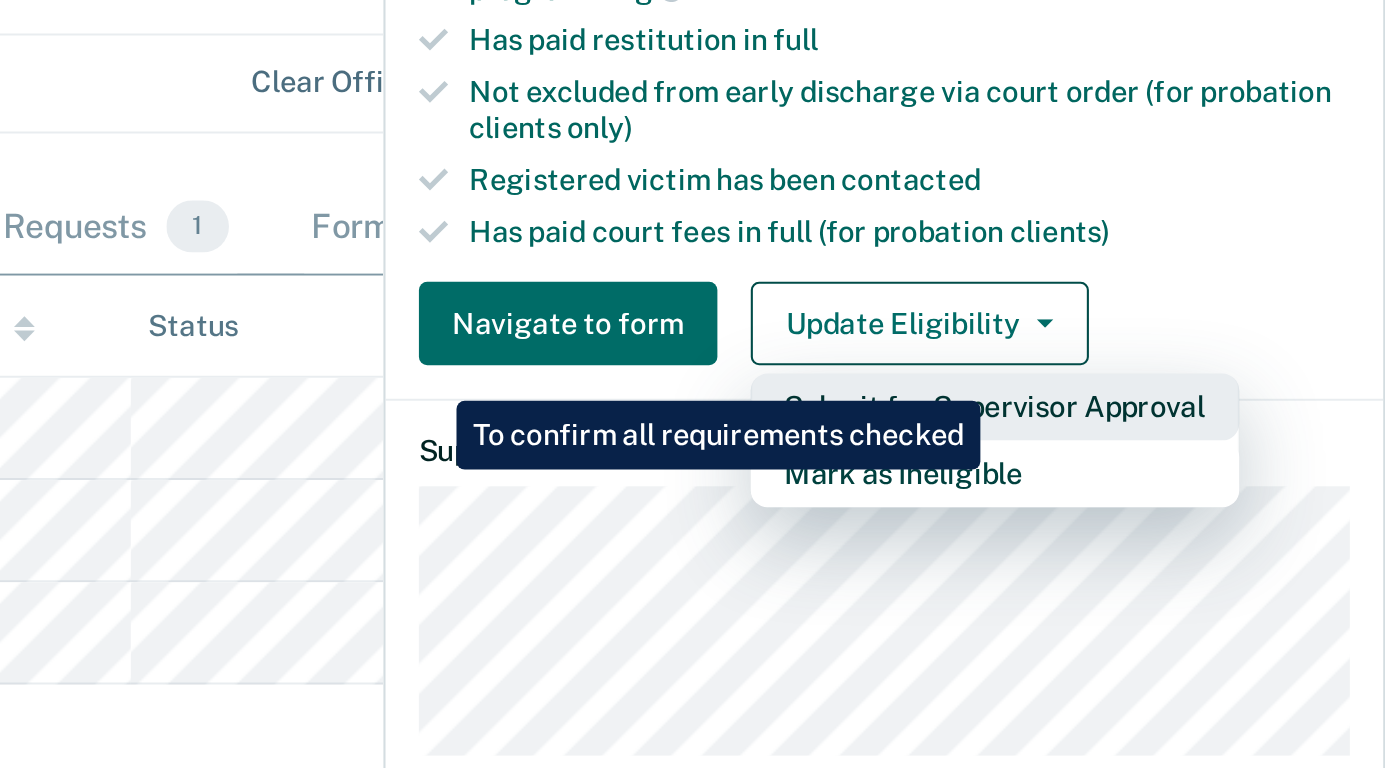 click on "Submit for Supervisor Approval" at bounding box center (1198, 390) 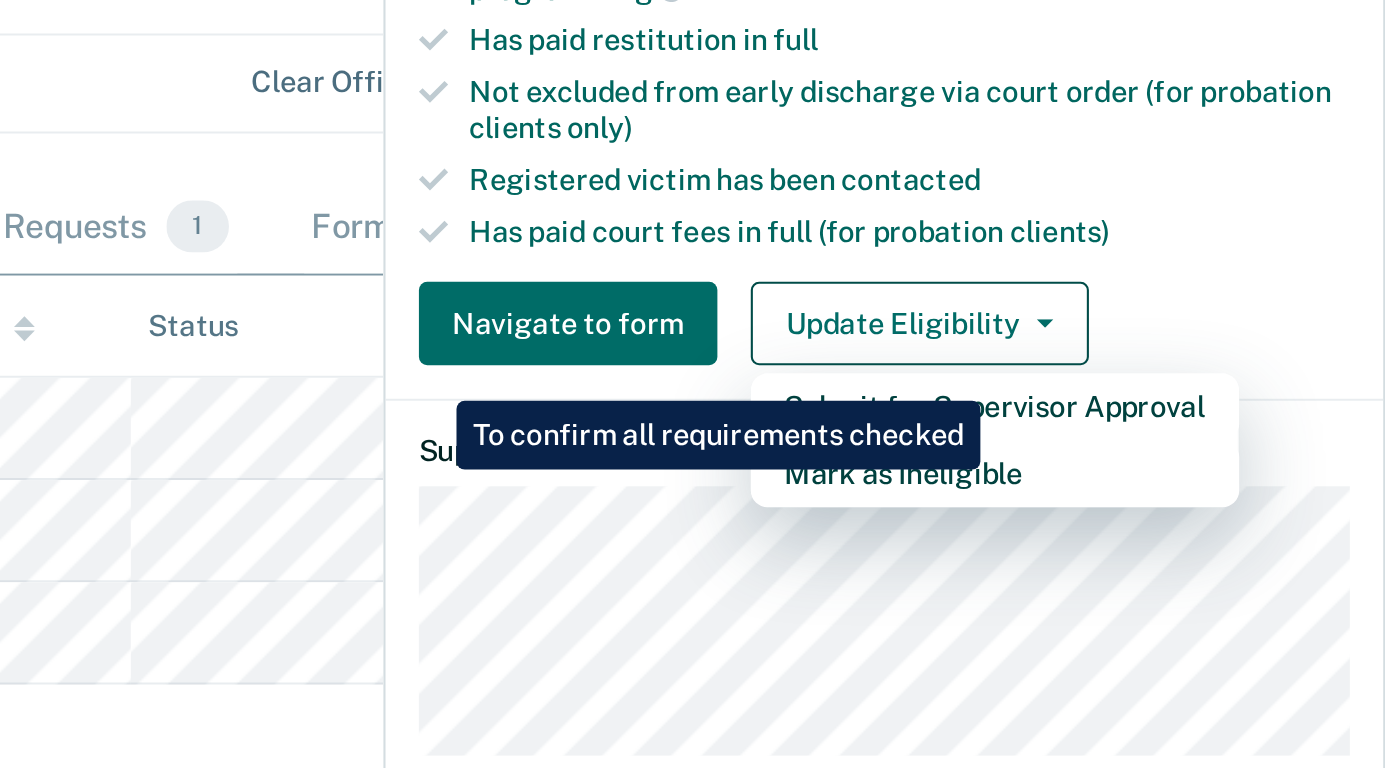 scroll, scrollTop: 350, scrollLeft: 0, axis: vertical 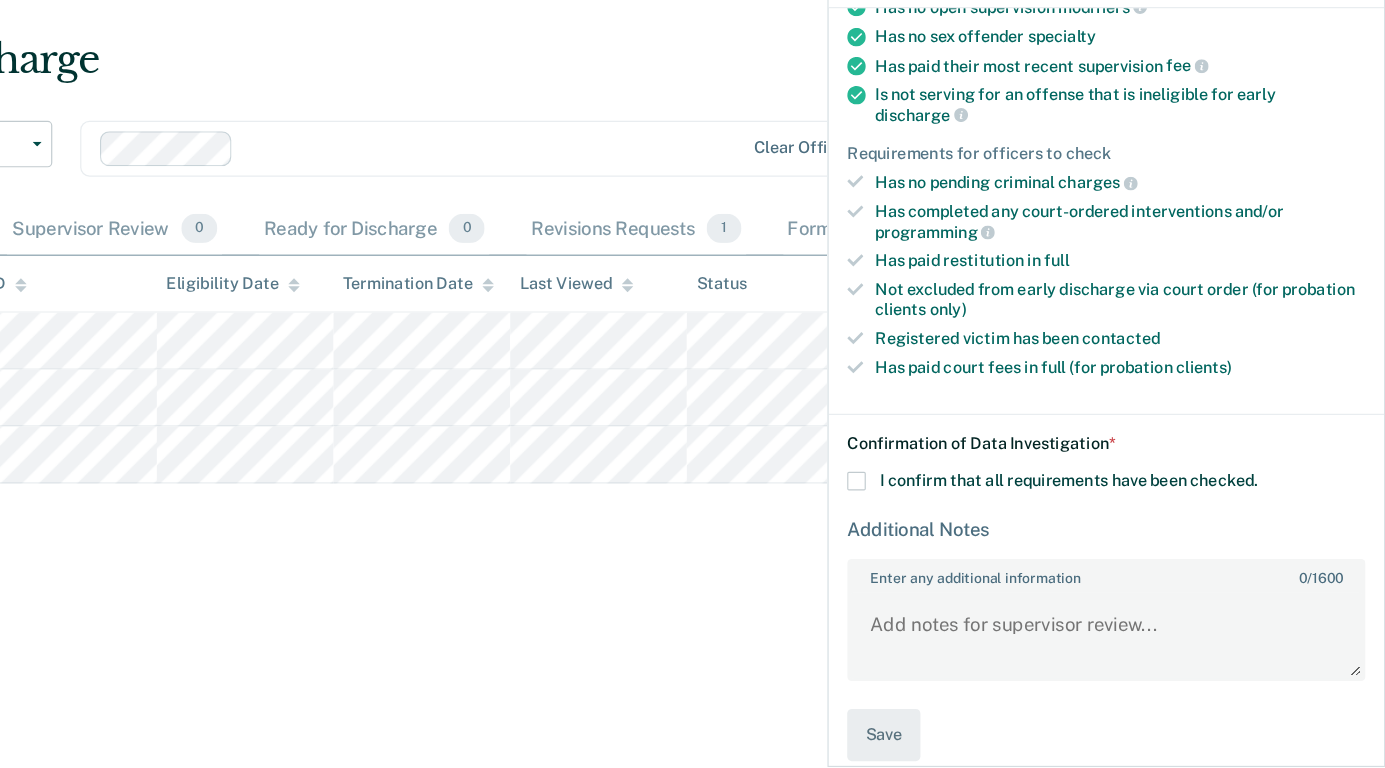click at bounding box center [930, 521] 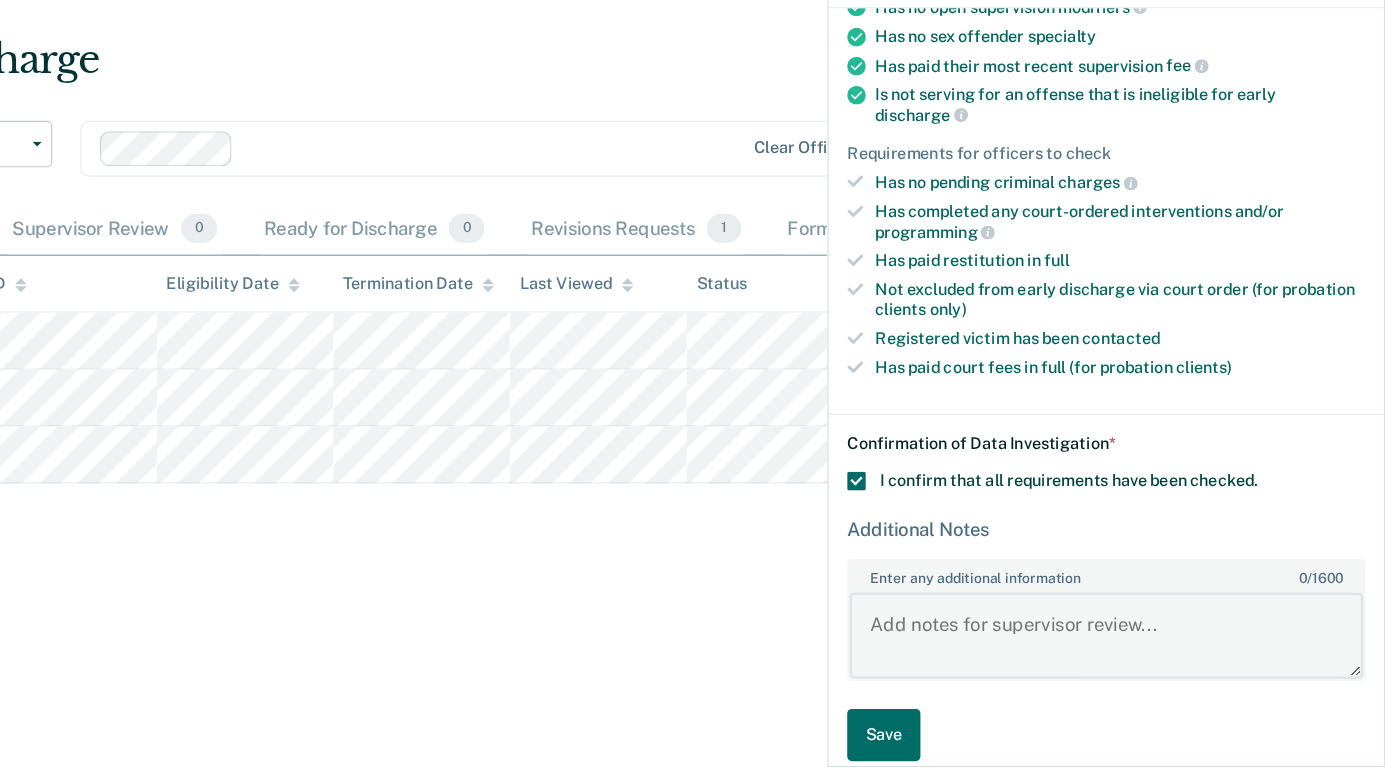 click on "Enter any additional information 0  /  1600" at bounding box center (1145, 654) 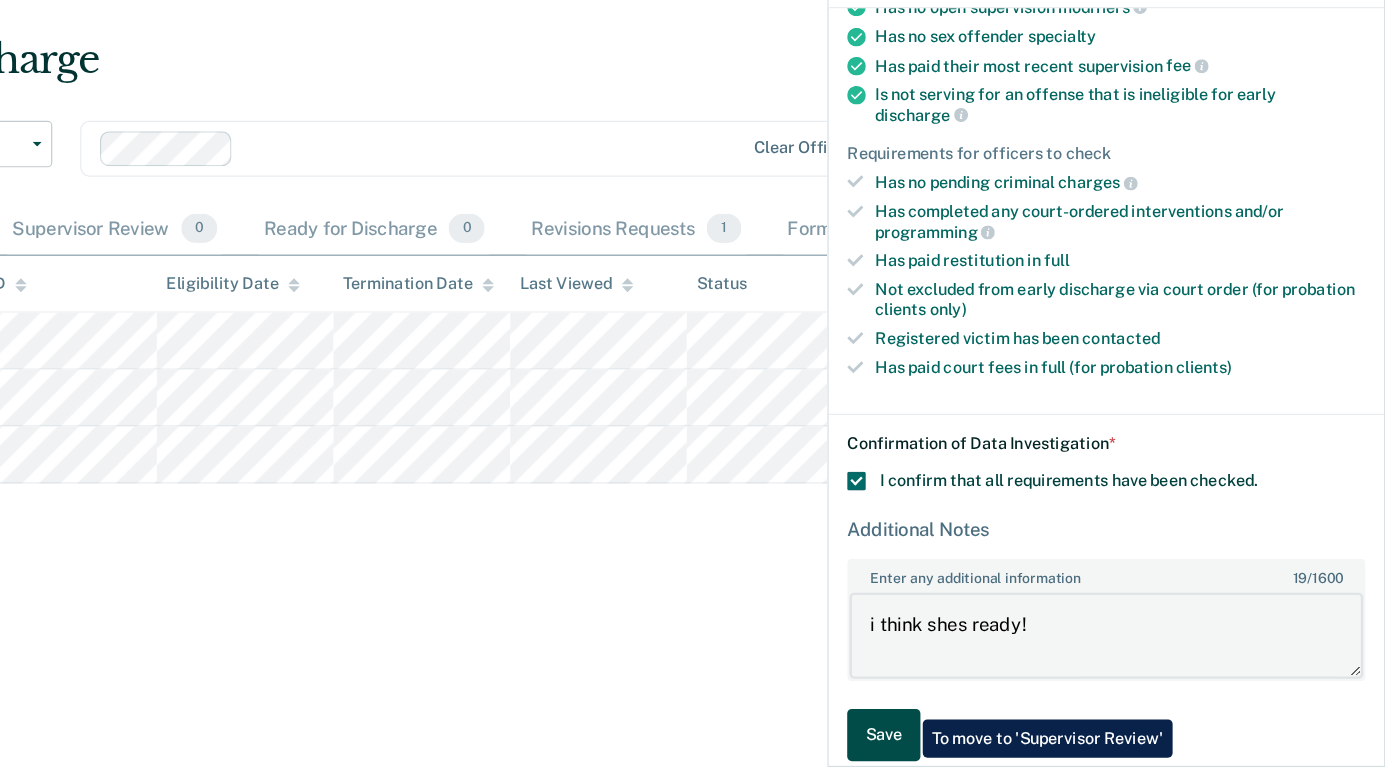 type on "i think shes ready!" 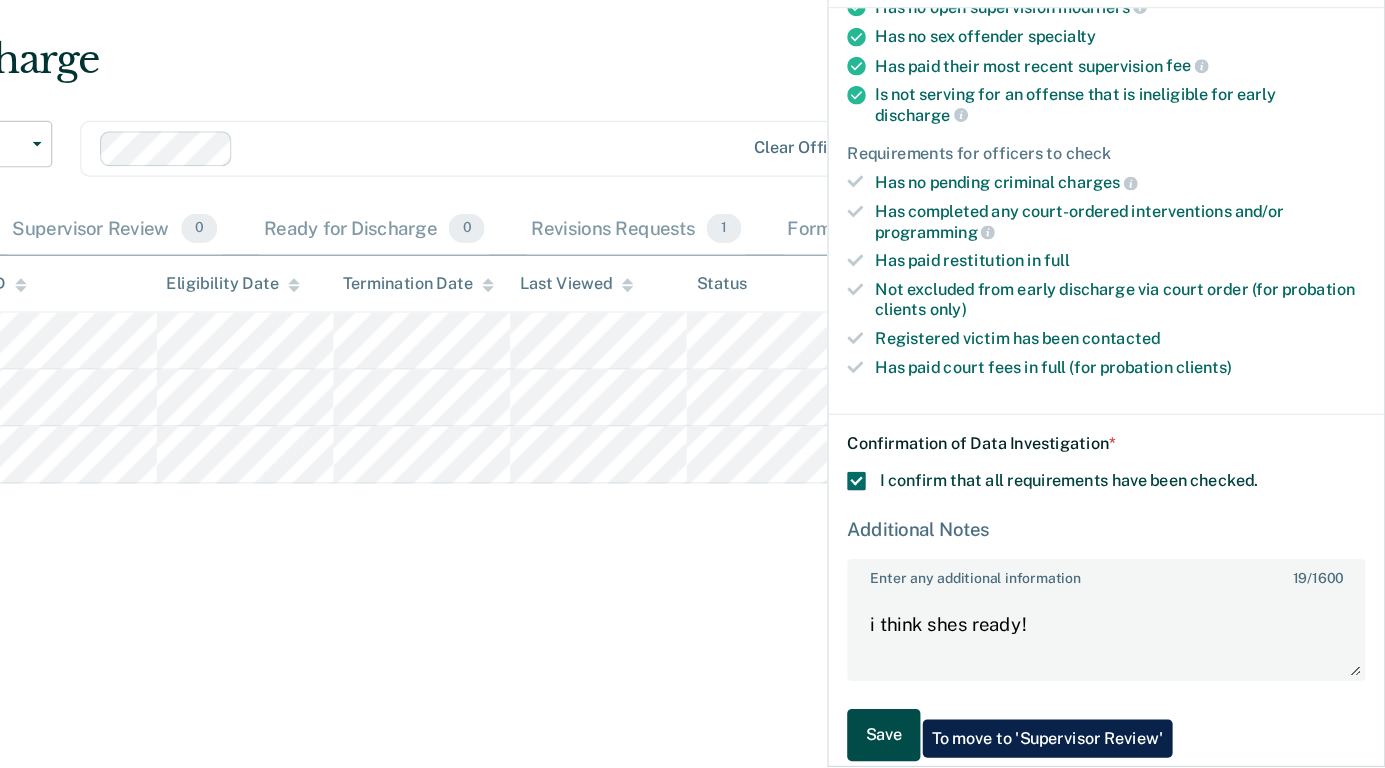 click on "Save" at bounding box center (953, 739) 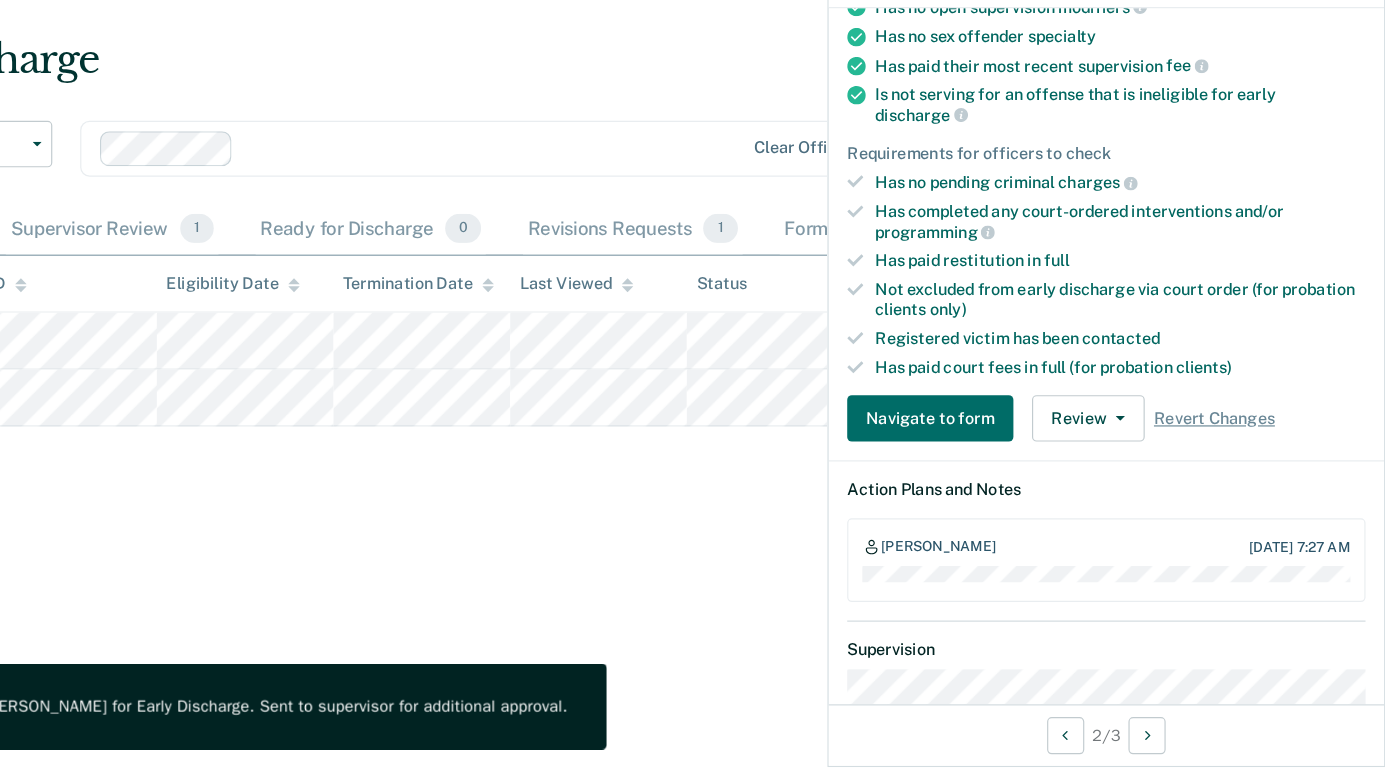 scroll, scrollTop: 0, scrollLeft: 0, axis: both 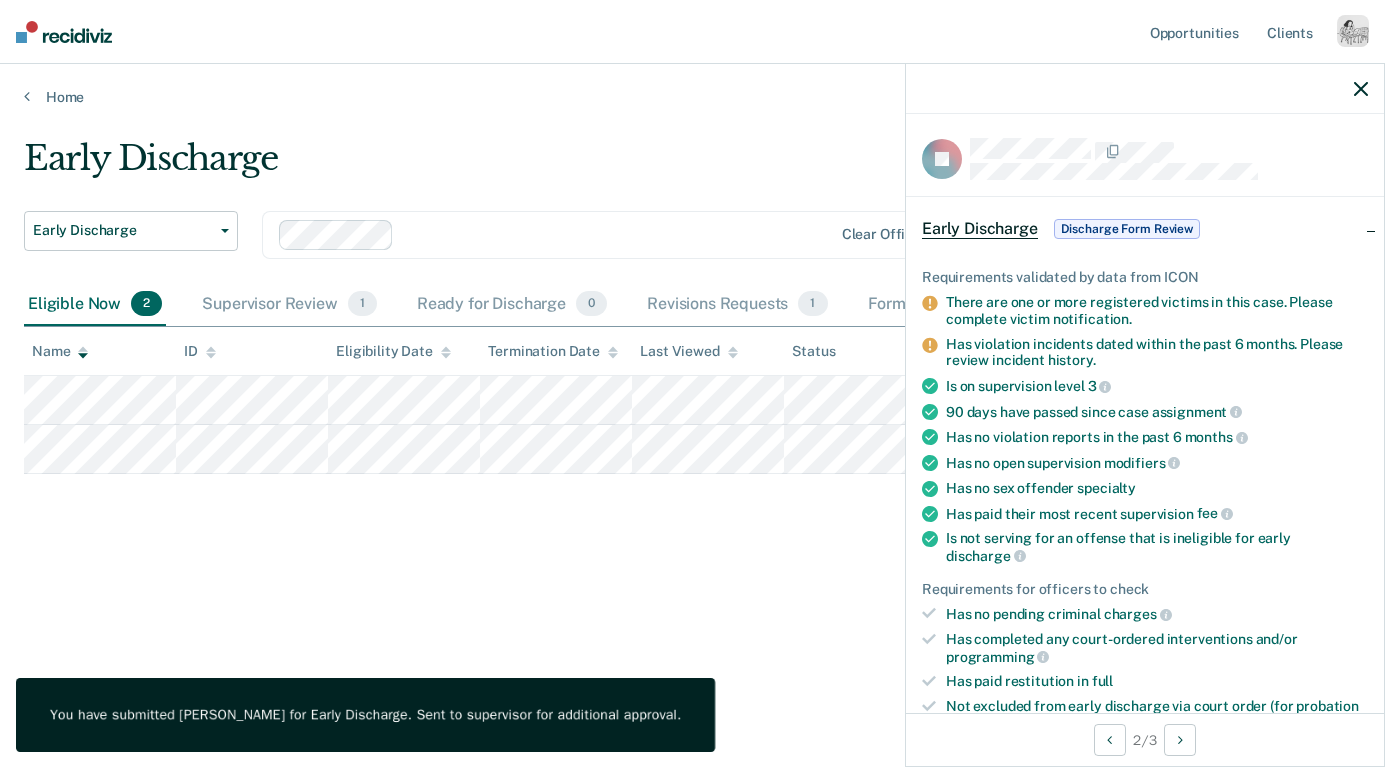 click 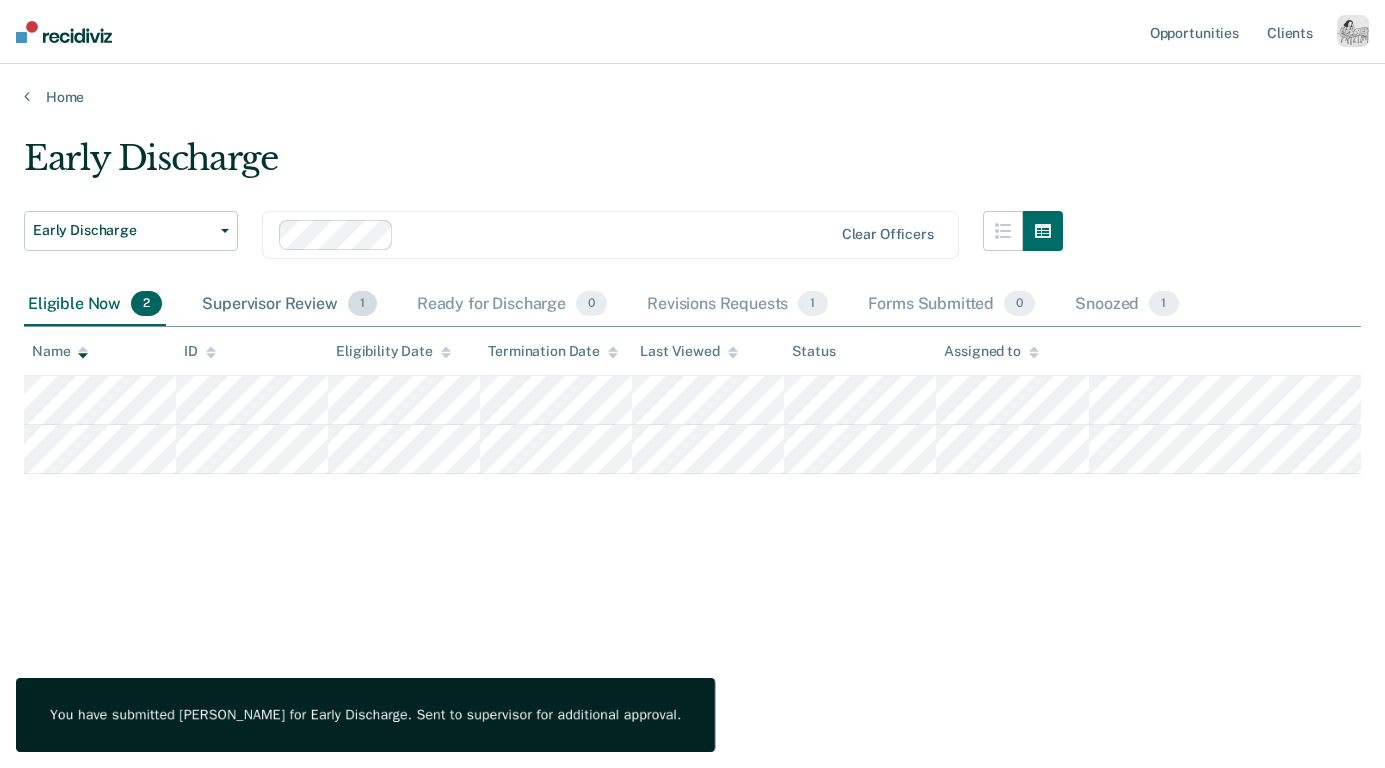 click on "Supervisor Review 1" at bounding box center [289, 305] 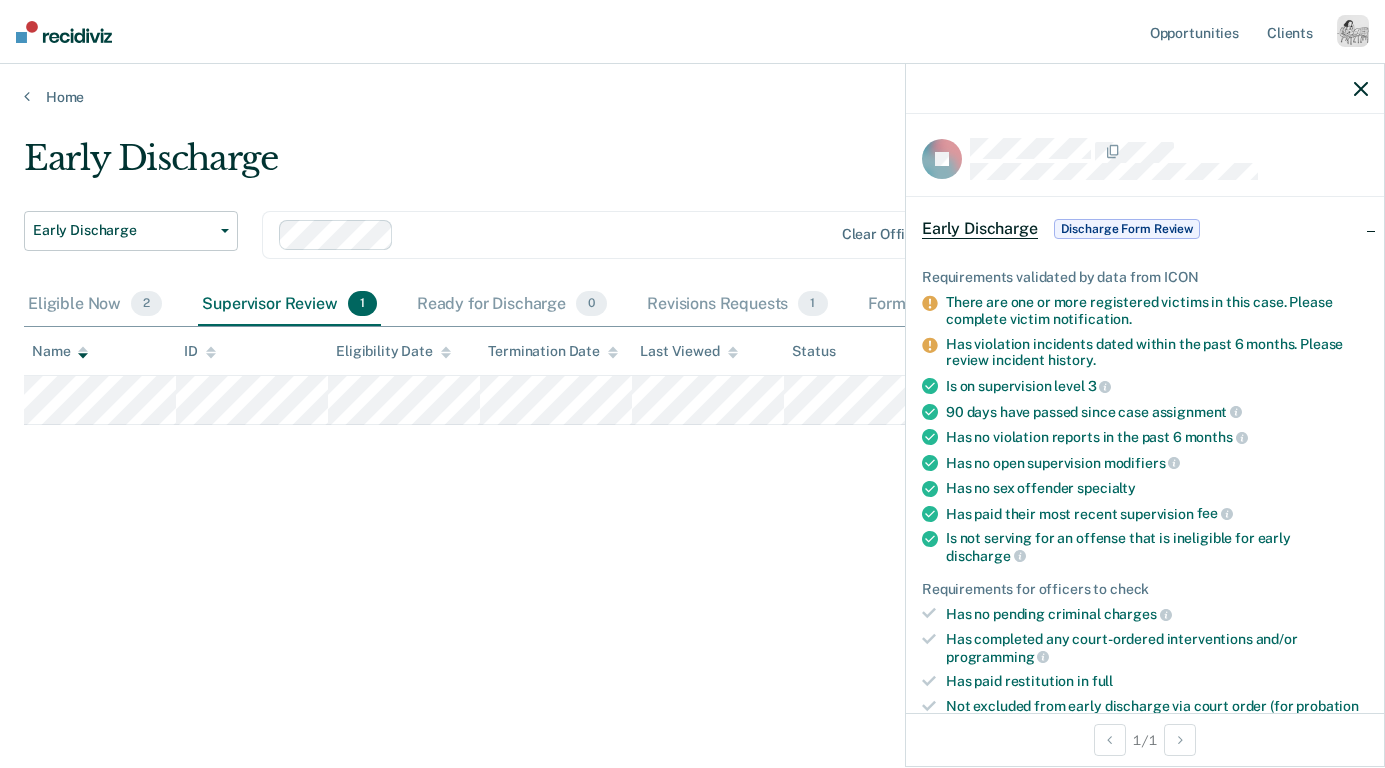 click 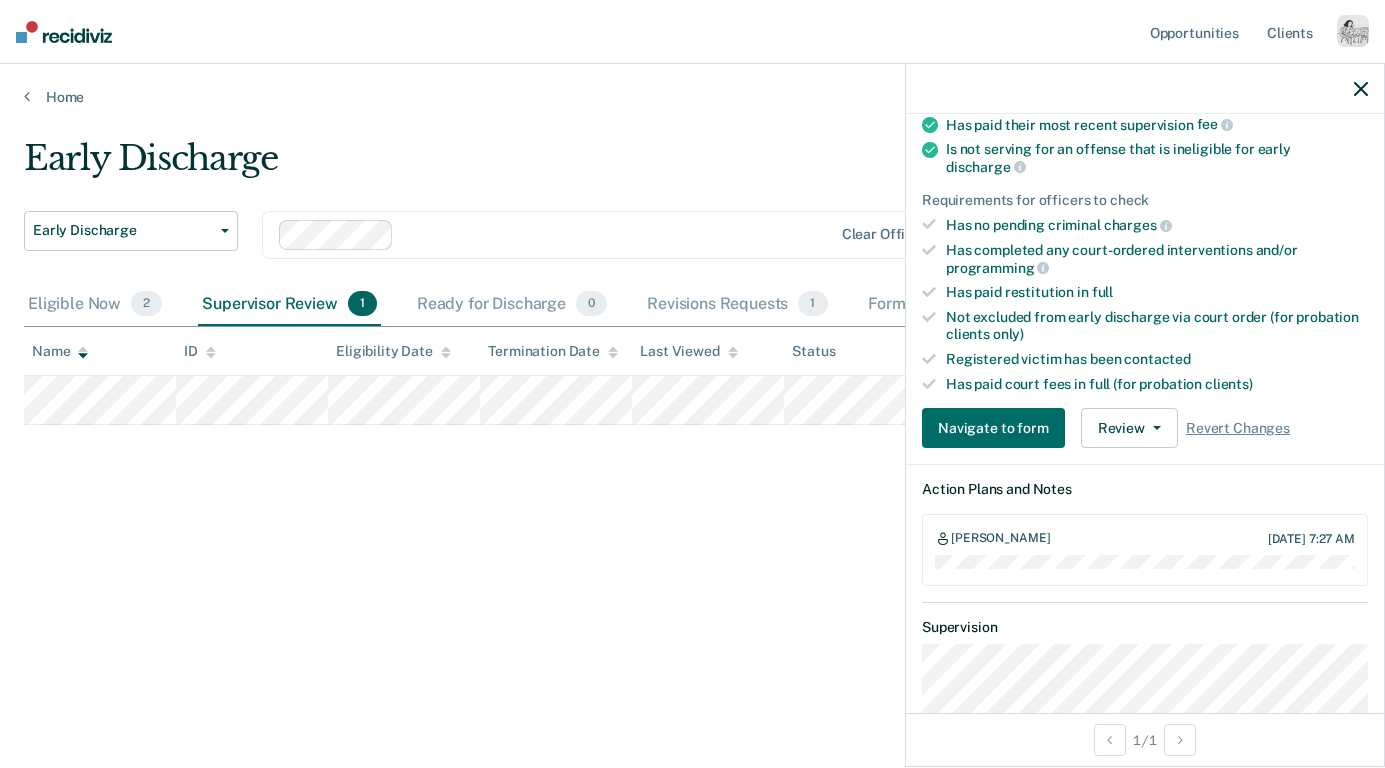 scroll, scrollTop: 373, scrollLeft: 0, axis: vertical 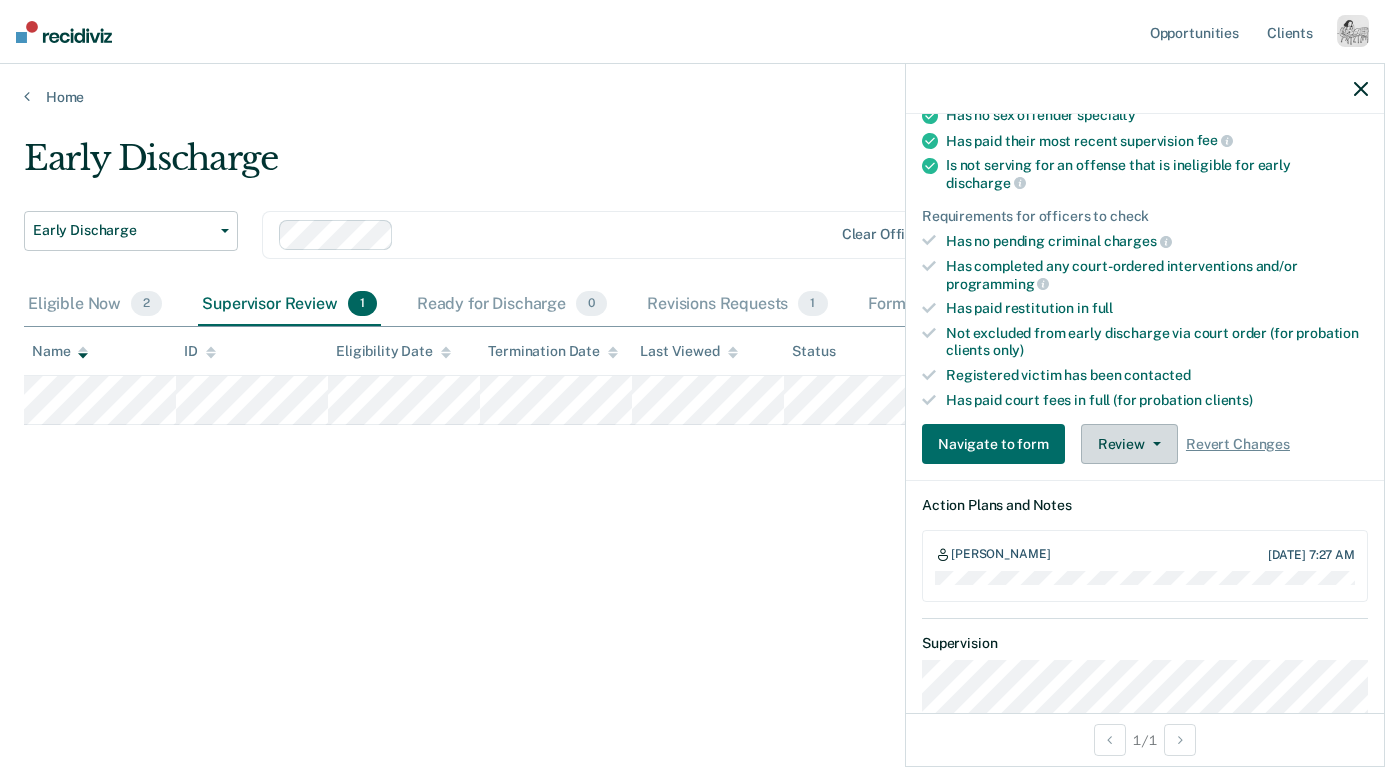 click on "Review" at bounding box center (1129, 444) 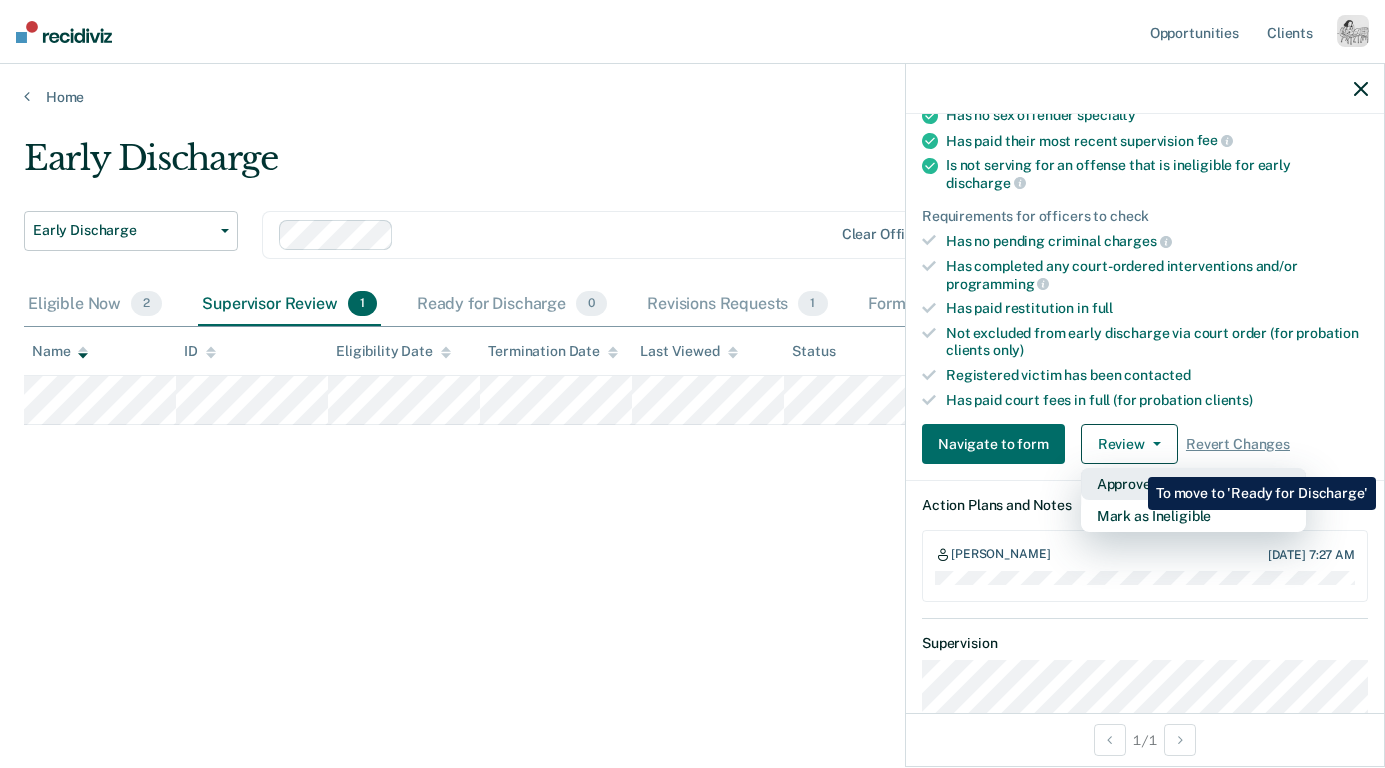 click on "Approve Discharge and Forms" at bounding box center [1193, 484] 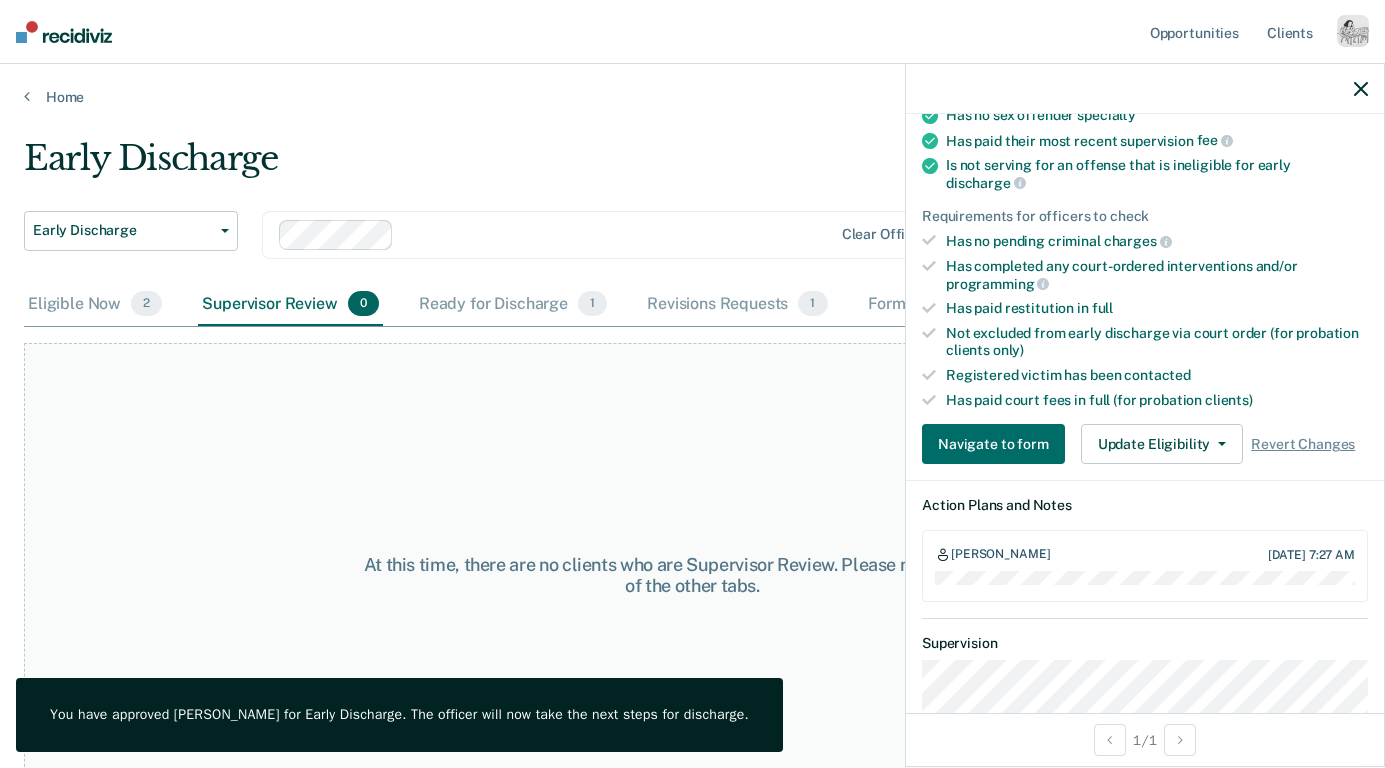 click 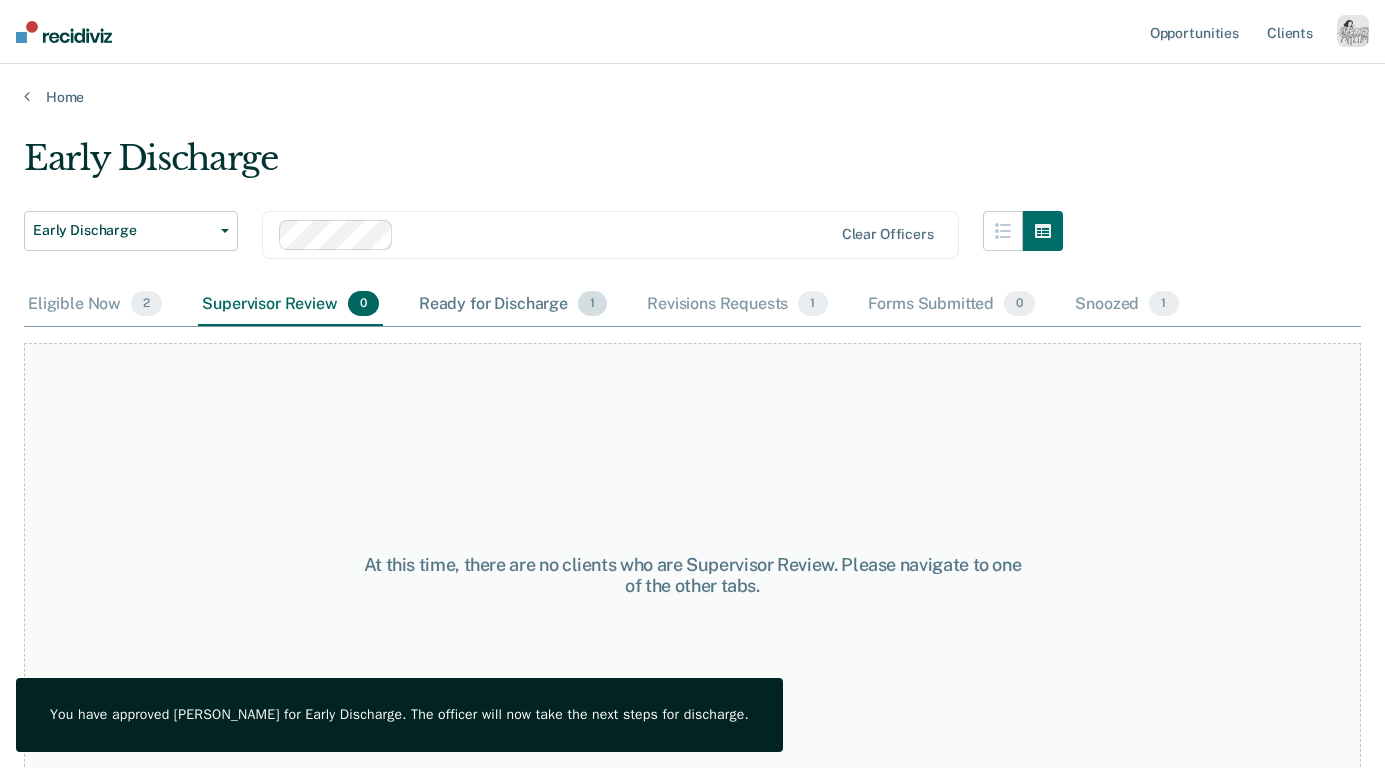 click on "Ready for Discharge 1" at bounding box center (513, 305) 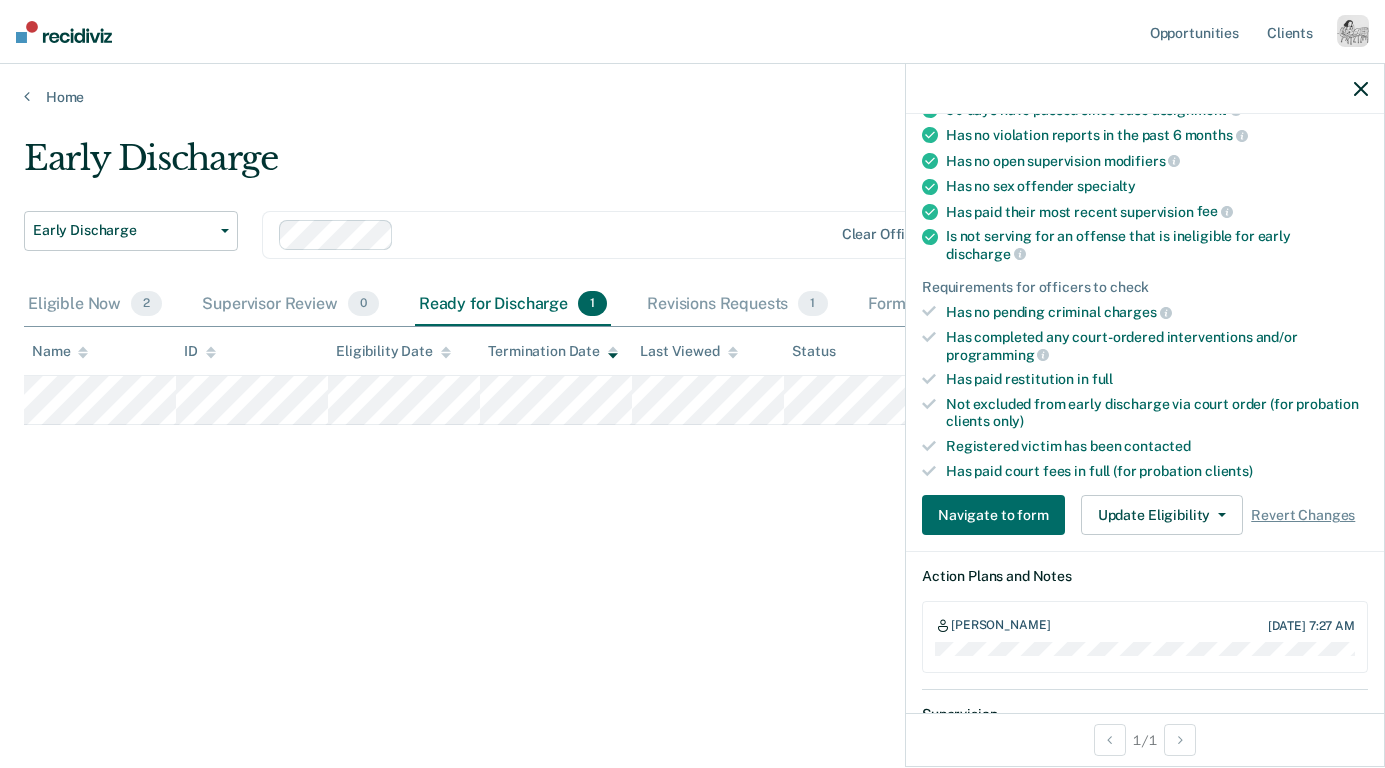 scroll, scrollTop: 424, scrollLeft: 0, axis: vertical 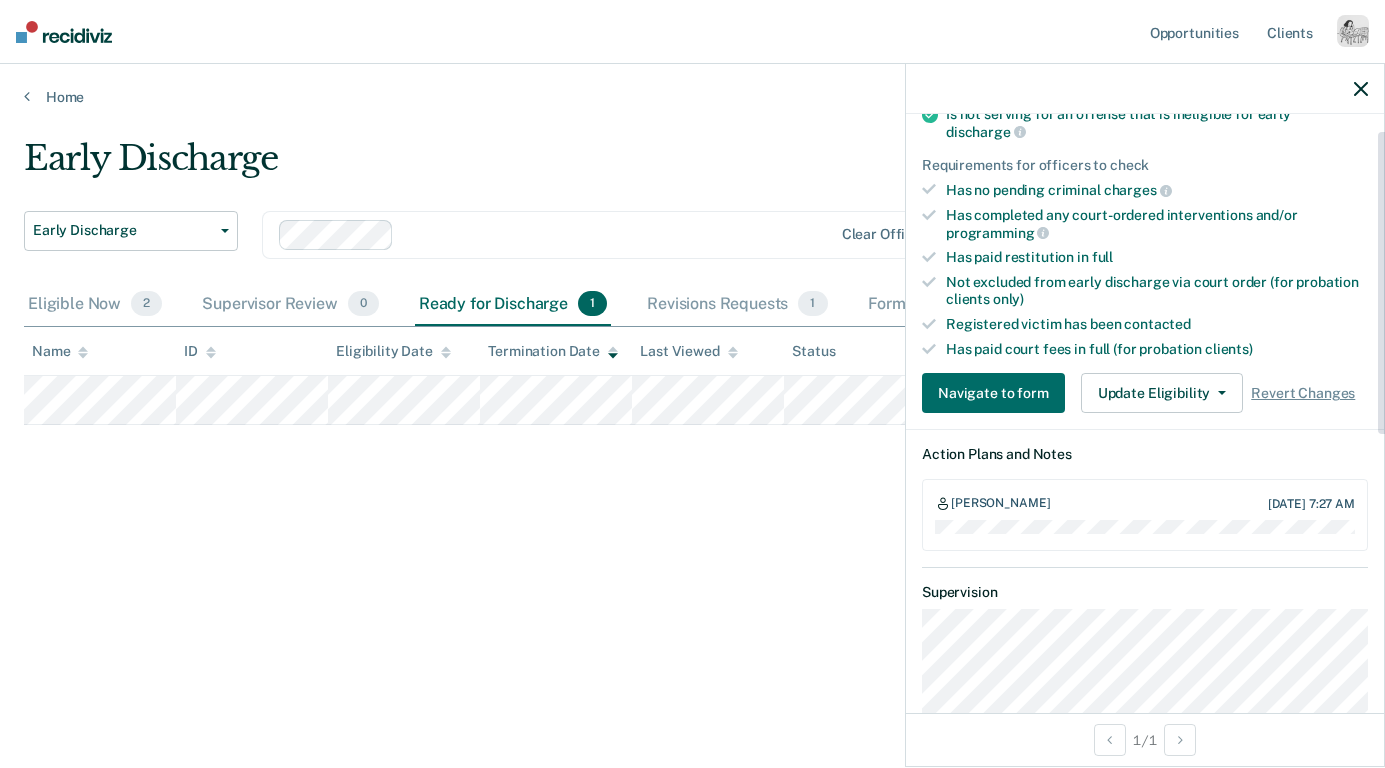 click 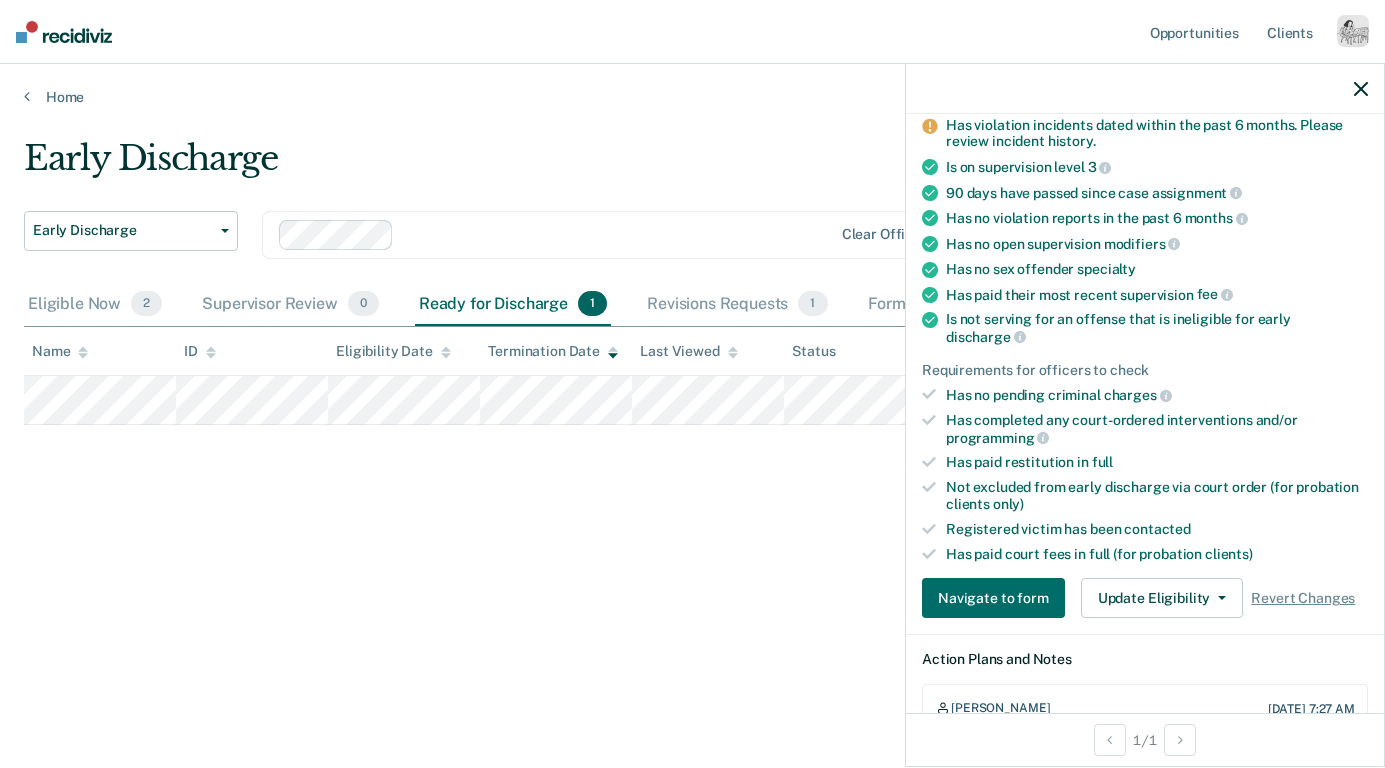 scroll, scrollTop: 306, scrollLeft: 0, axis: vertical 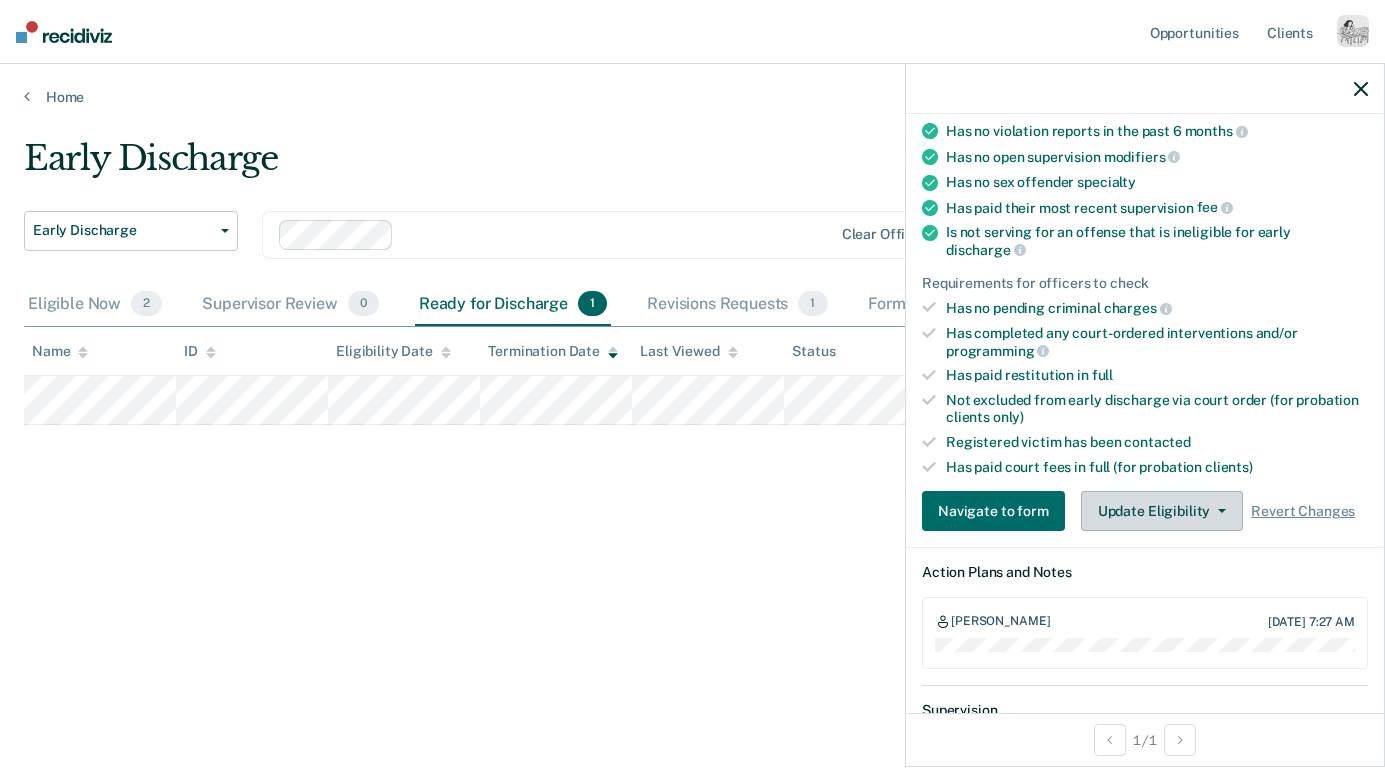 click on "Update Eligibility" at bounding box center (1162, 511) 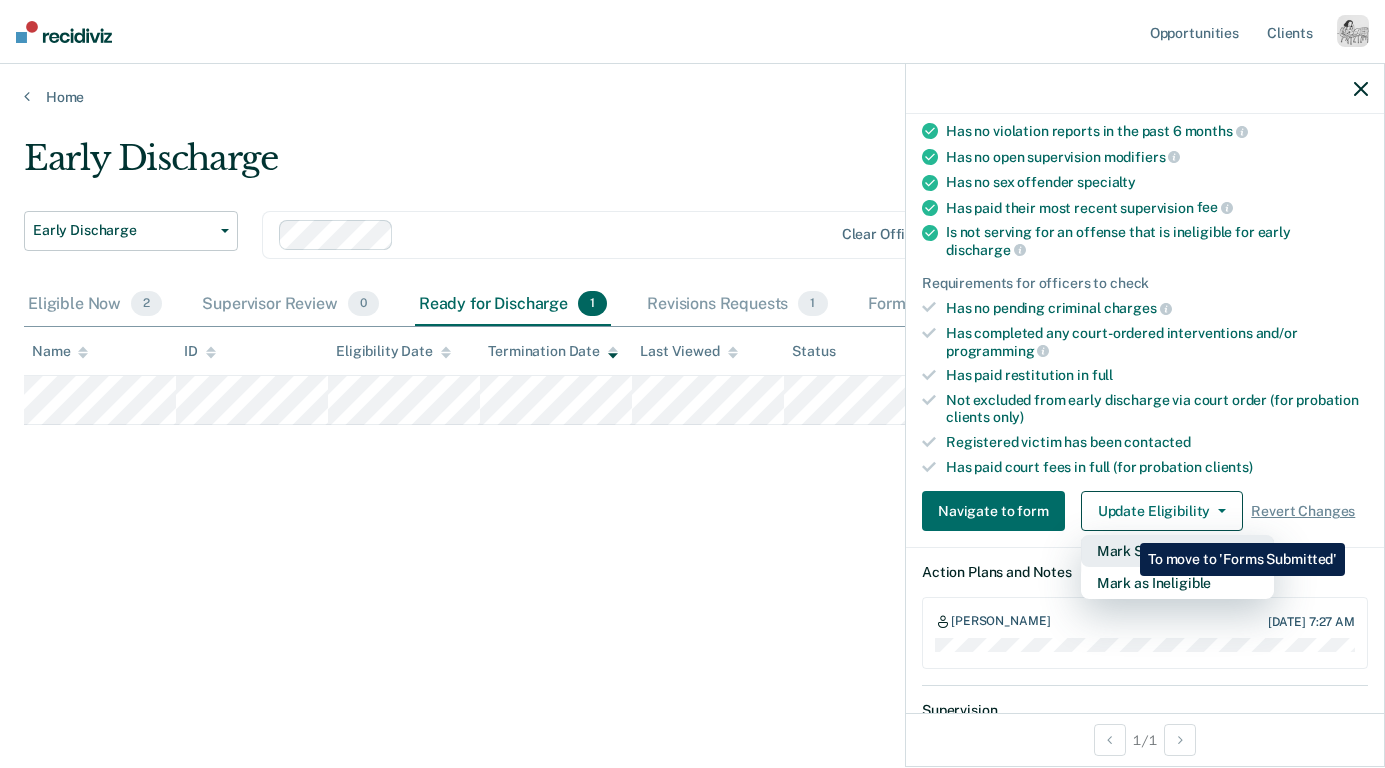 click on "Mark Submitted" at bounding box center (1177, 551) 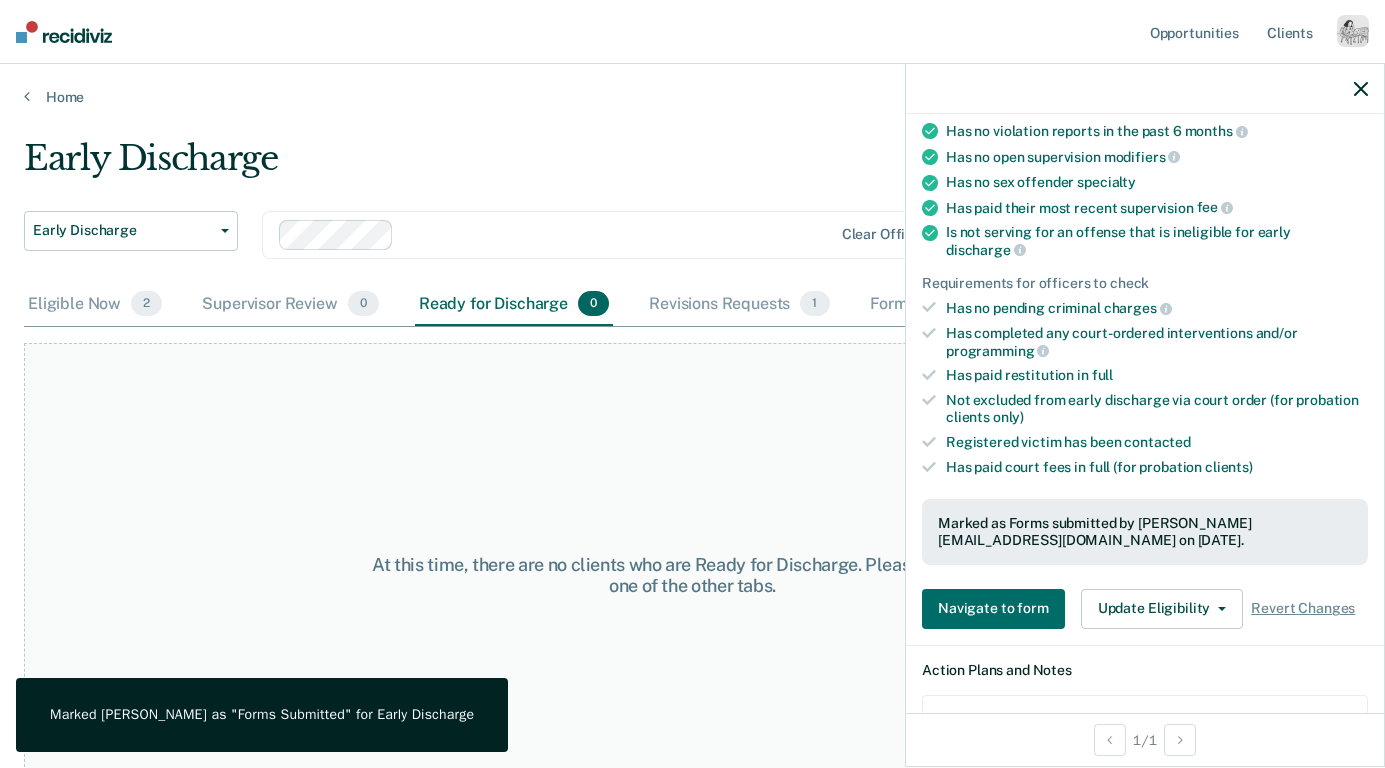 click 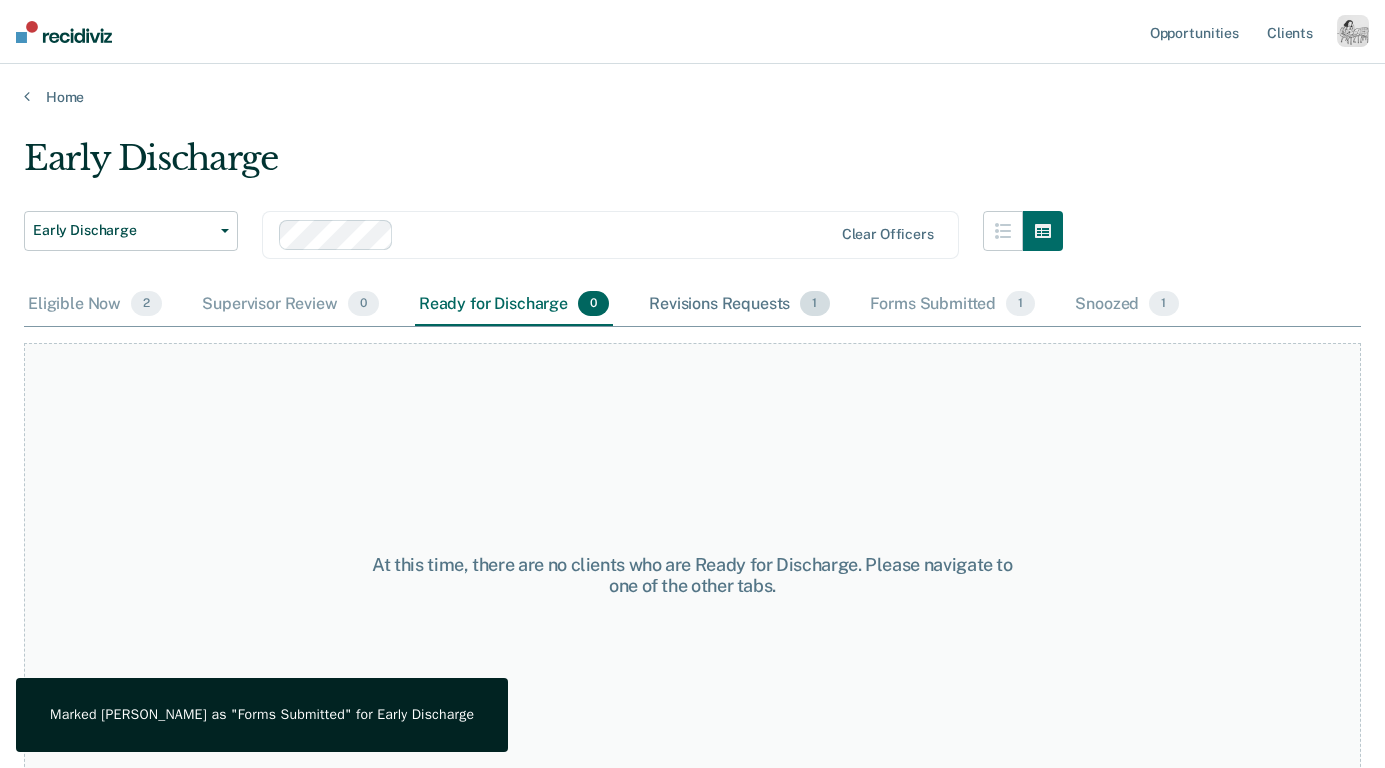 click on "Revisions Requests 1" at bounding box center [739, 305] 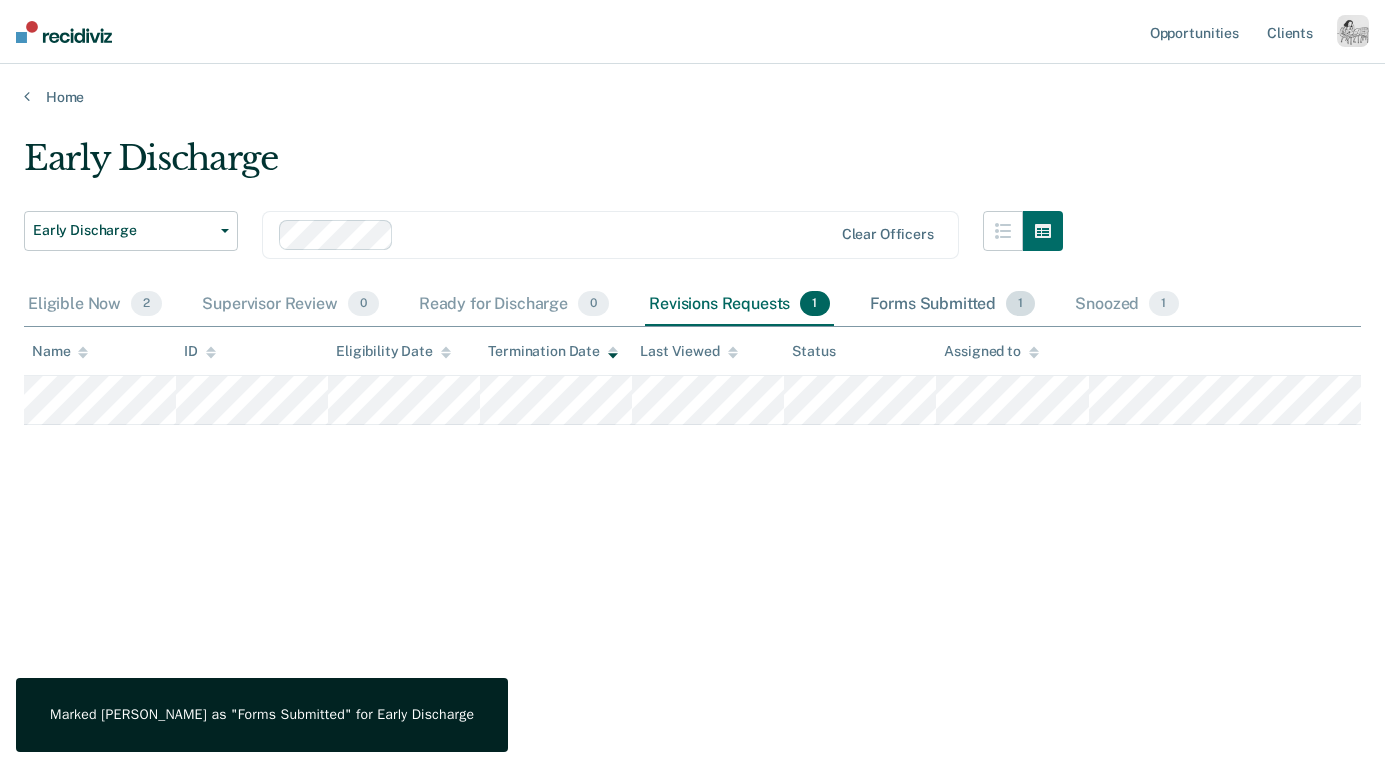 click on "Forms Submitted 1" at bounding box center [953, 305] 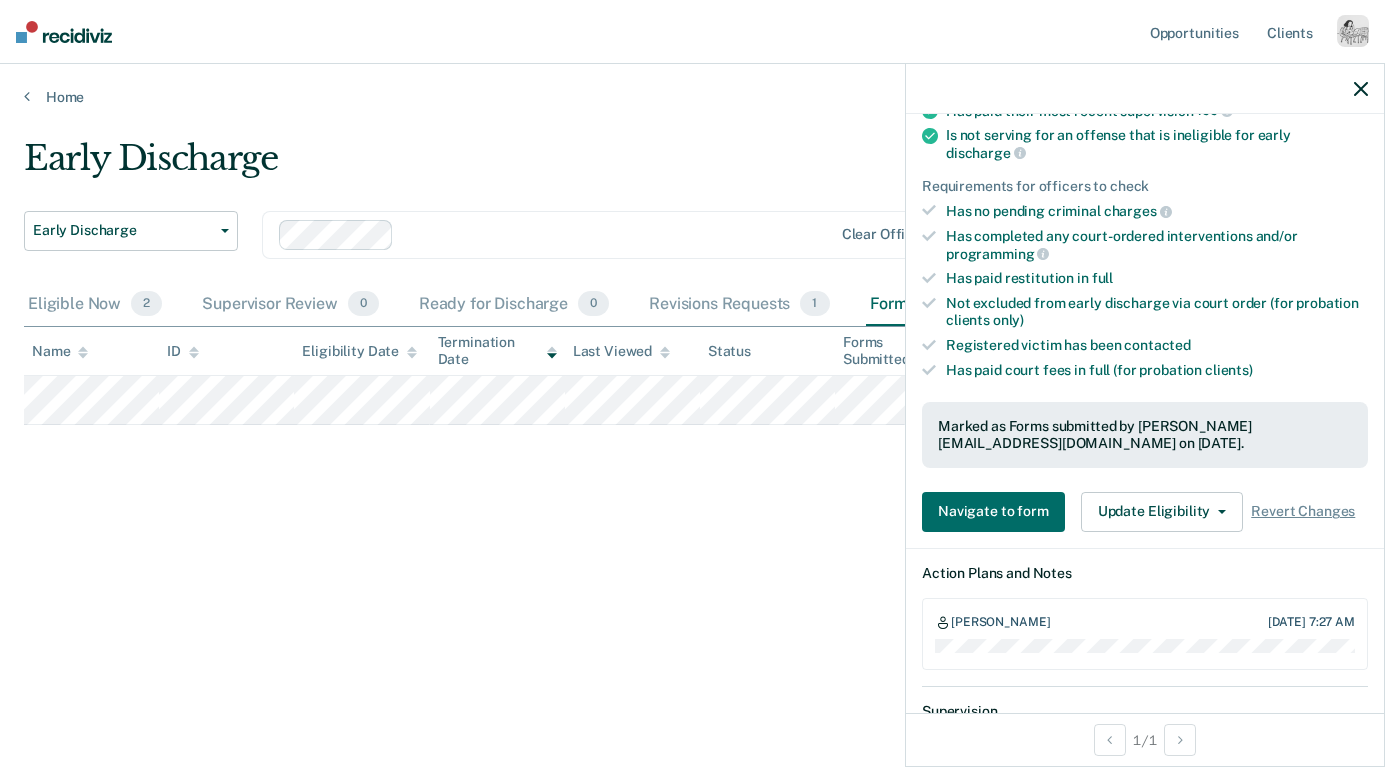 scroll, scrollTop: 427, scrollLeft: 0, axis: vertical 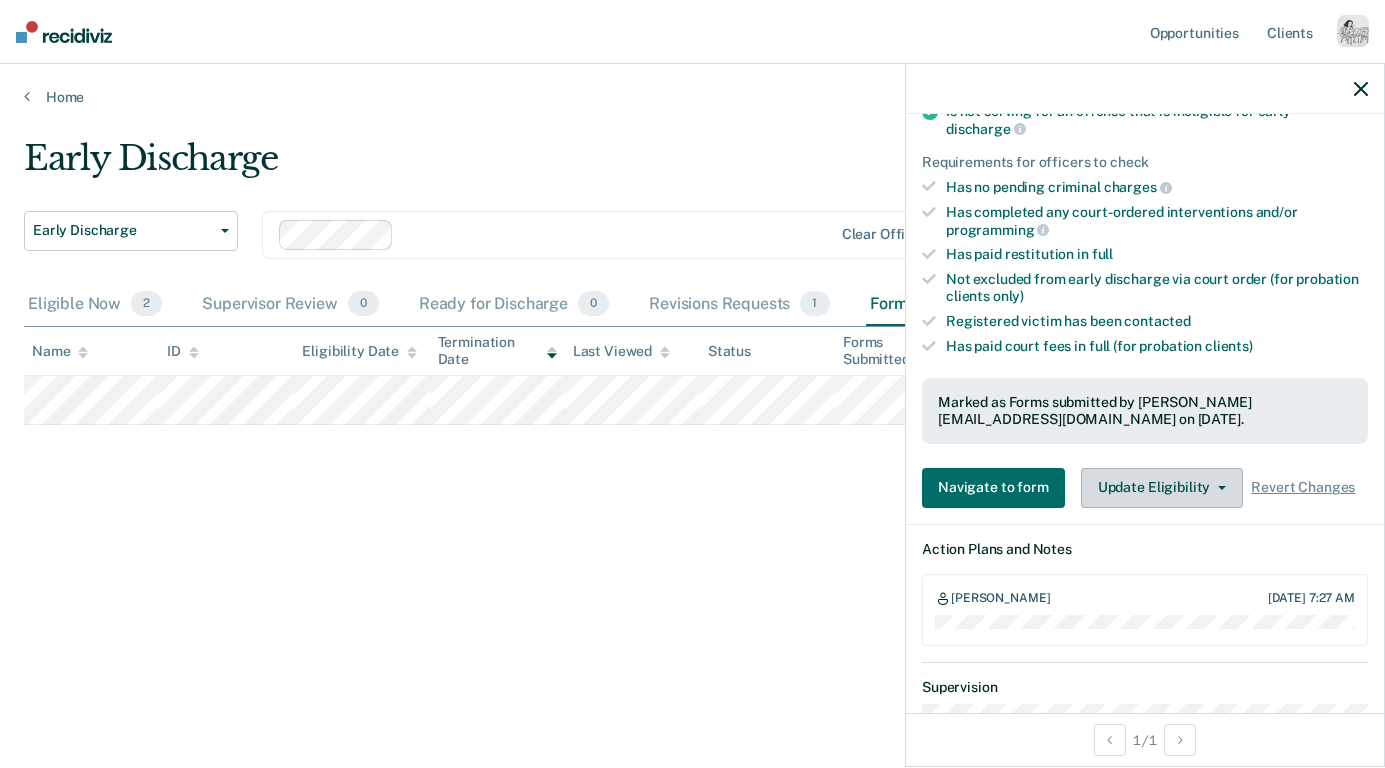 click on "Update Eligibility" at bounding box center [1162, 488] 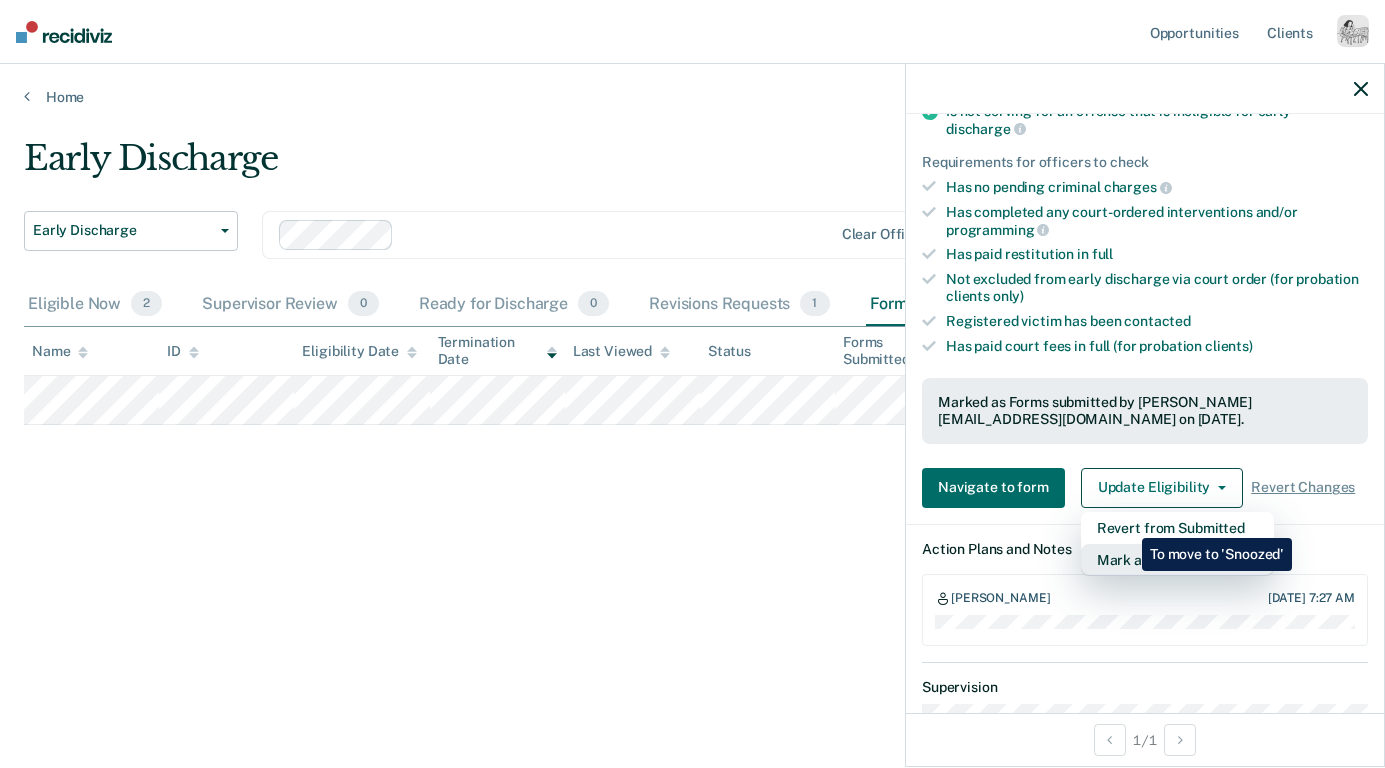 click on "Mark as Ineligible" at bounding box center [1177, 560] 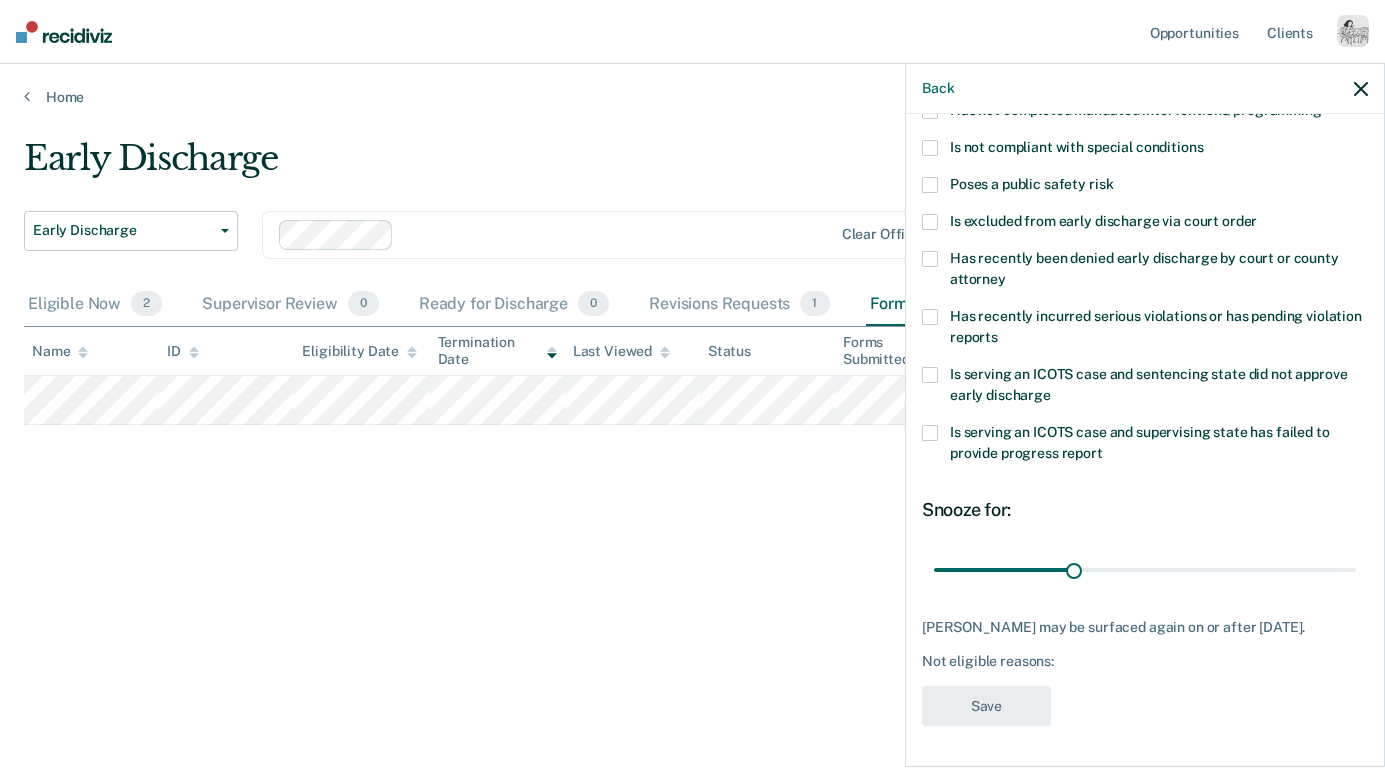 scroll, scrollTop: 235, scrollLeft: 0, axis: vertical 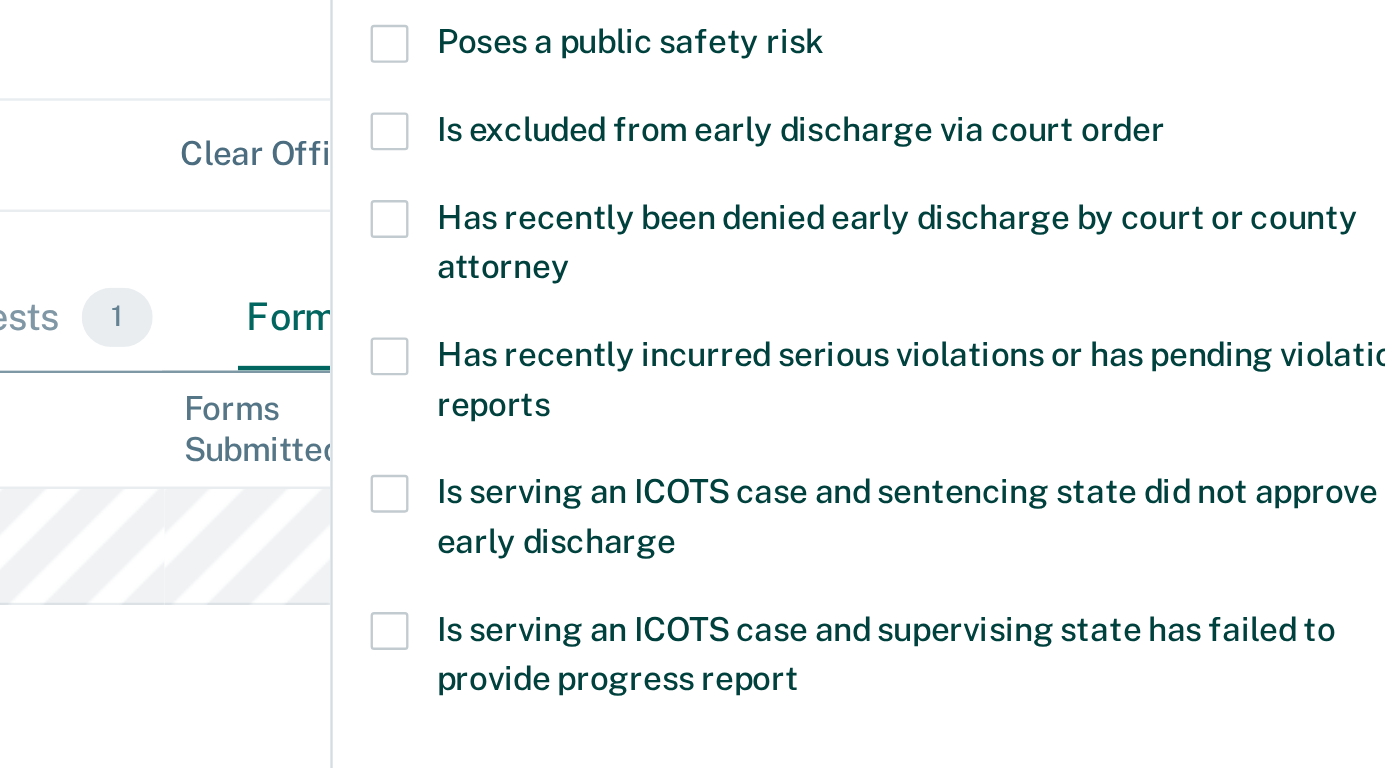 click at bounding box center [930, 262] 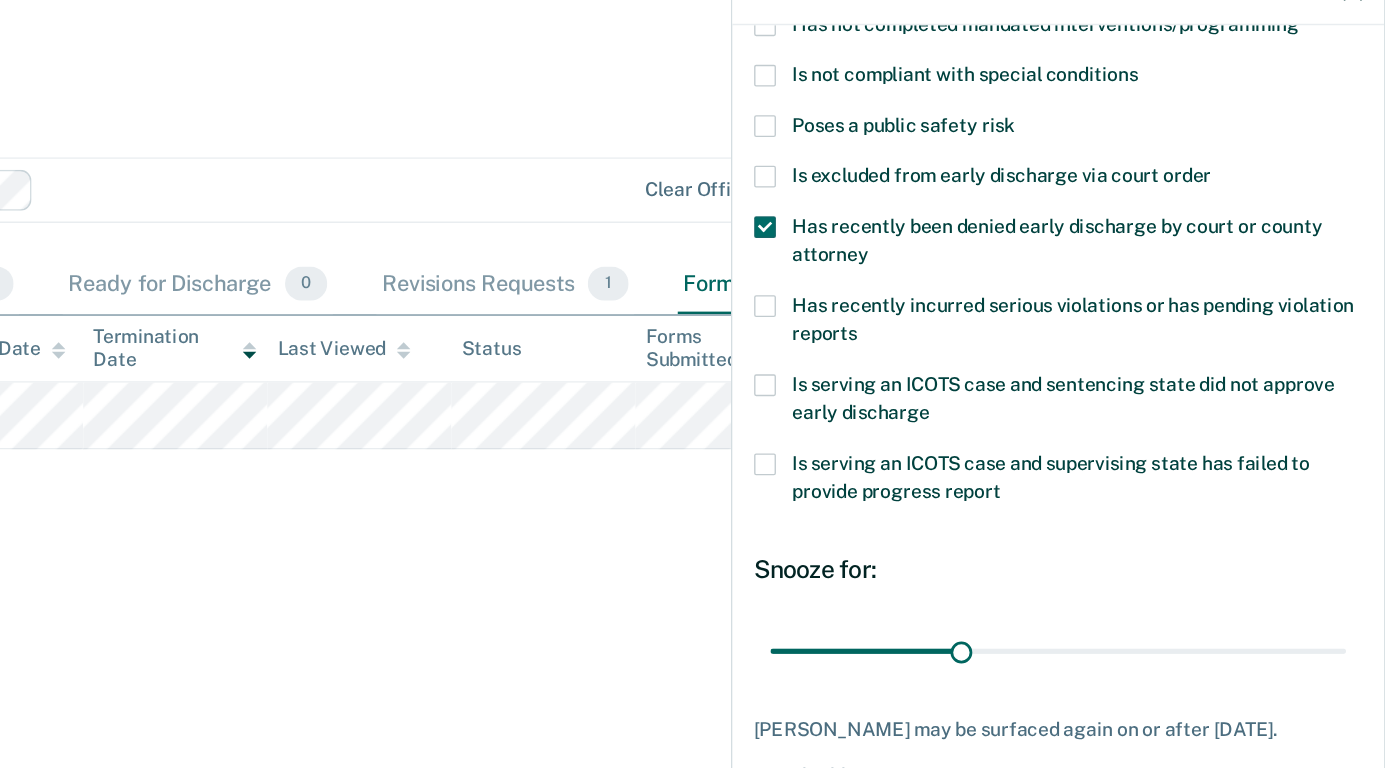 scroll, scrollTop: 0, scrollLeft: 0, axis: both 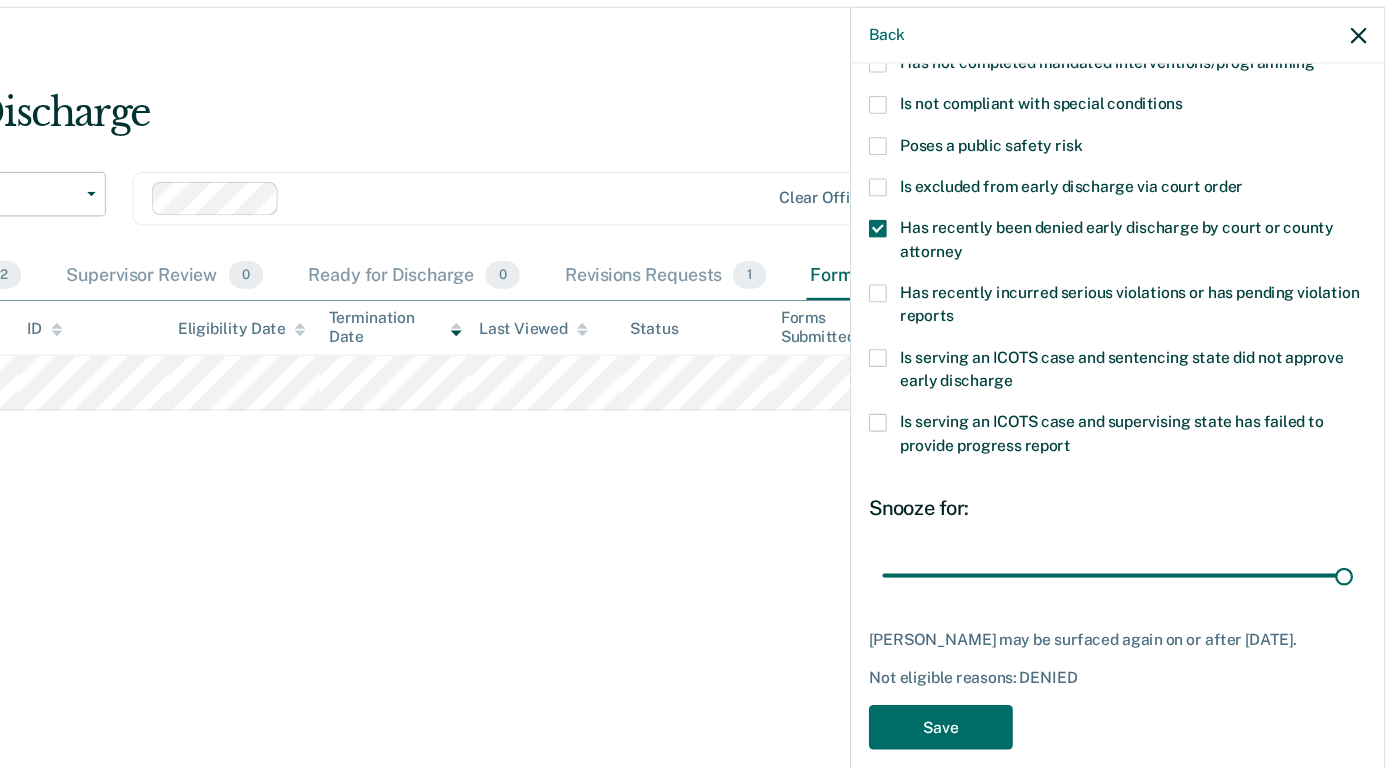 drag, startPoint x: 1077, startPoint y: 570, endPoint x: 1365, endPoint y: 613, distance: 291.19238 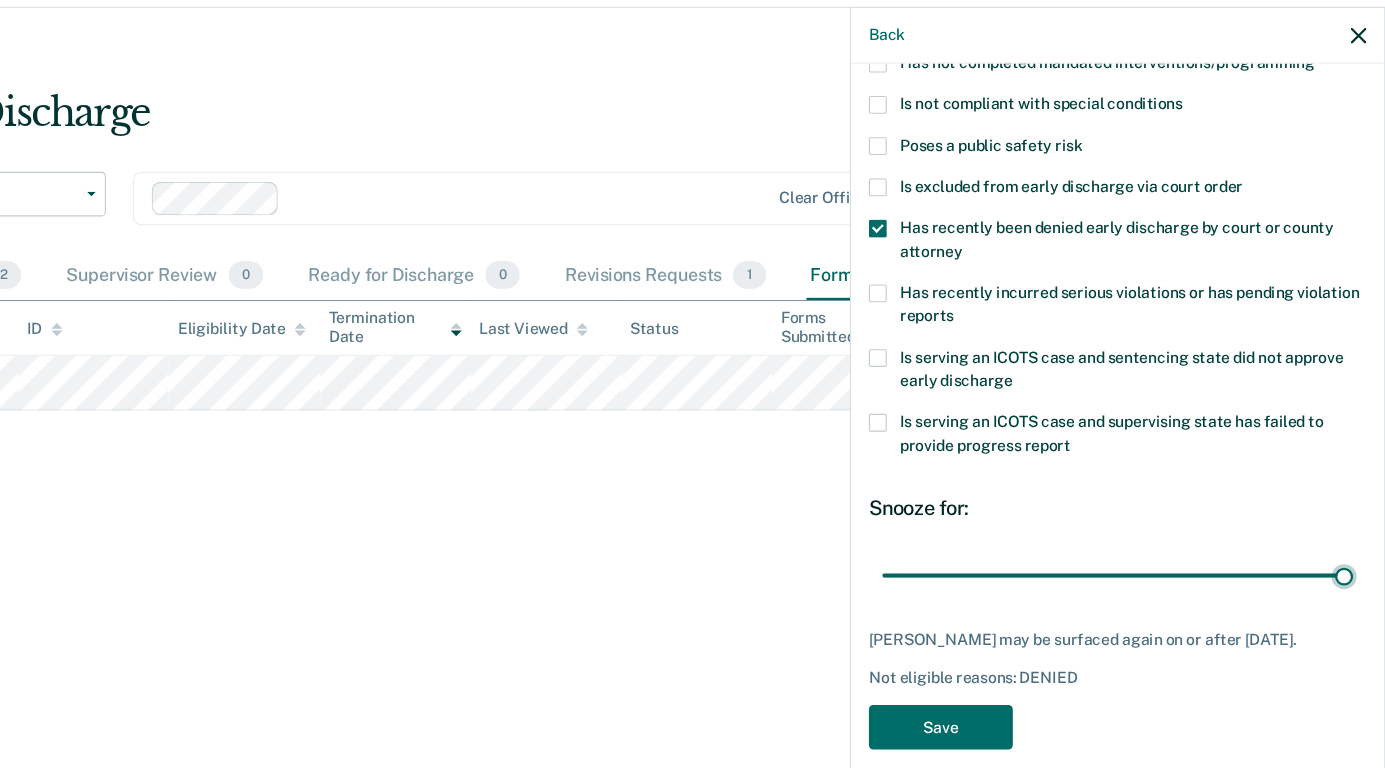 type on "90" 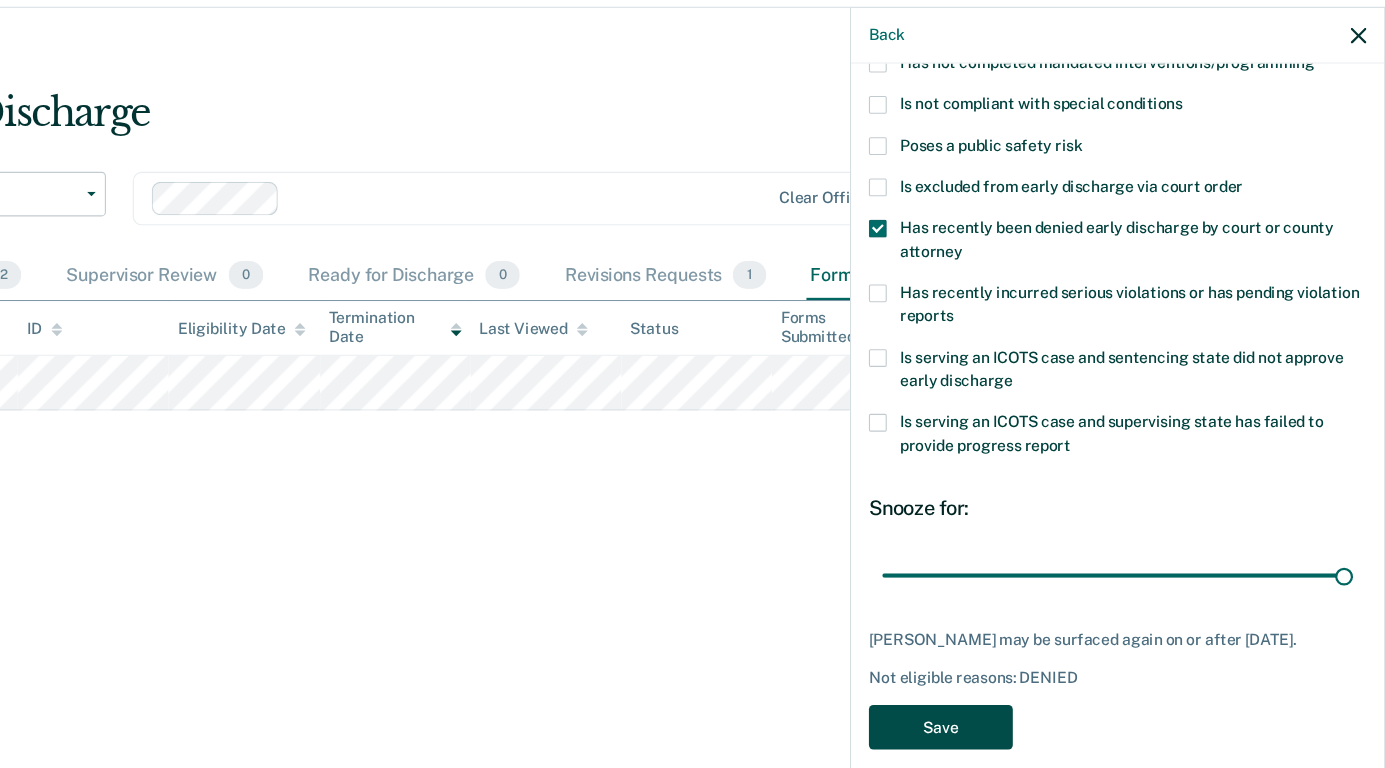 click on "Save" at bounding box center (986, 709) 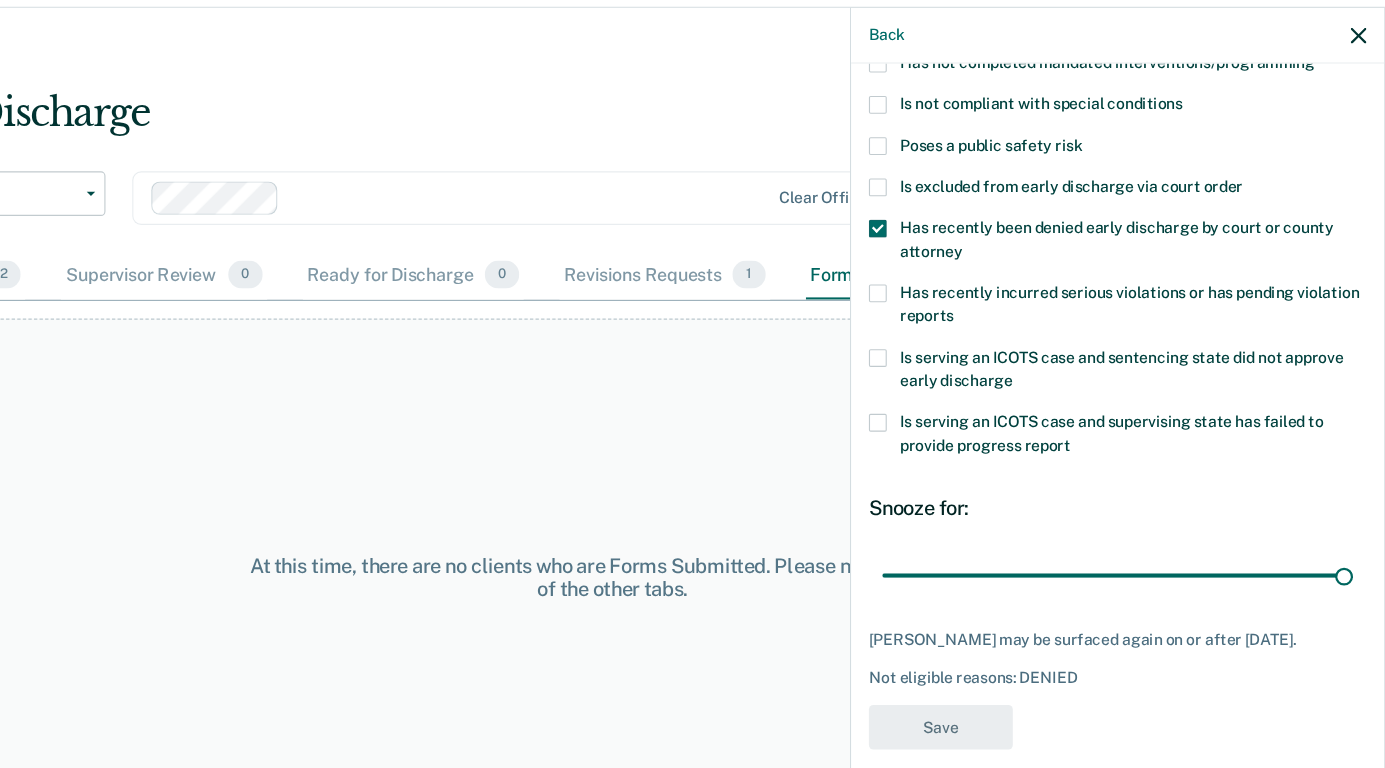 click on "Back" at bounding box center [1145, 89] 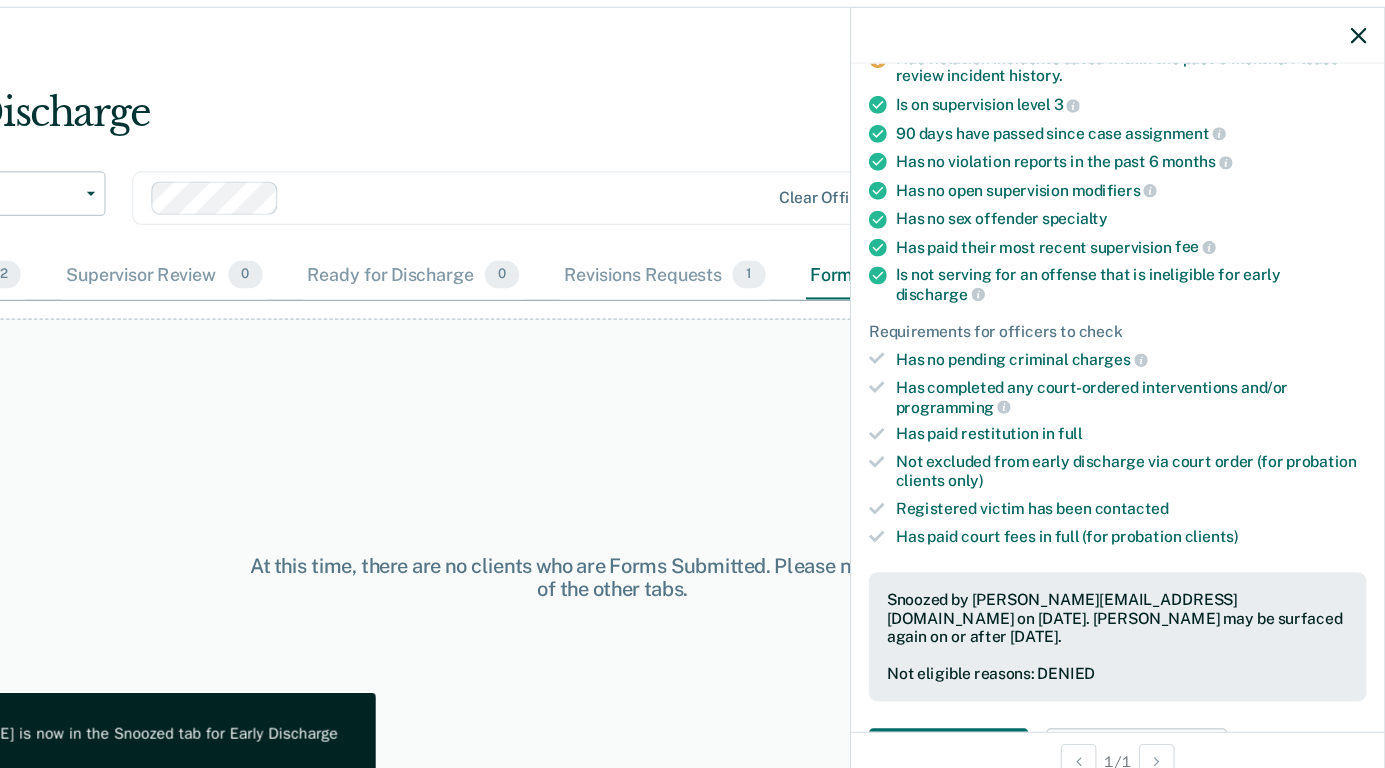 click 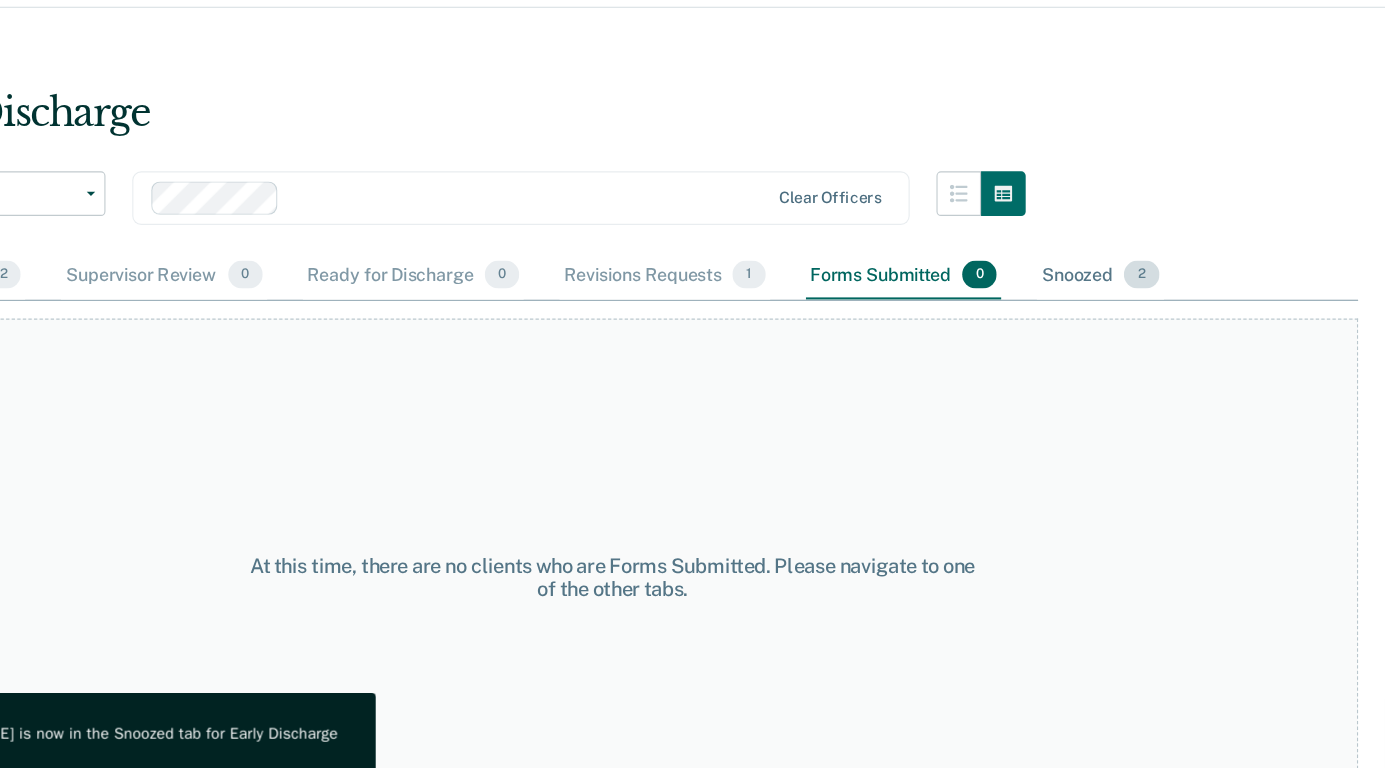 click on "2" at bounding box center [1166, 304] 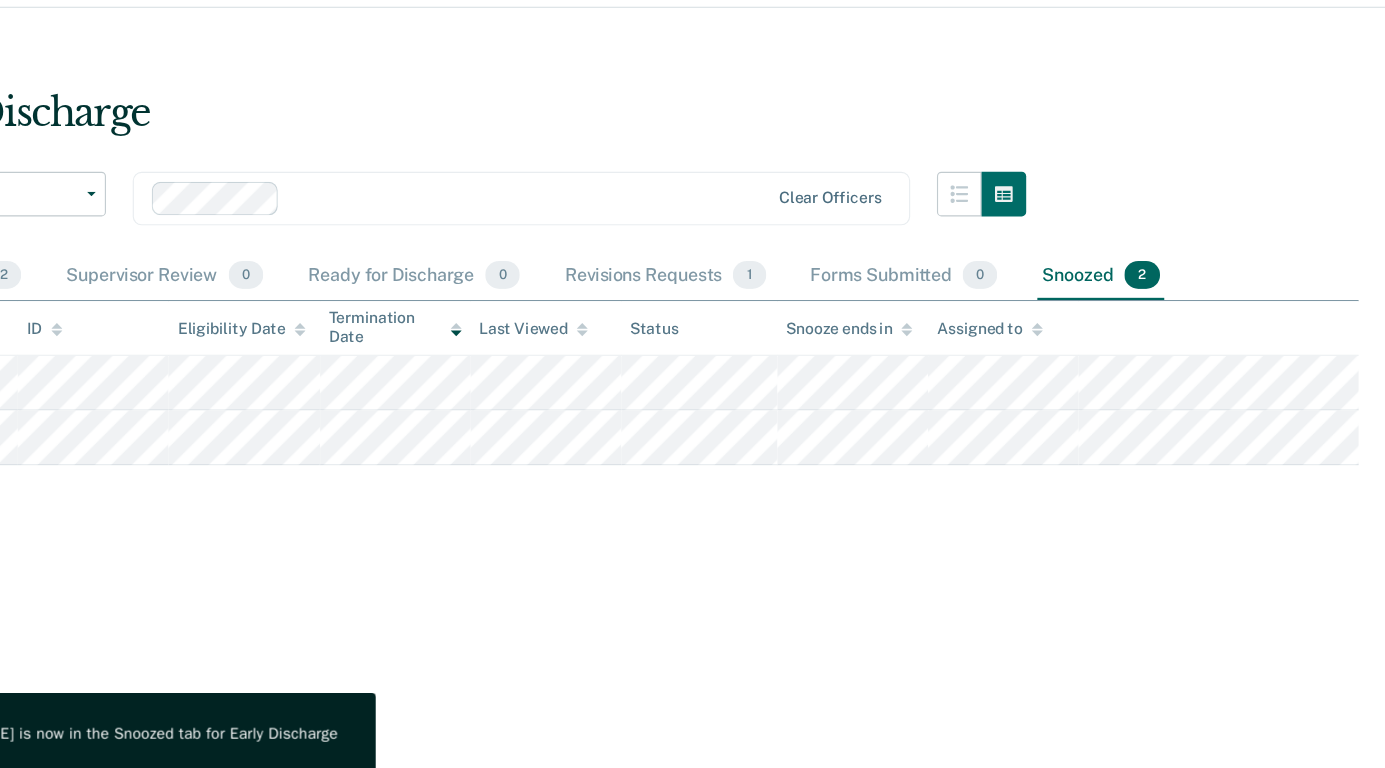 scroll, scrollTop: 0, scrollLeft: 0, axis: both 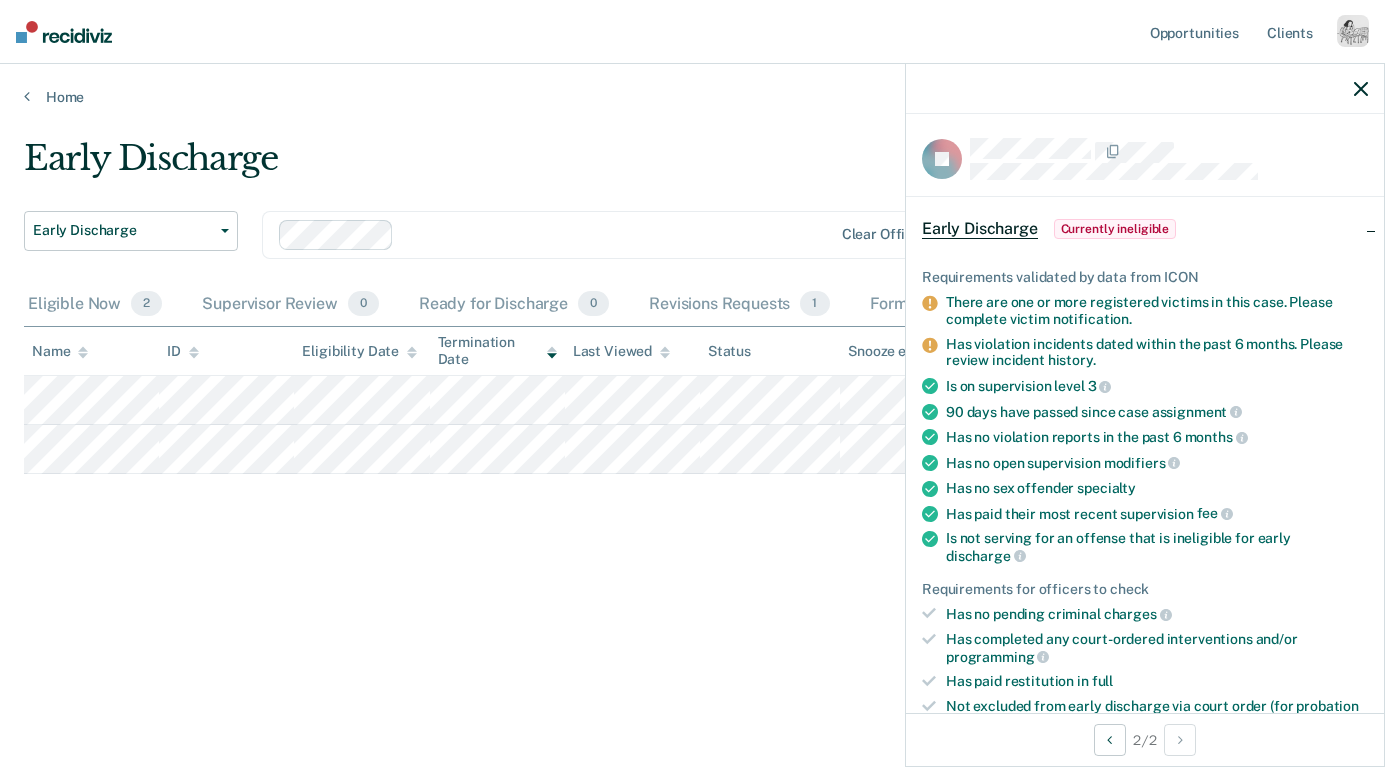click 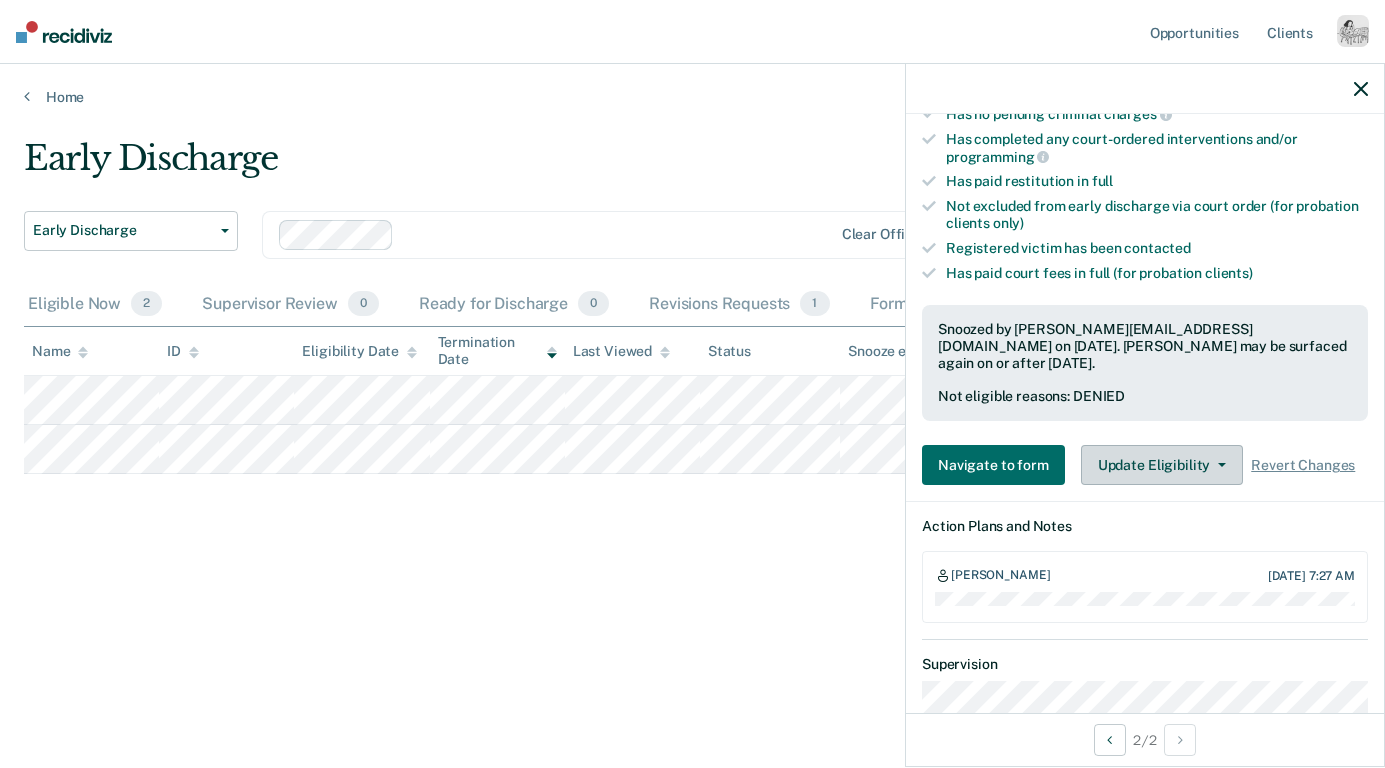 click on "Update Eligibility" at bounding box center [1162, 465] 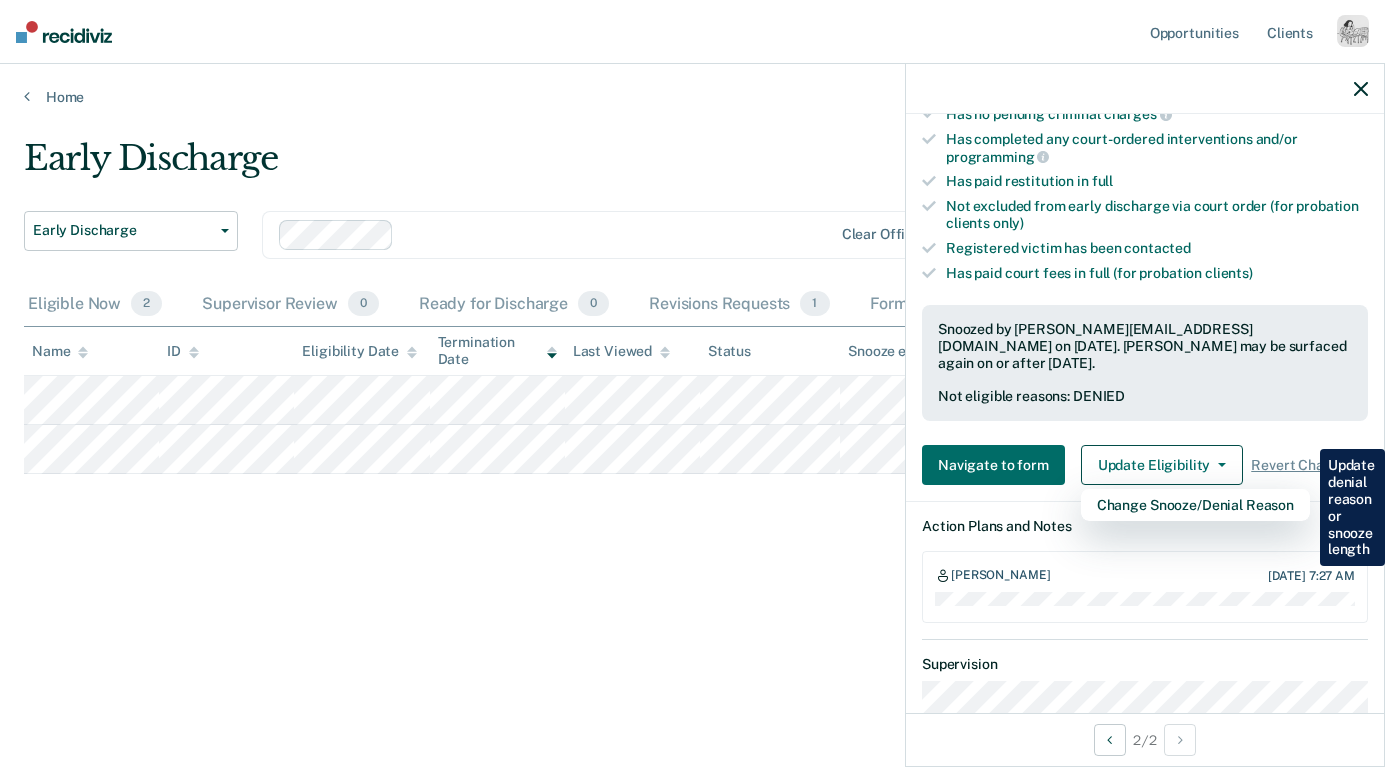 click on "Early Discharge   Early Discharge Early Discharge Clear   officers Eligible Now 2 Supervisor Review 0 Ready for Discharge 0 Revisions Requests 1 Forms Submitted 0 Snoozed 2
To pick up a draggable item, press the space bar.
While dragging, use the arrow keys to move the item.
Press space again to drop the item in its new position, or press escape to cancel.
Name ID Eligibility Date Termination Date Last Viewed Status Snooze ends in Assigned to" at bounding box center [692, 378] 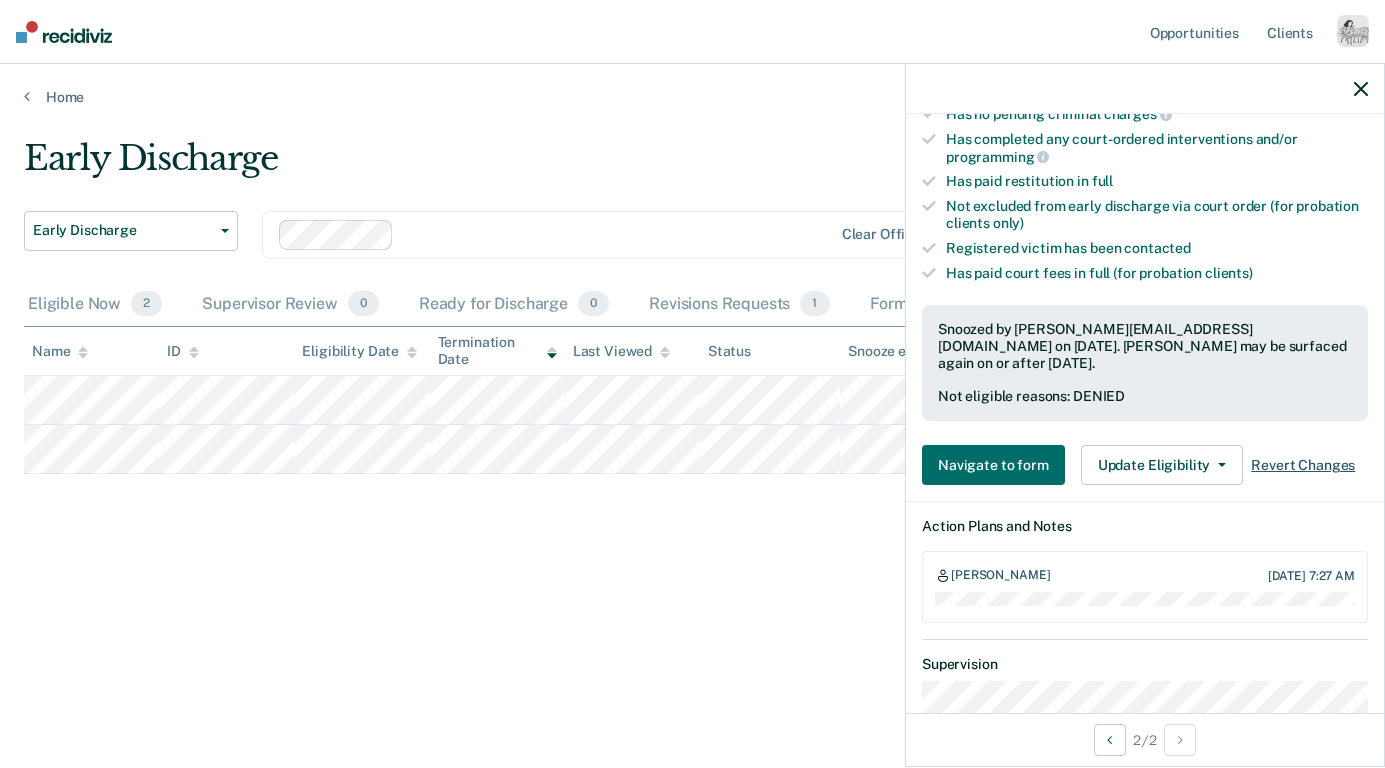 click on "Revert Changes" at bounding box center [1303, 465] 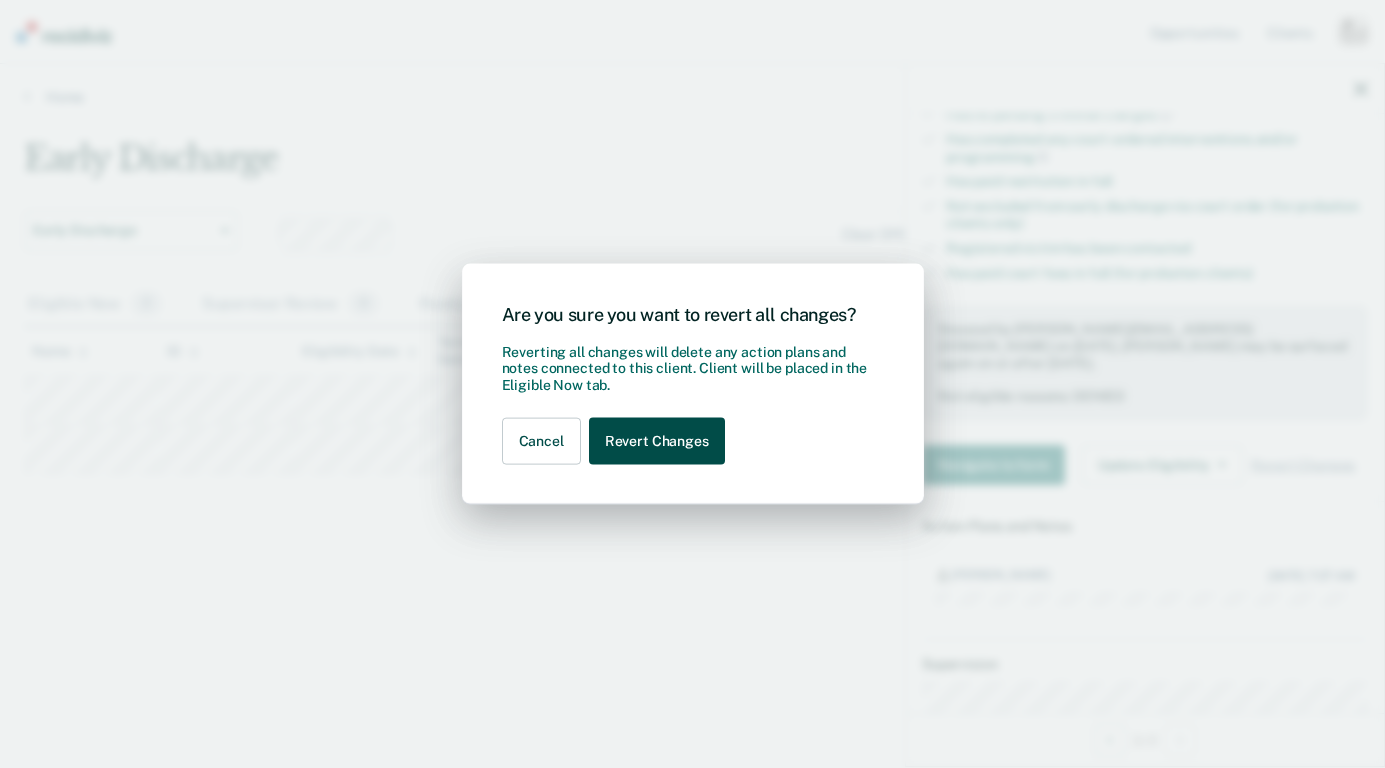 click on "Revert Changes" at bounding box center [657, 441] 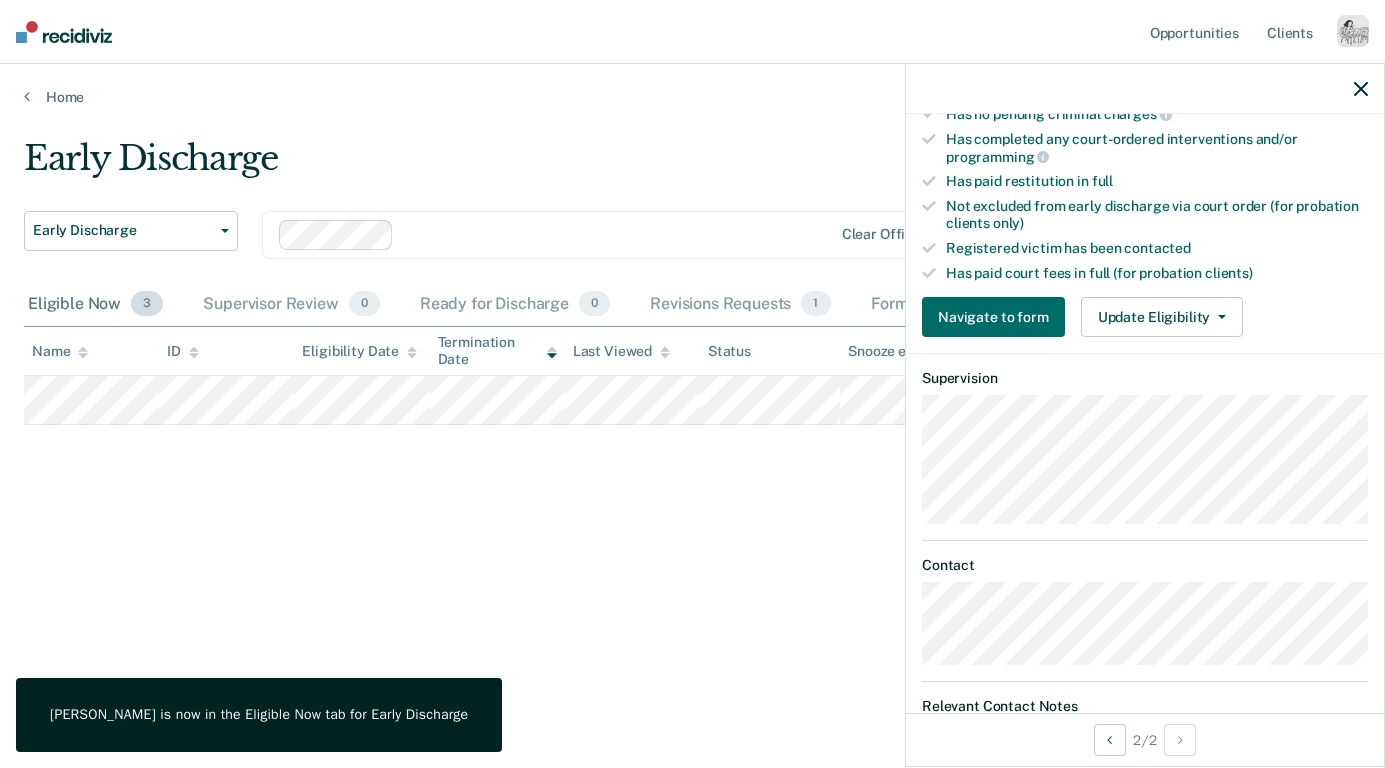 click on "Eligible Now 3" at bounding box center [95, 305] 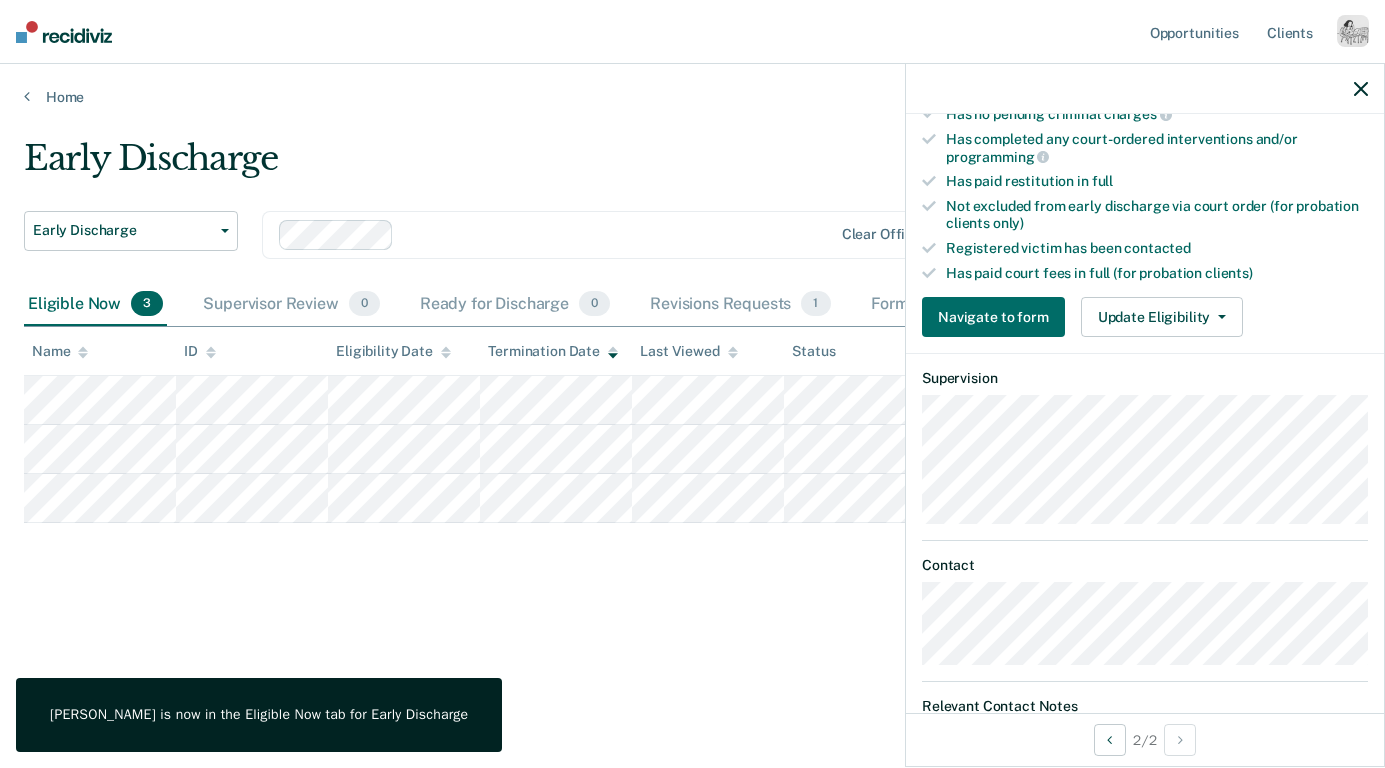 click 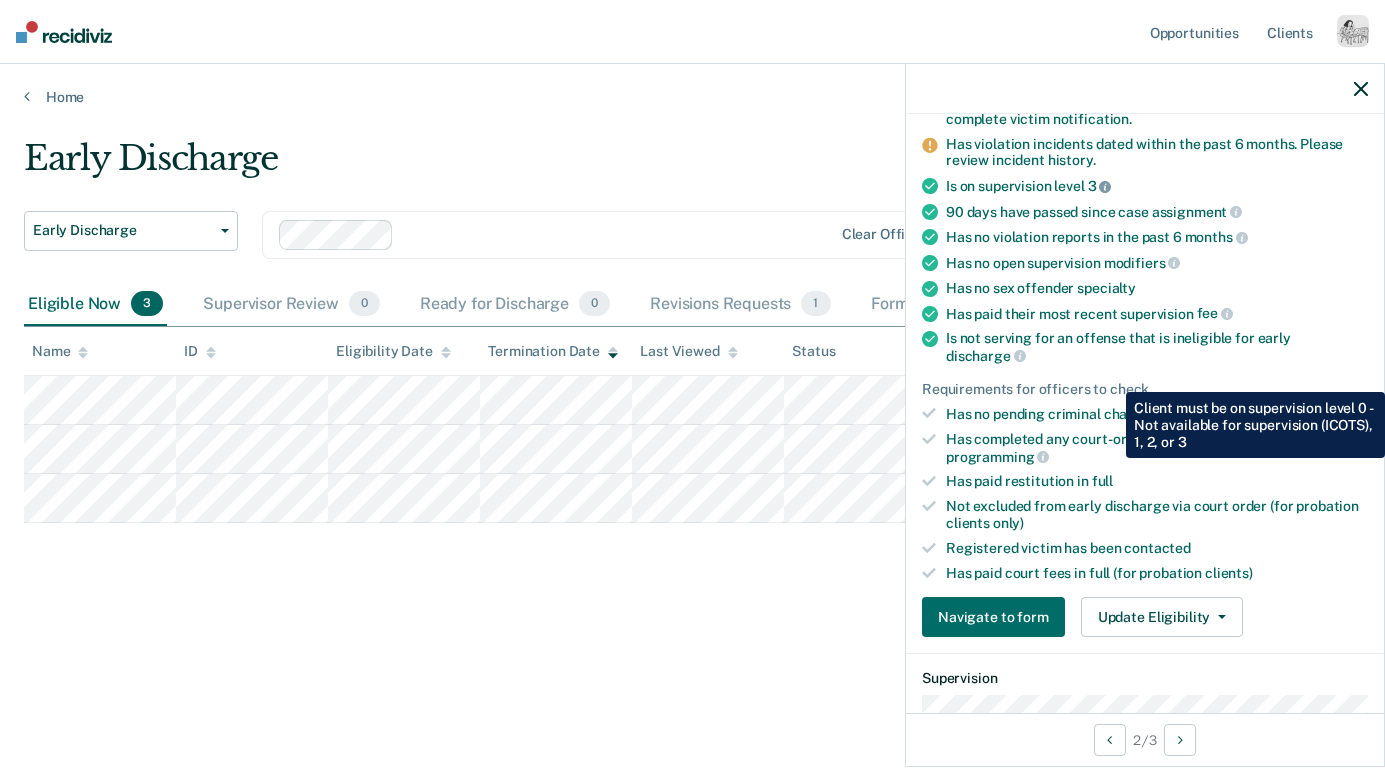 scroll, scrollTop: 343, scrollLeft: 0, axis: vertical 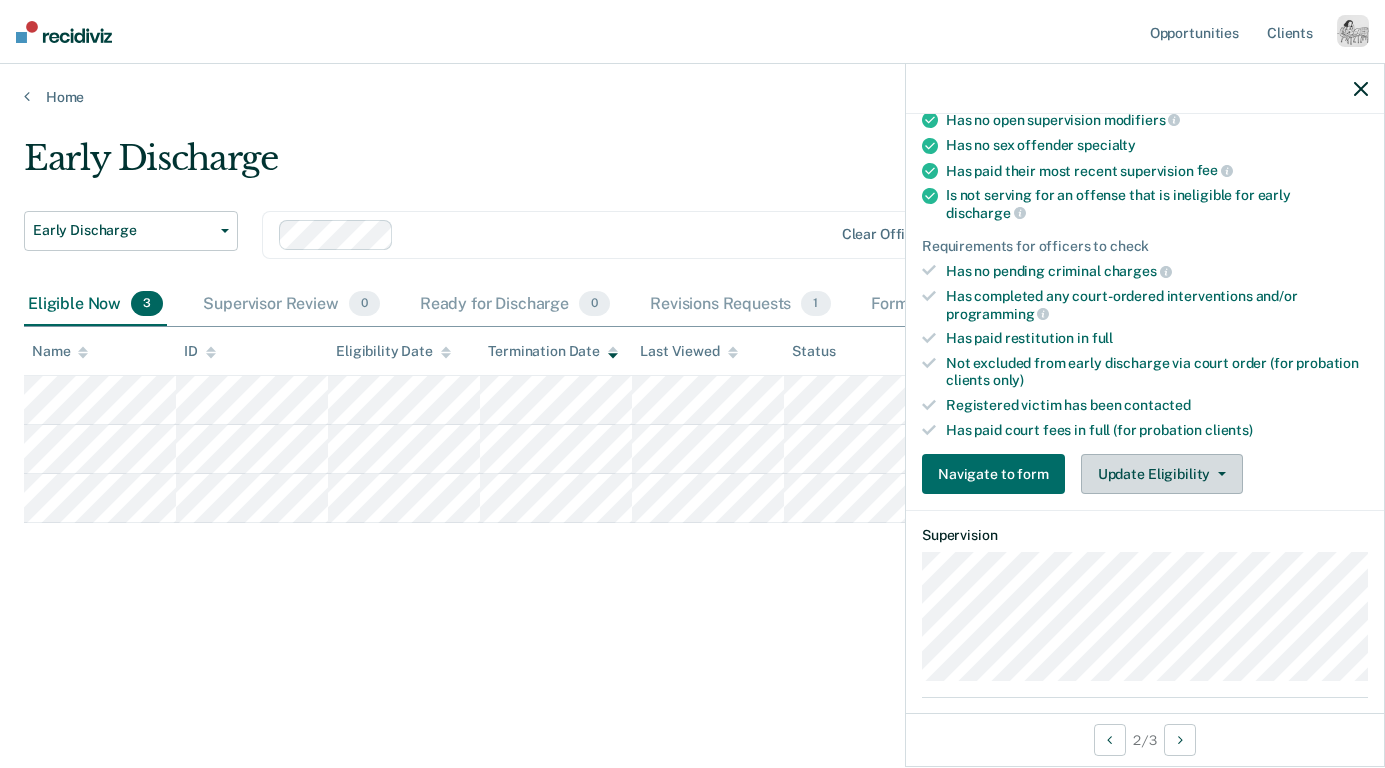 click on "Update Eligibility" at bounding box center (1162, 474) 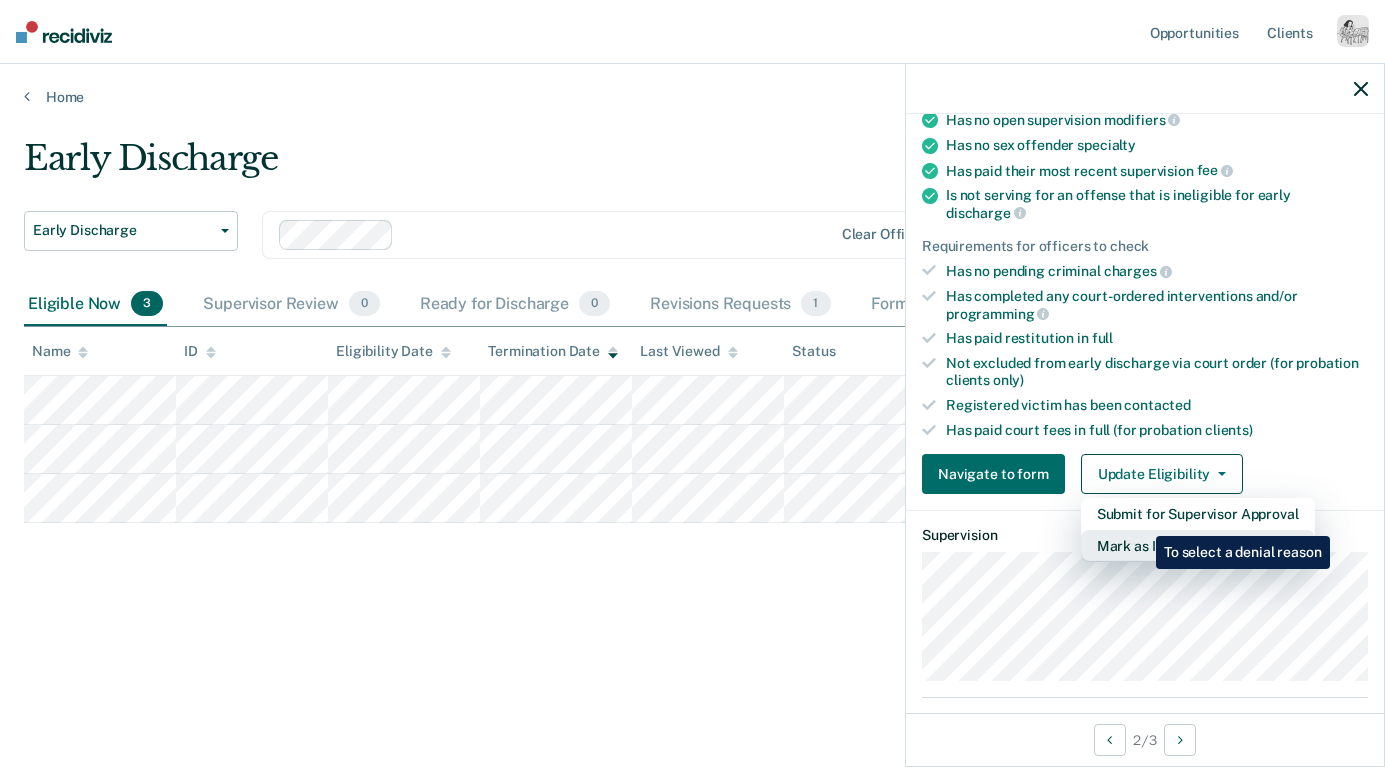 click on "Mark as Ineligible" at bounding box center [1198, 546] 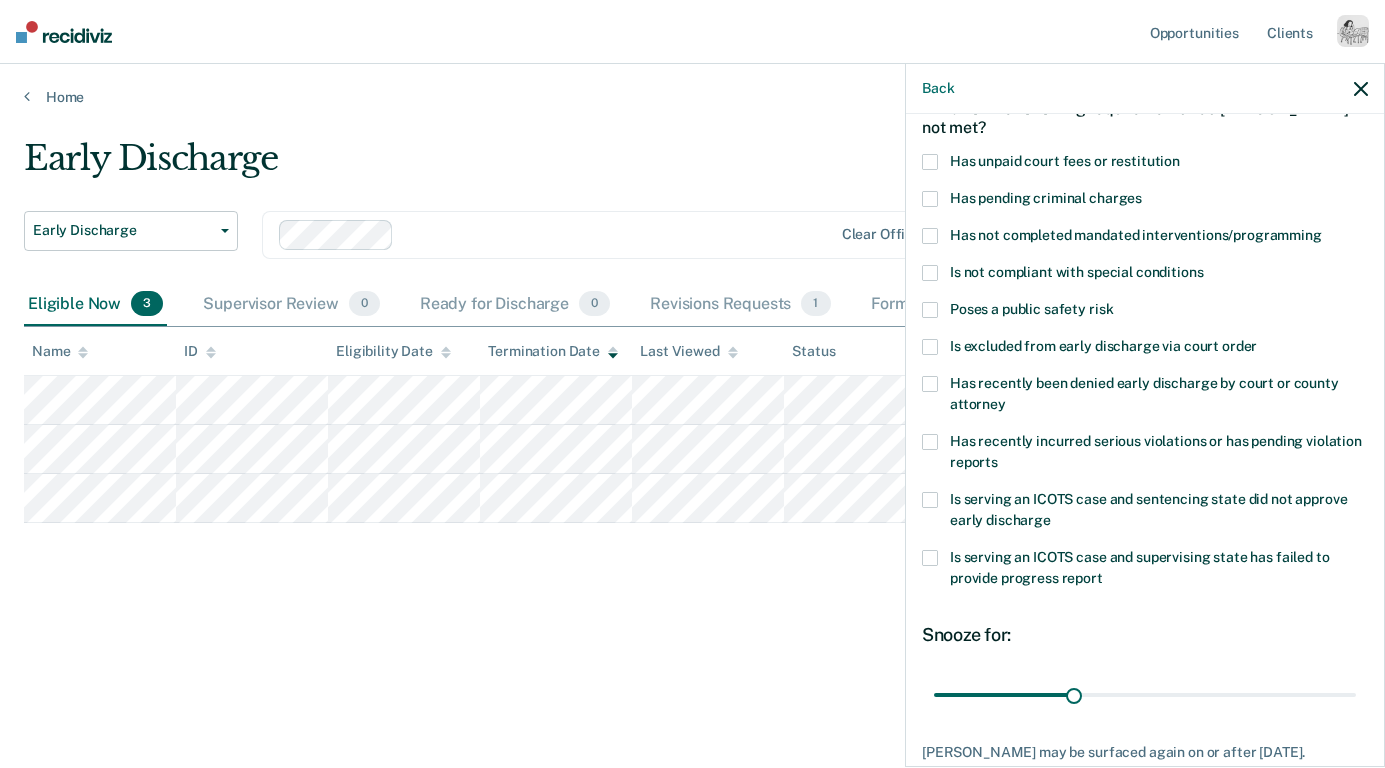 scroll, scrollTop: 99, scrollLeft: 0, axis: vertical 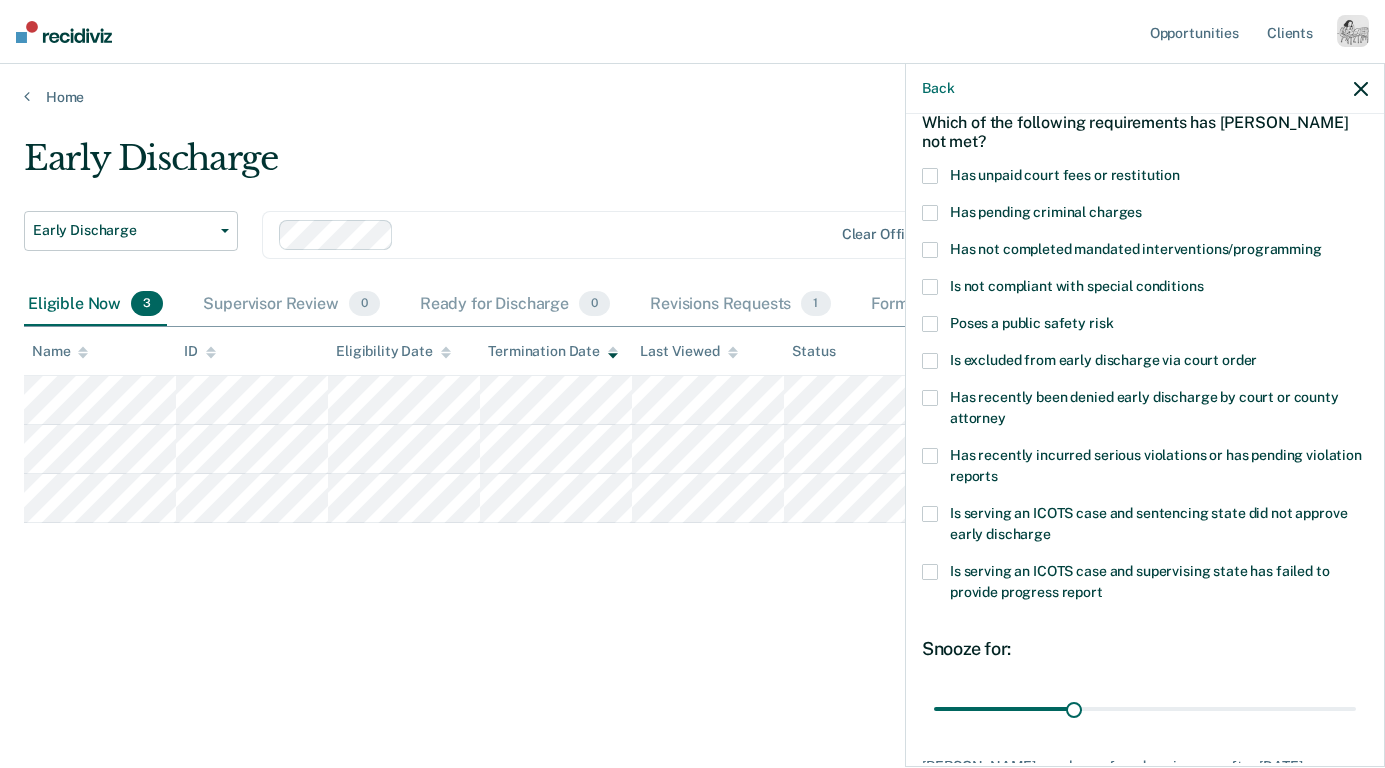 click on "Poses a public safety risk" at bounding box center (1031, 323) 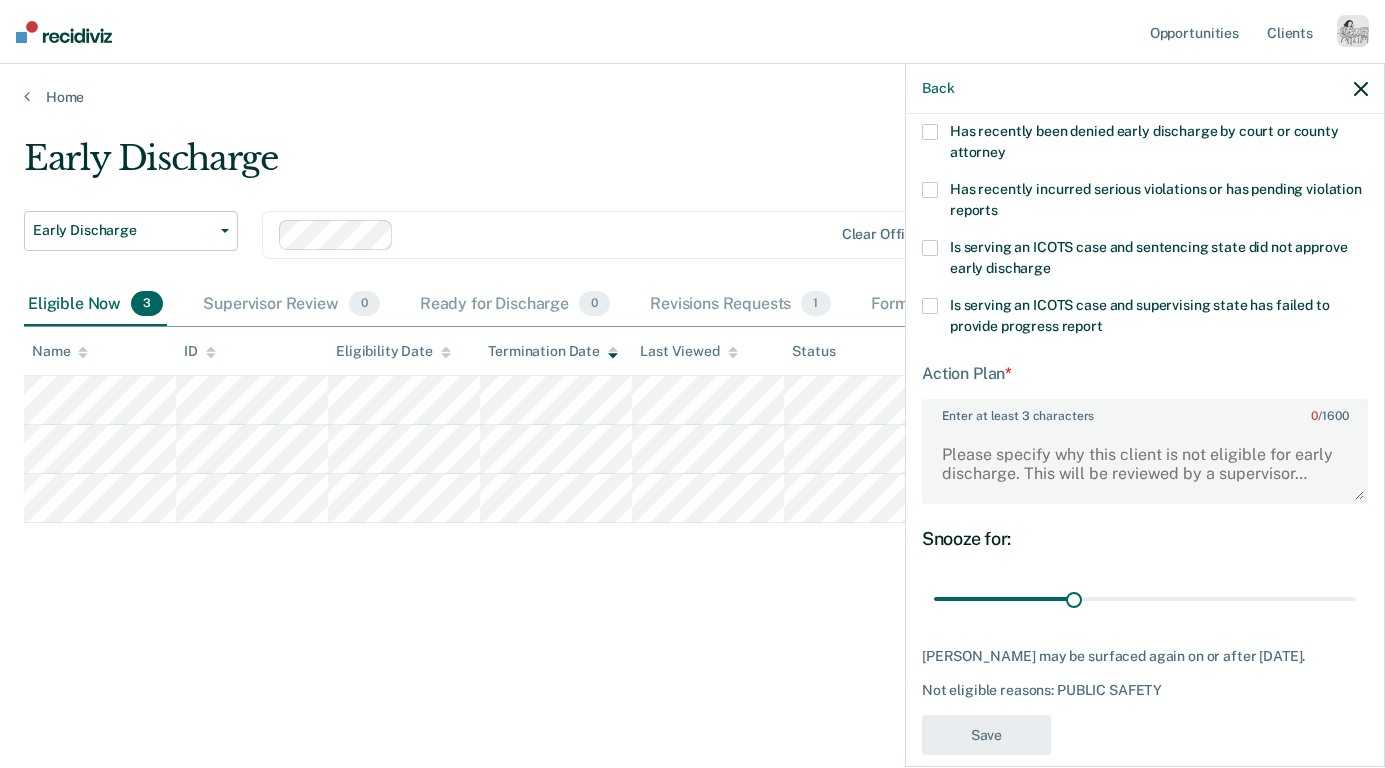 scroll, scrollTop: 391, scrollLeft: 0, axis: vertical 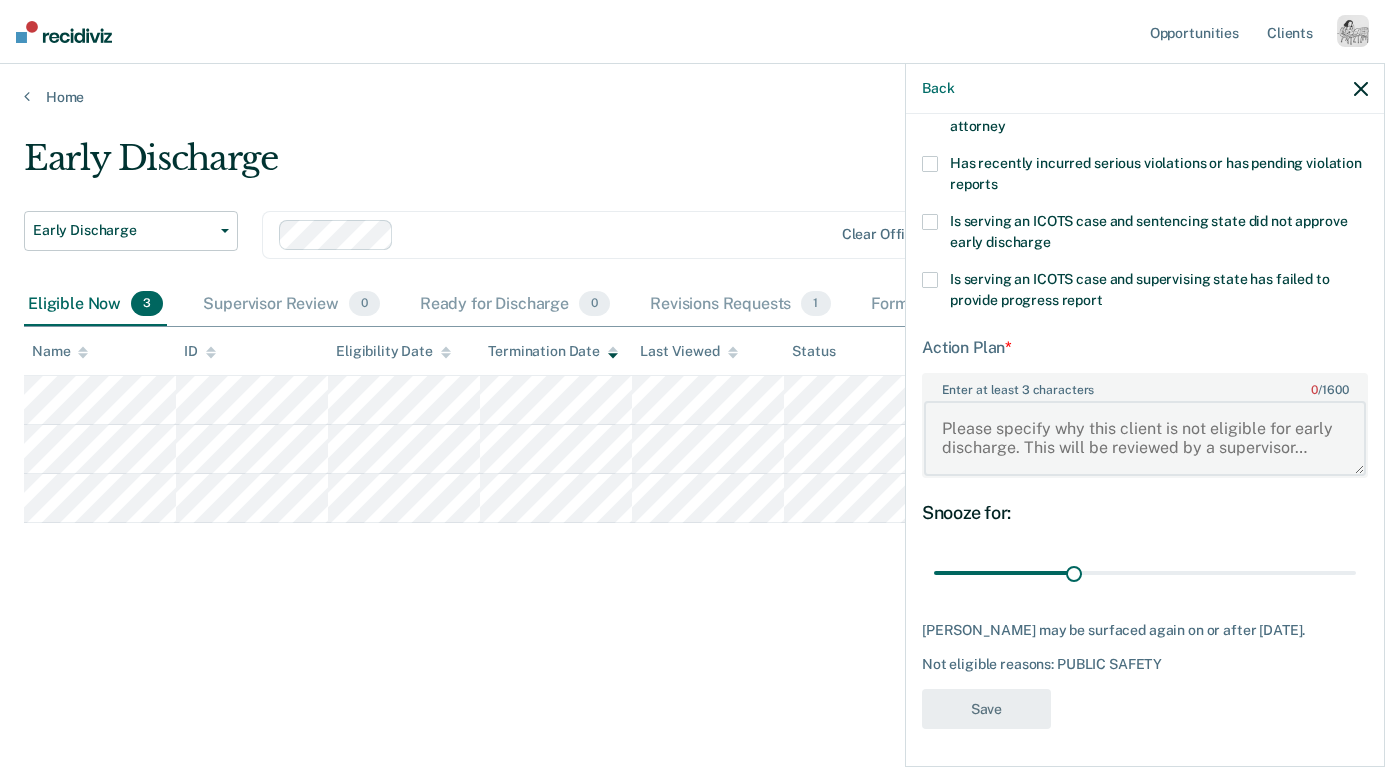 click on "Enter at least 3 characters 0  /  1600" at bounding box center [1145, 438] 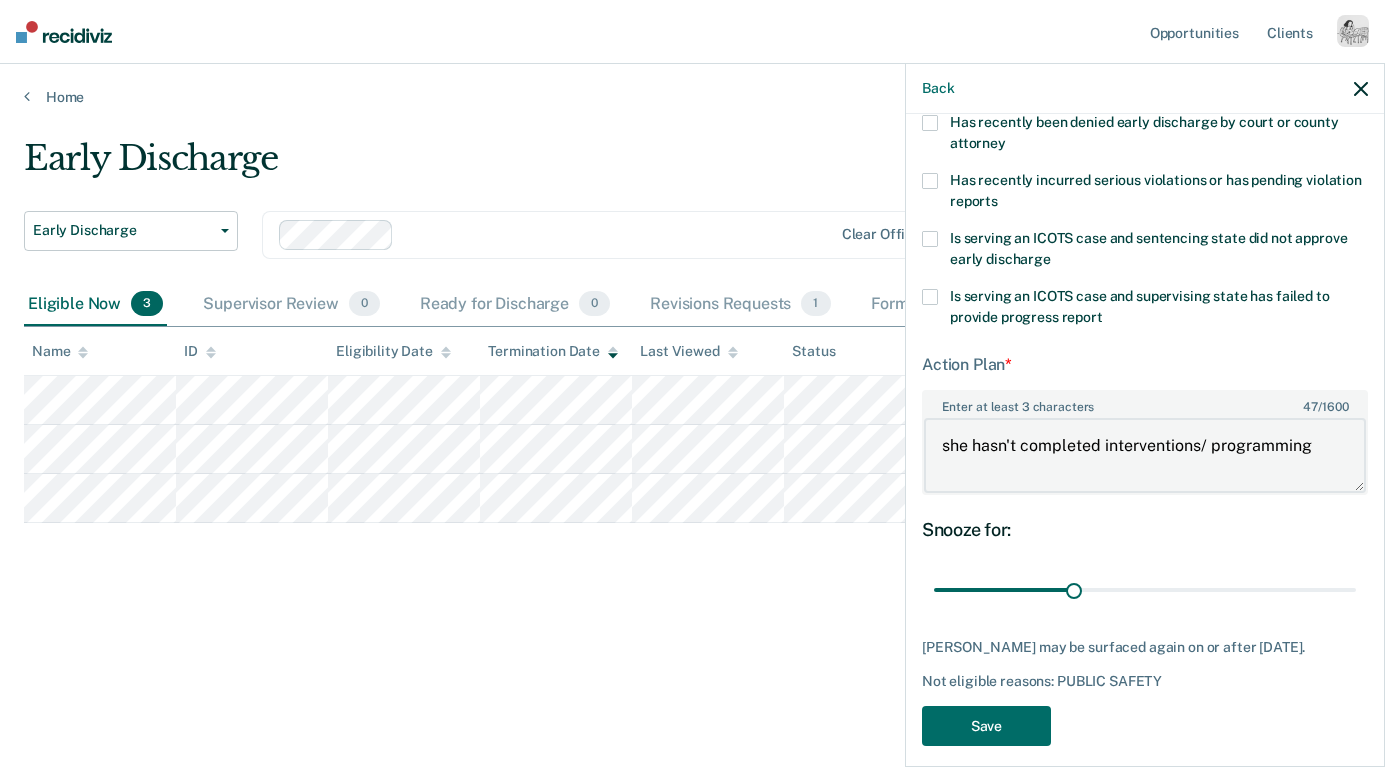 scroll, scrollTop: 391, scrollLeft: 0, axis: vertical 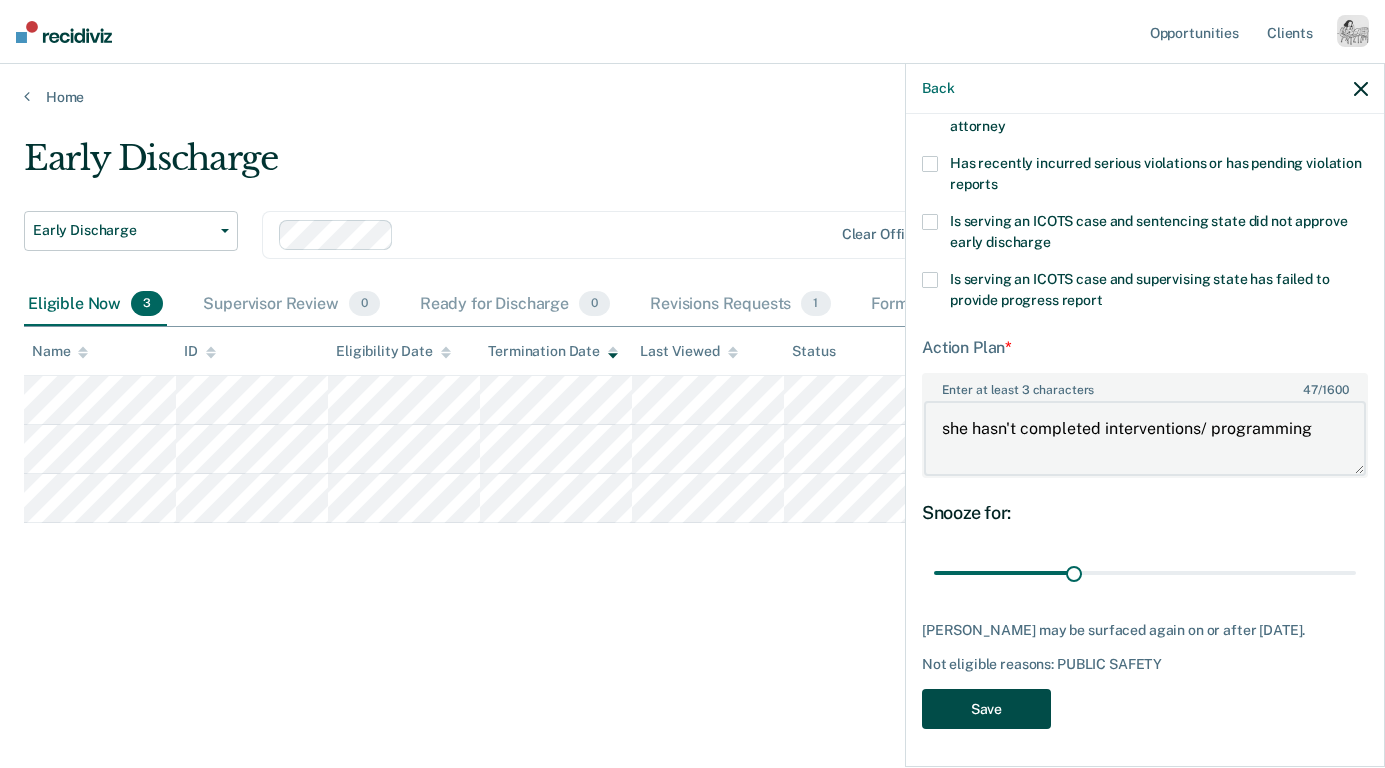 type on "she hasn't completed interventions/ programming" 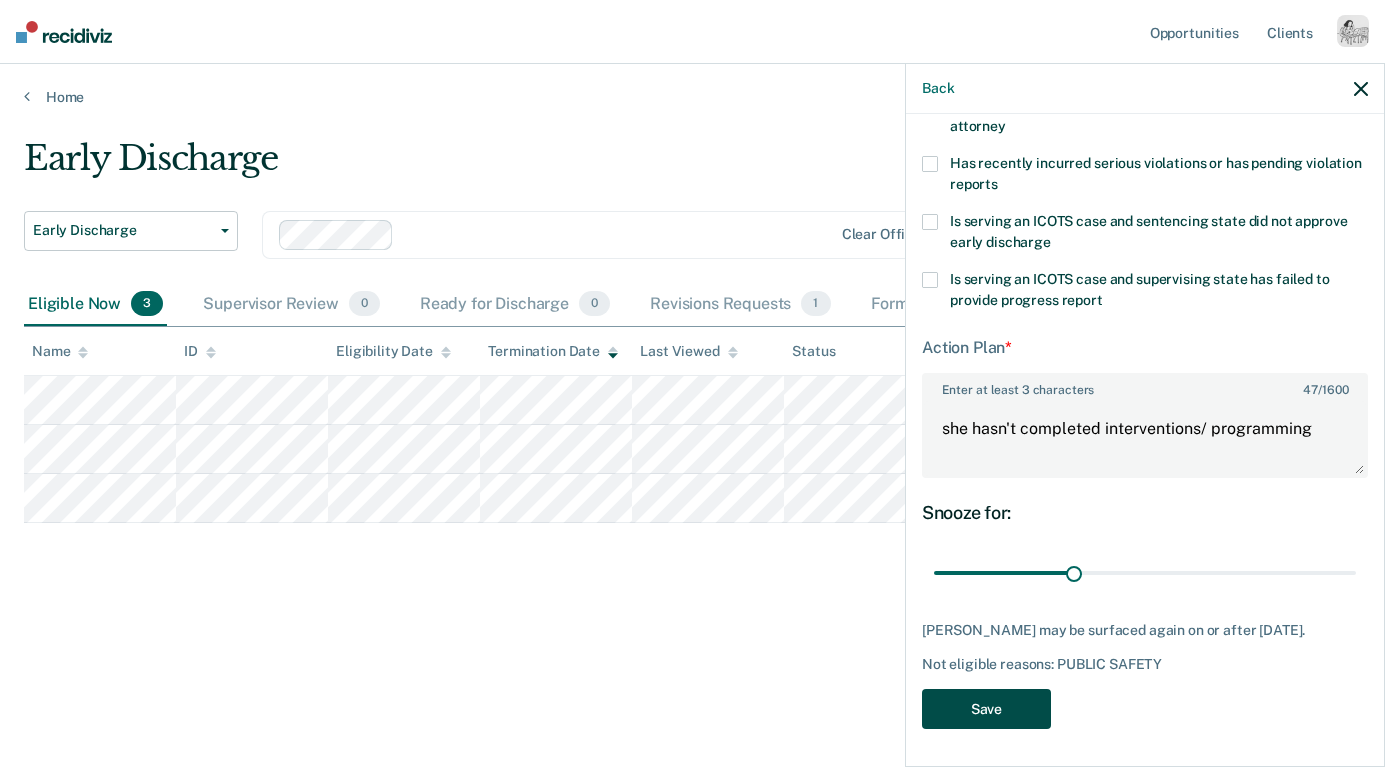 click on "Save" at bounding box center (986, 709) 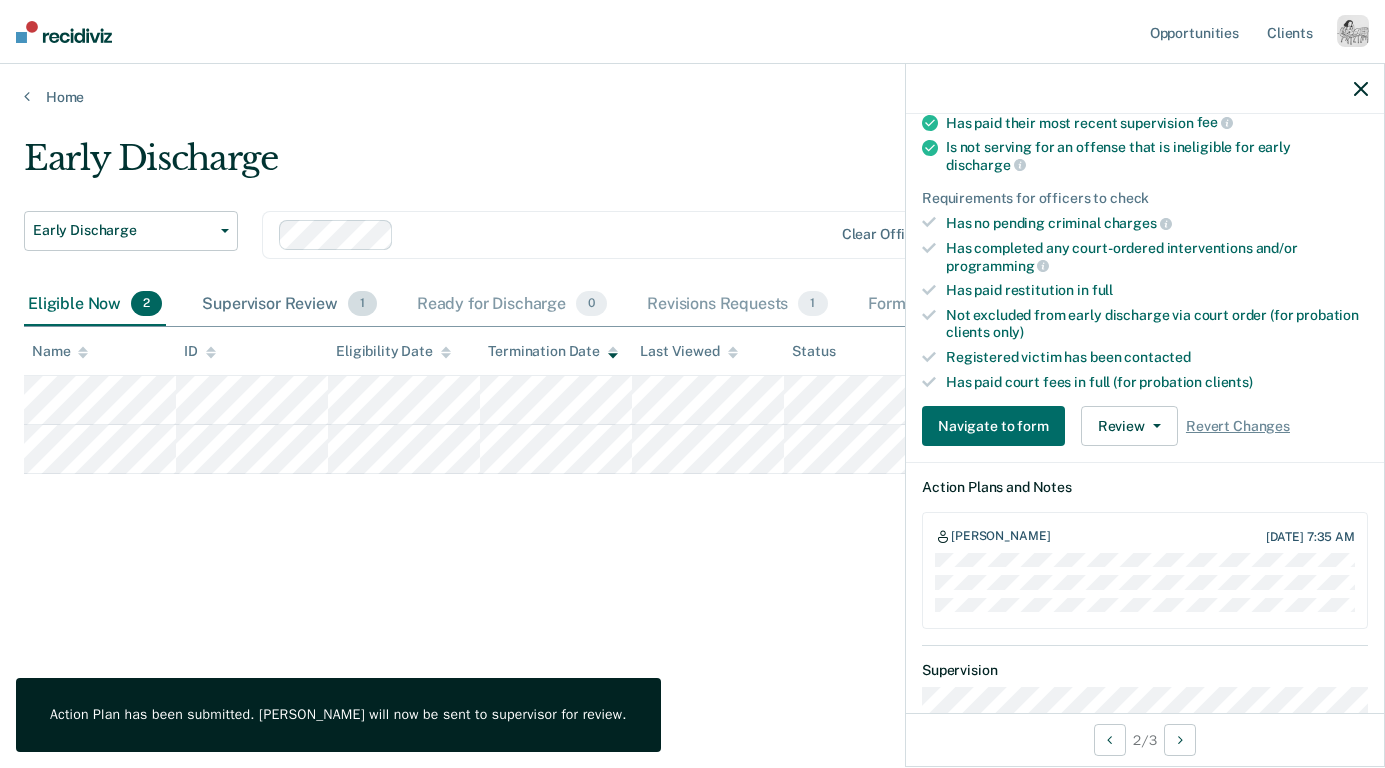click on "Supervisor Review 1" at bounding box center [289, 305] 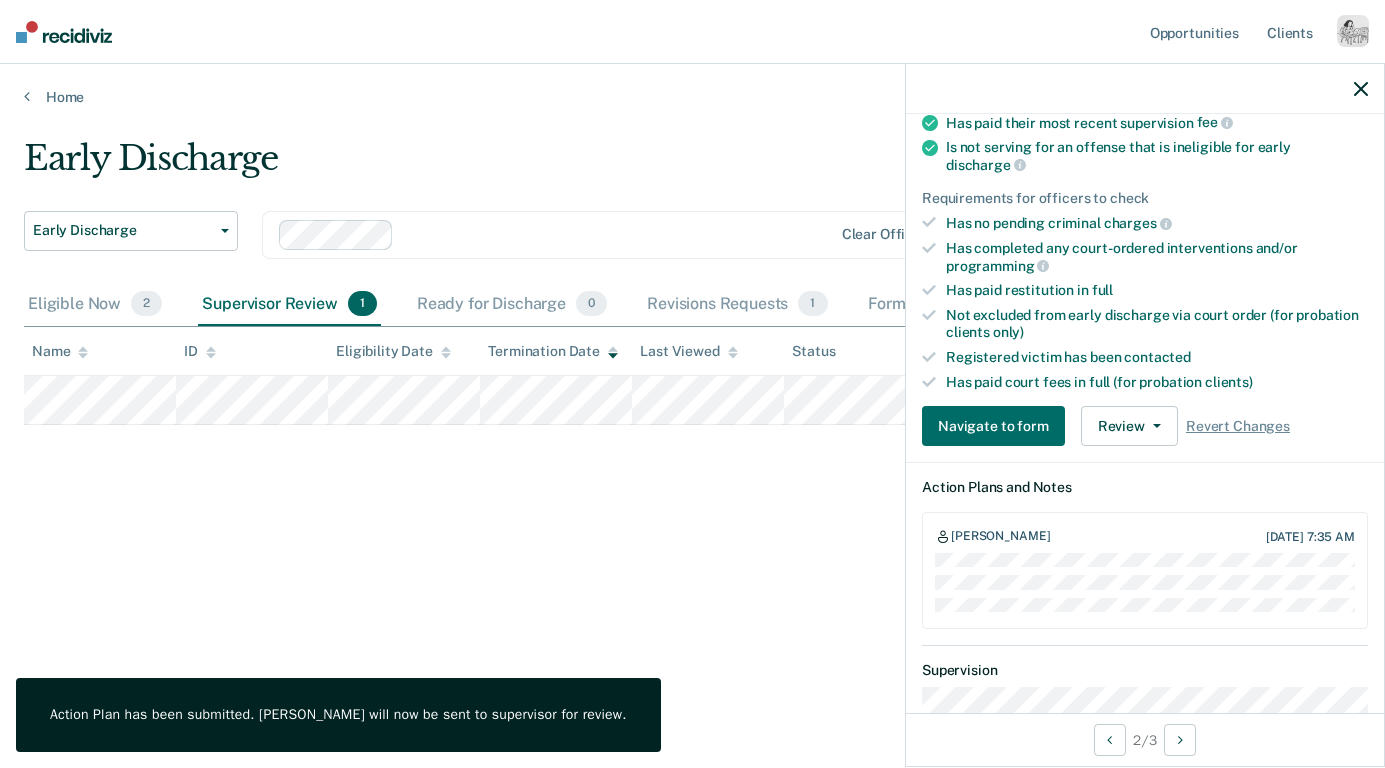 click at bounding box center [1145, 89] 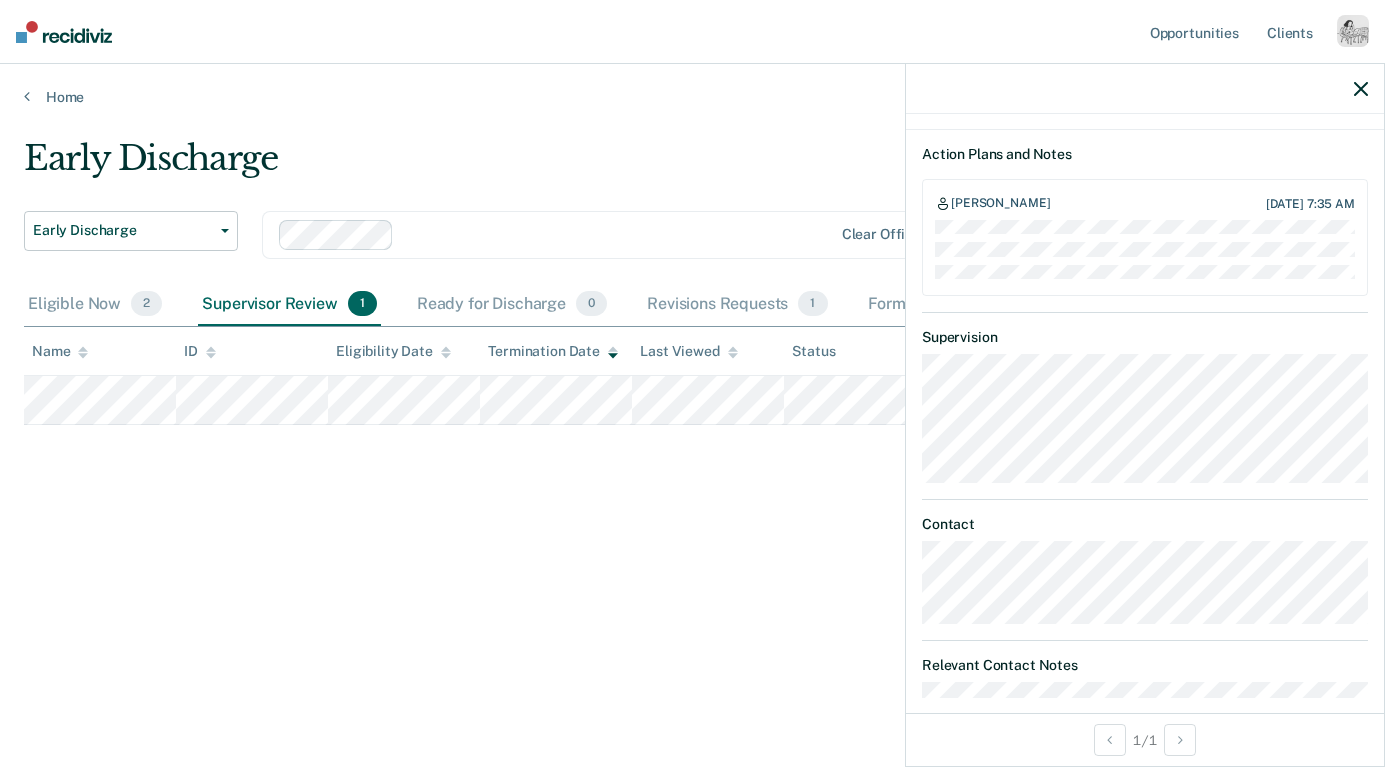 scroll, scrollTop: 669, scrollLeft: 0, axis: vertical 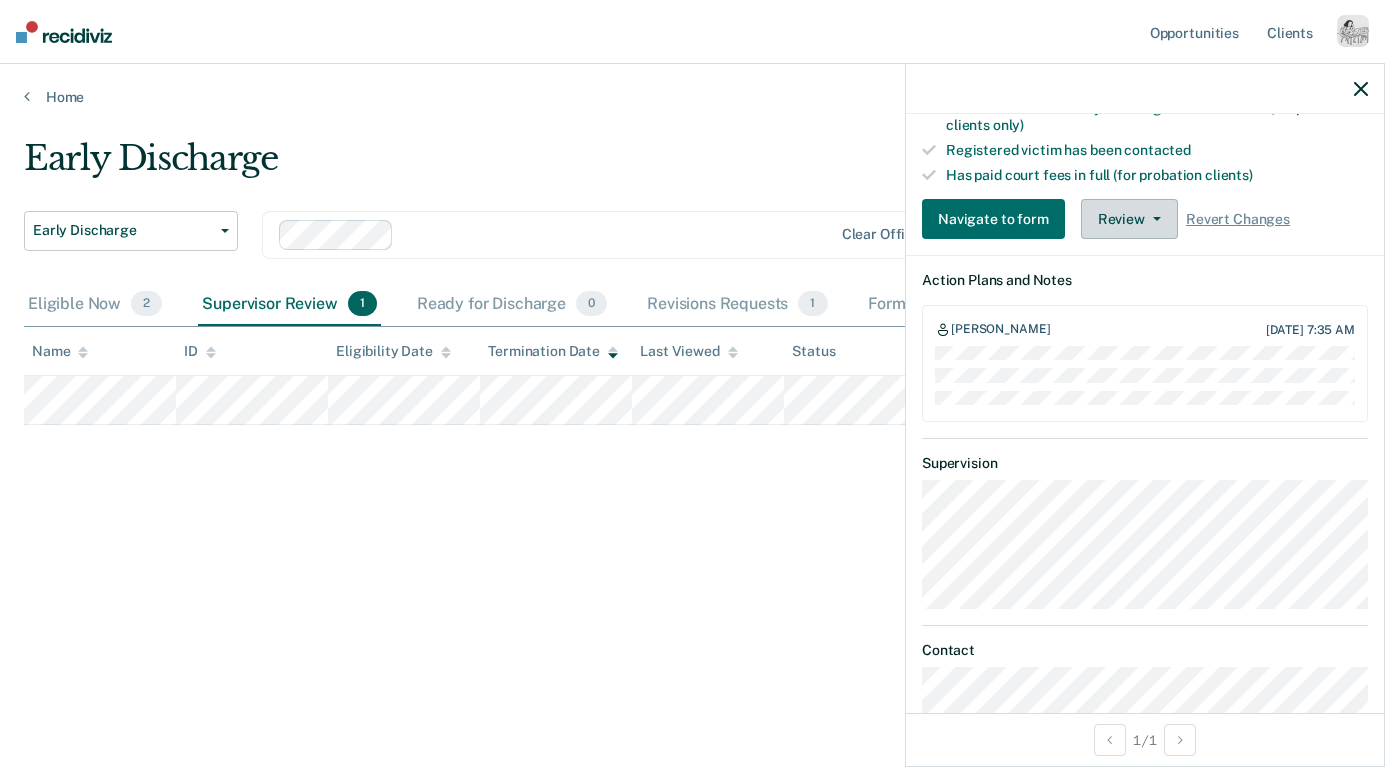 click on "Review" at bounding box center [1129, 219] 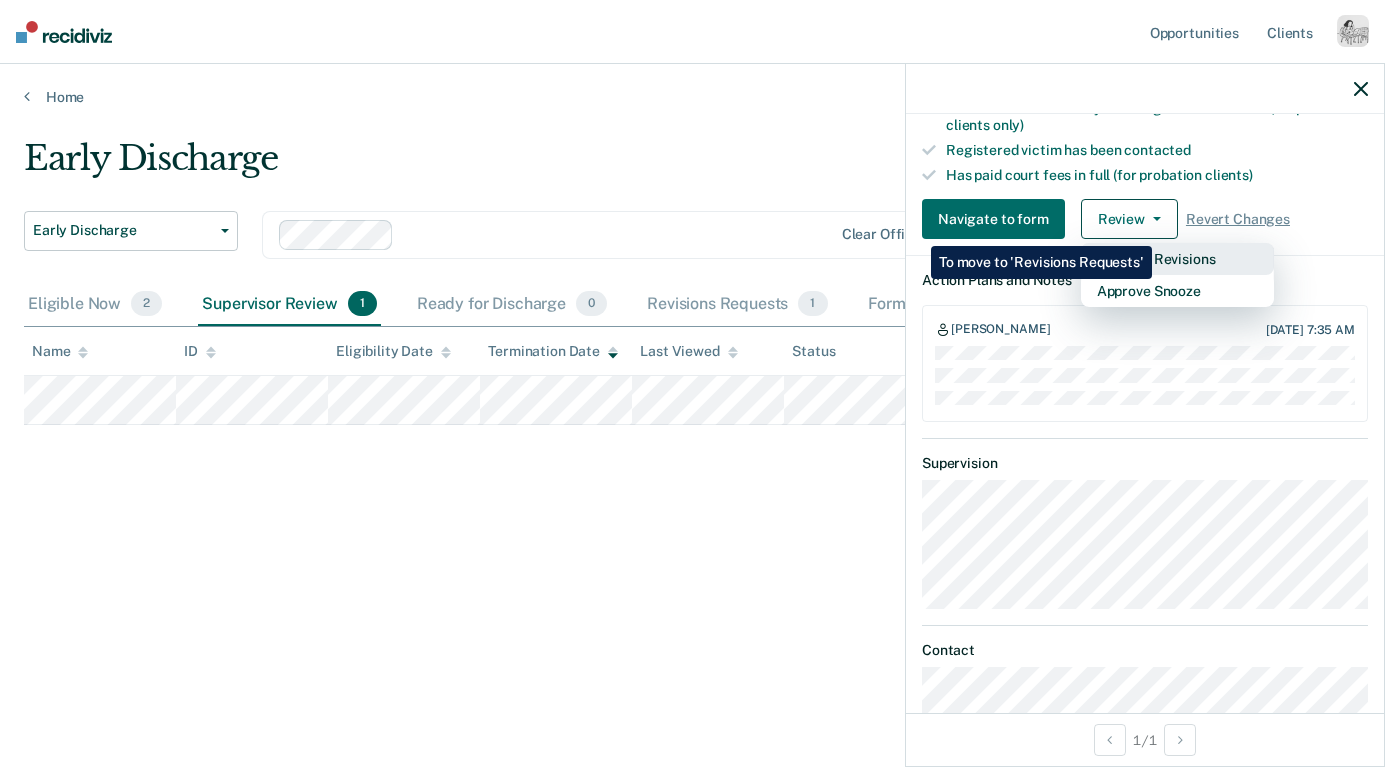 click on "Request Revisions" at bounding box center [1177, 259] 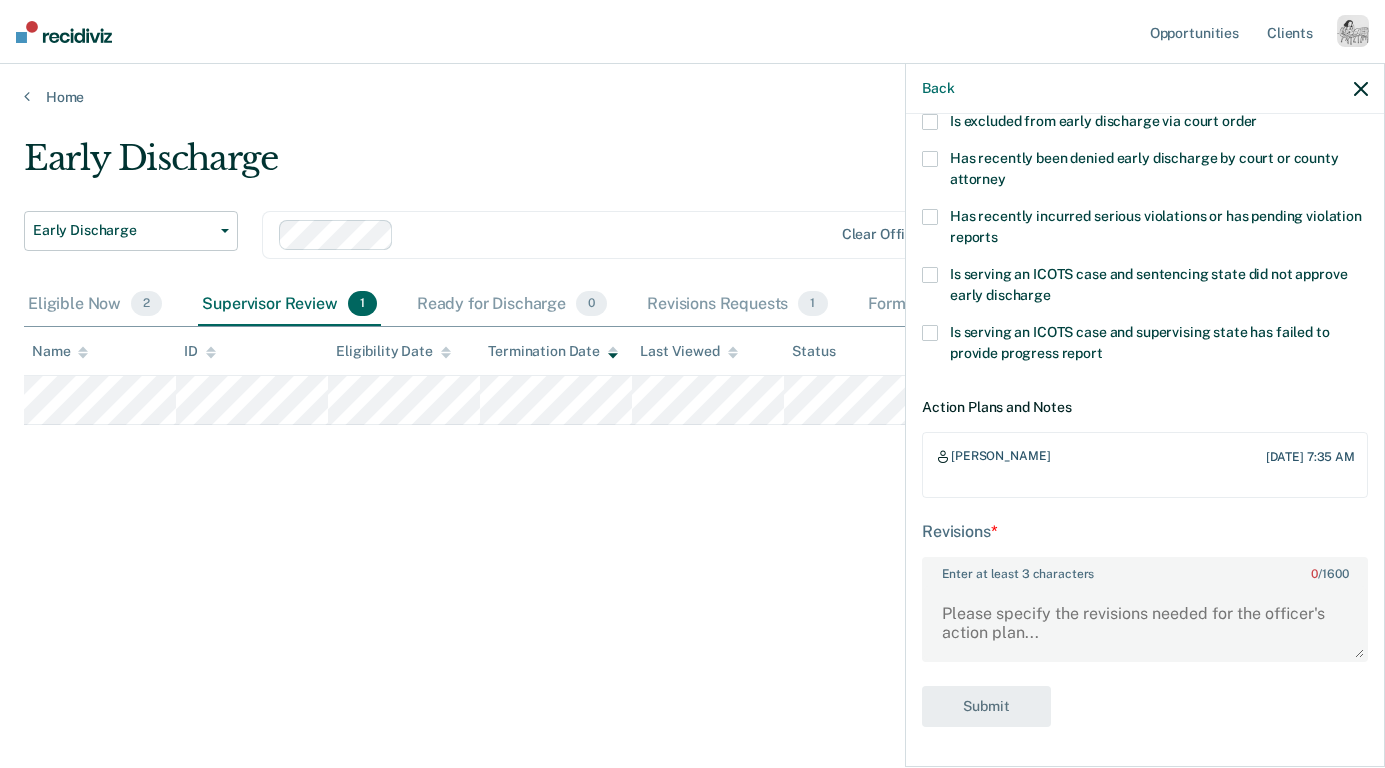 scroll, scrollTop: 386, scrollLeft: 0, axis: vertical 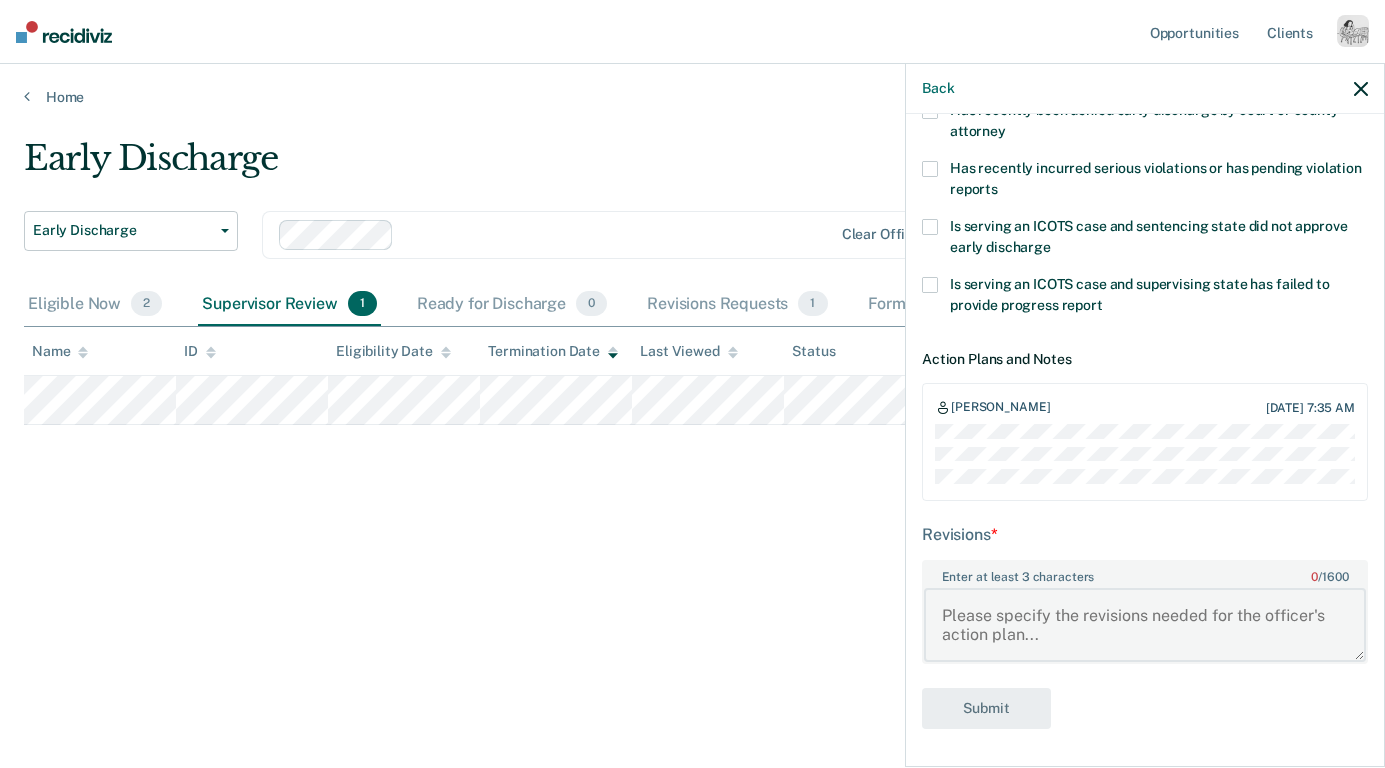 click on "Enter at least 3 characters 0  /  1600" at bounding box center [1145, 625] 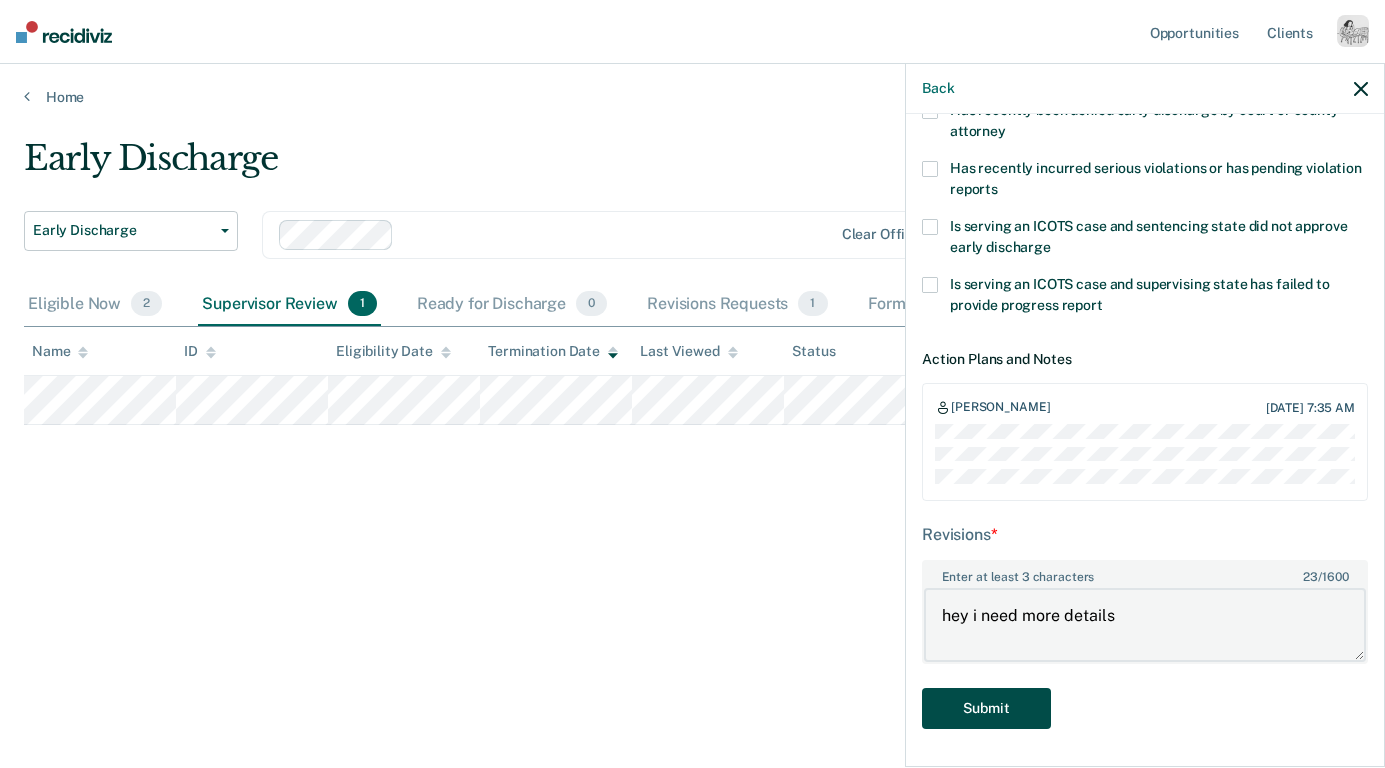 type on "hey i need more details" 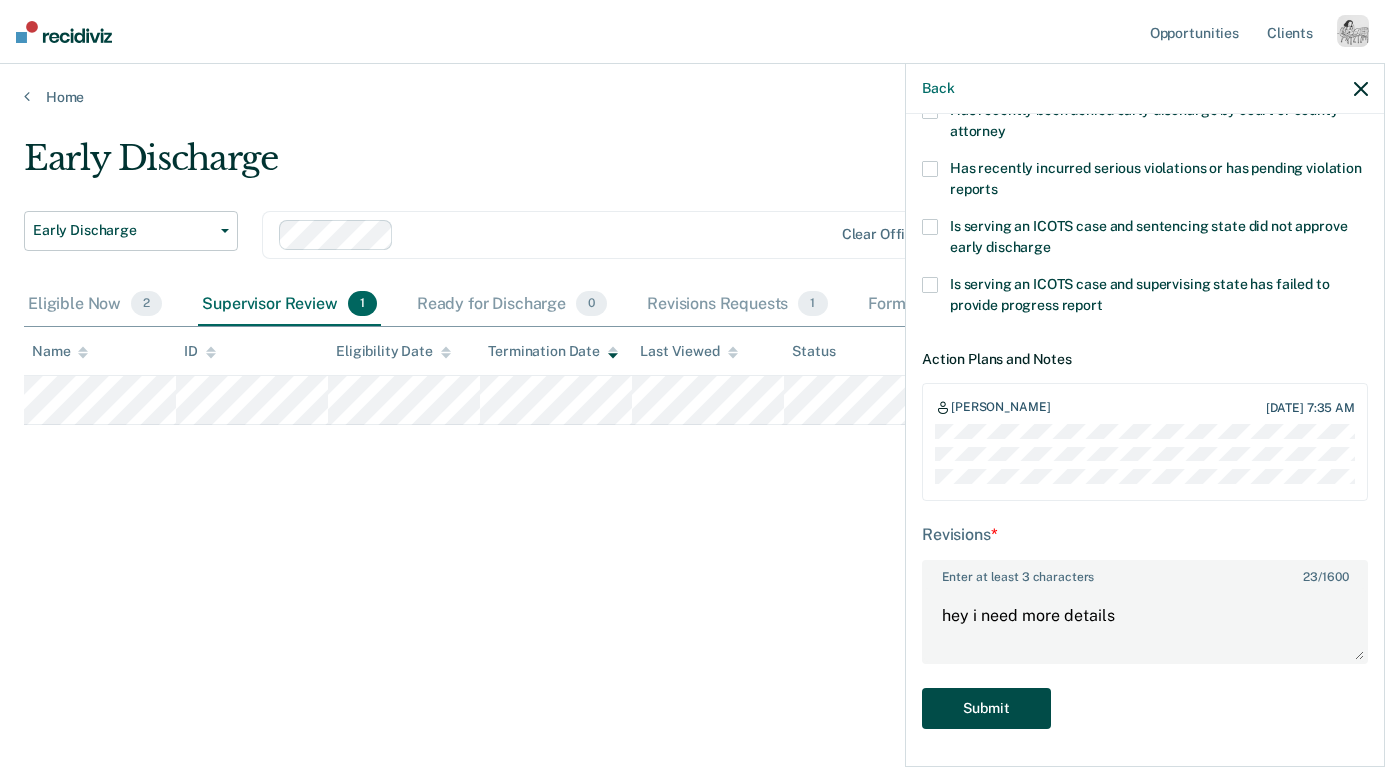 click on "Submit" at bounding box center [986, 708] 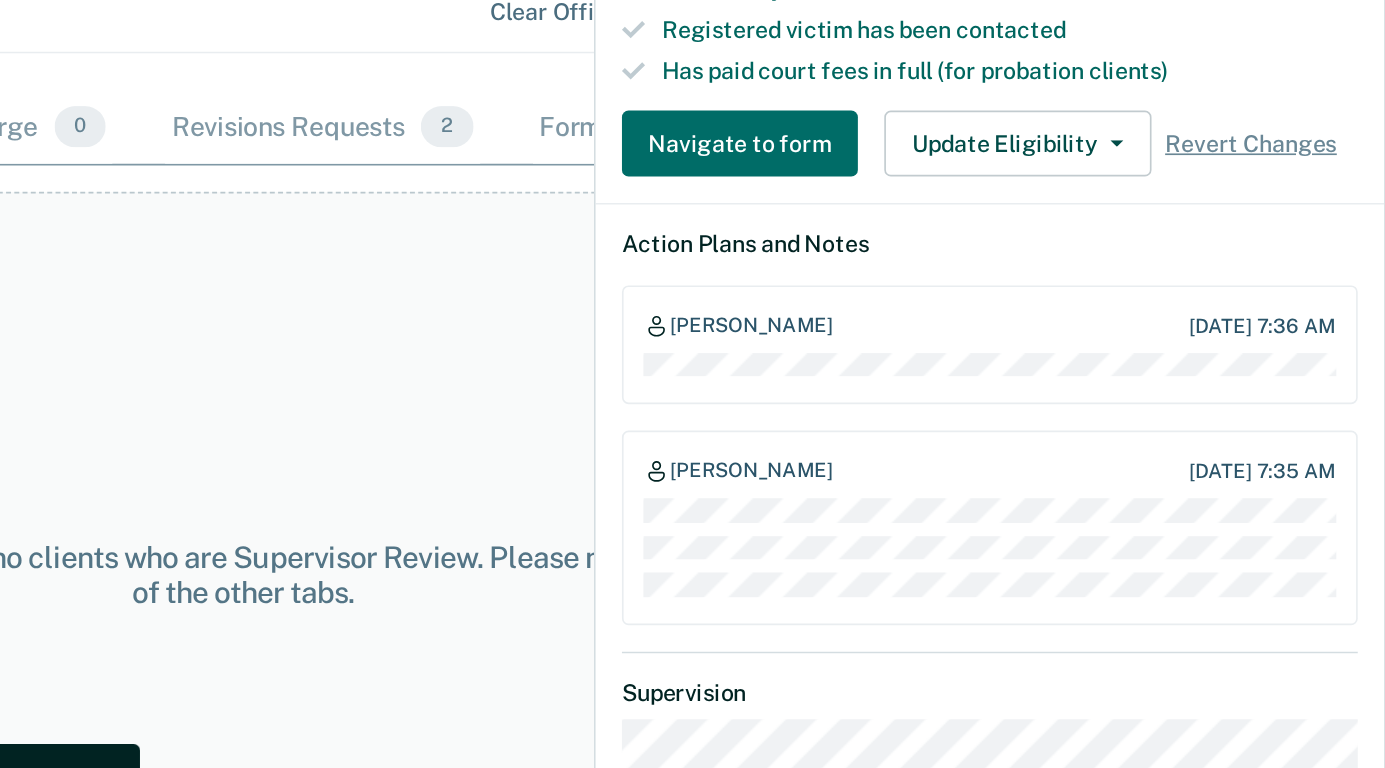 scroll, scrollTop: 518, scrollLeft: 0, axis: vertical 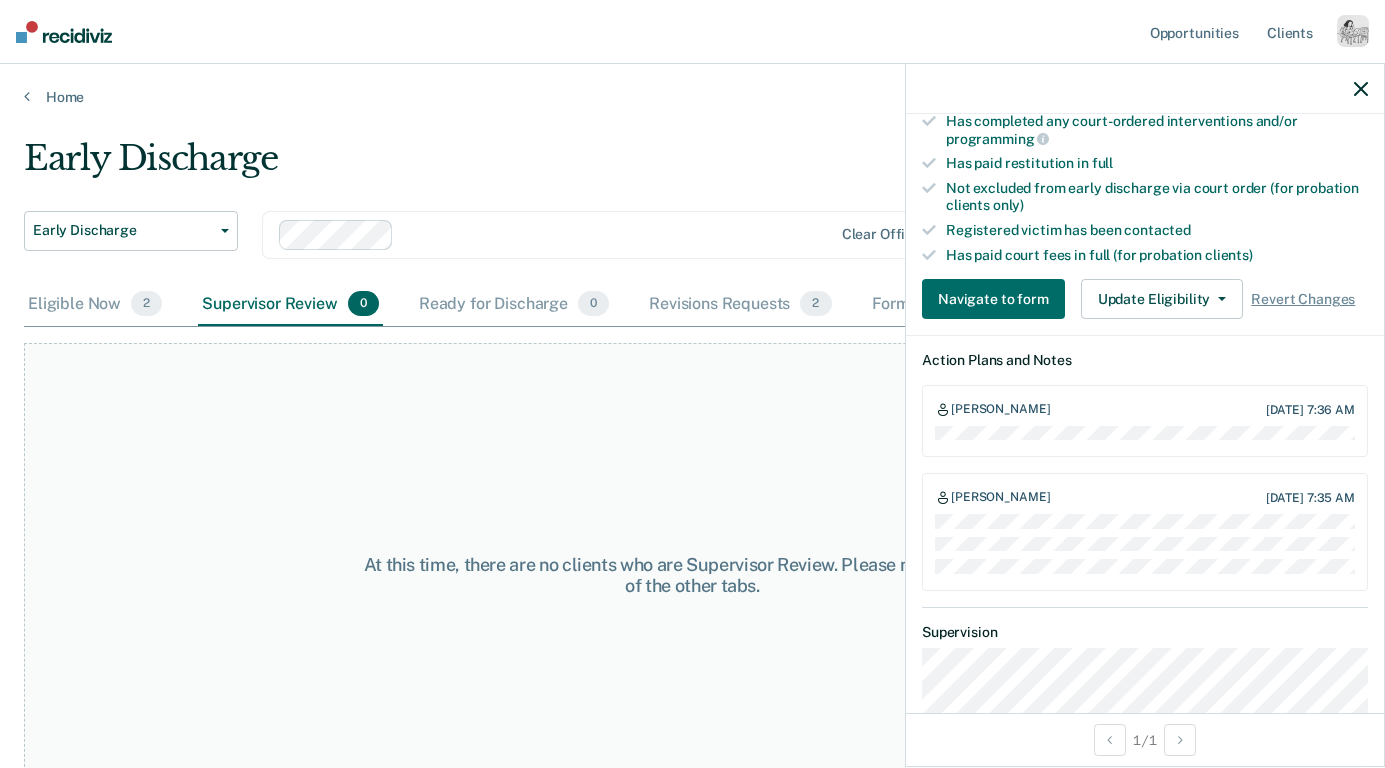 click 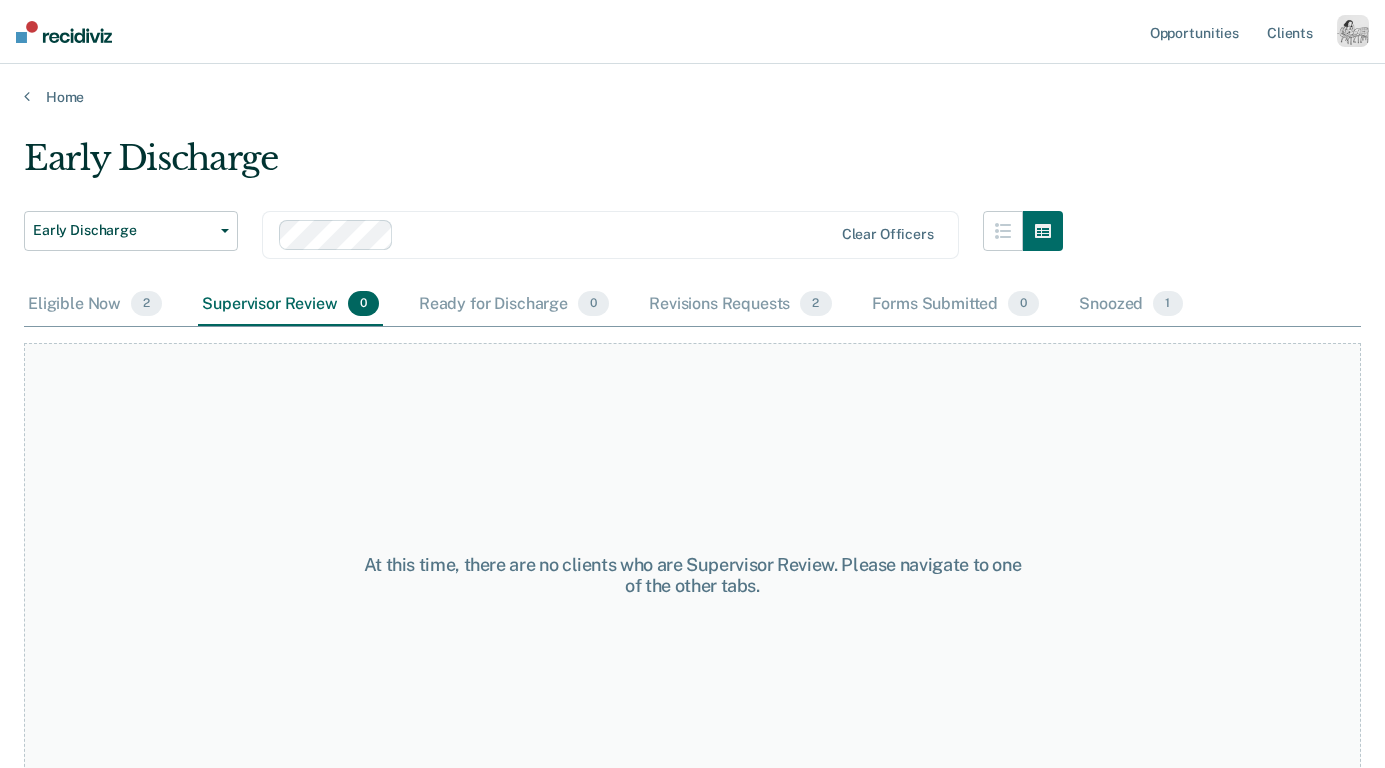 click on "Supervisor Review 0" at bounding box center [290, 305] 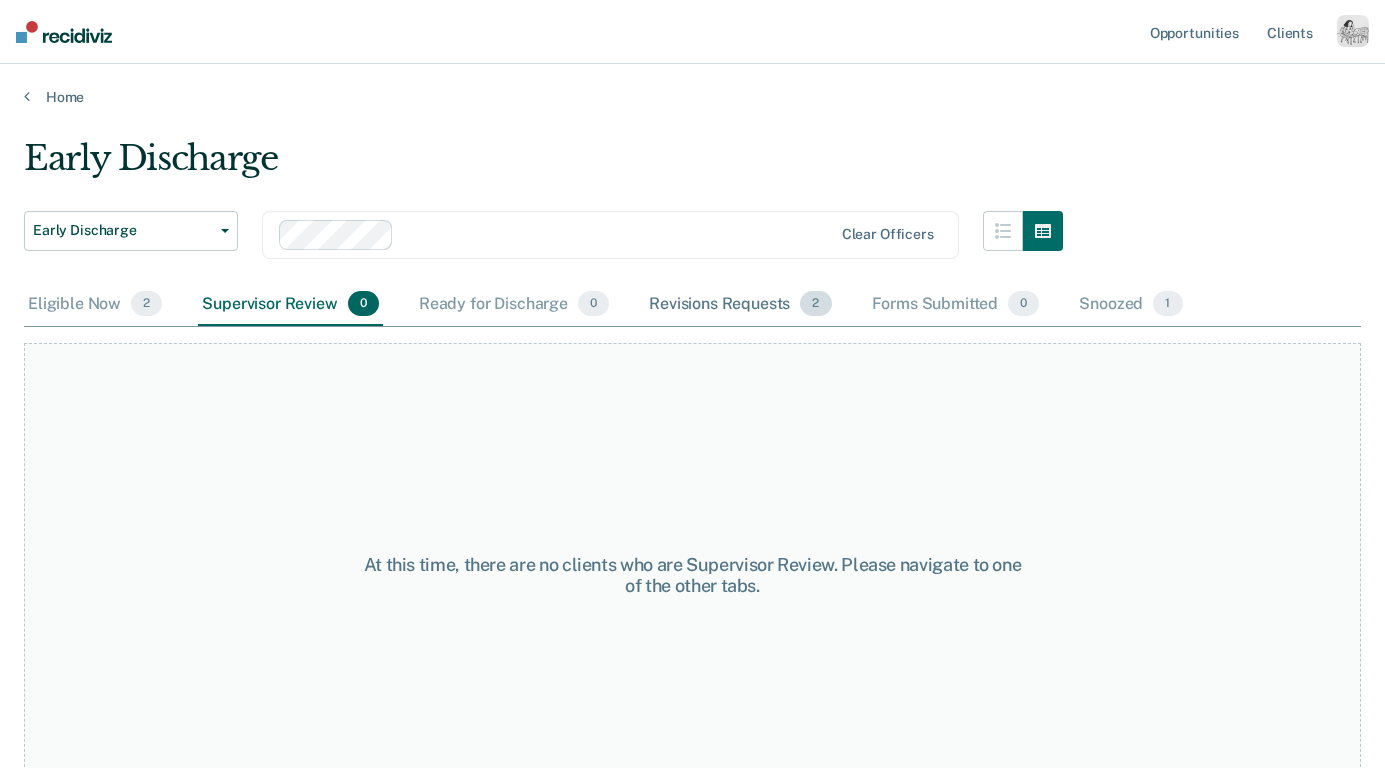 click on "Revisions Requests 2" at bounding box center (740, 305) 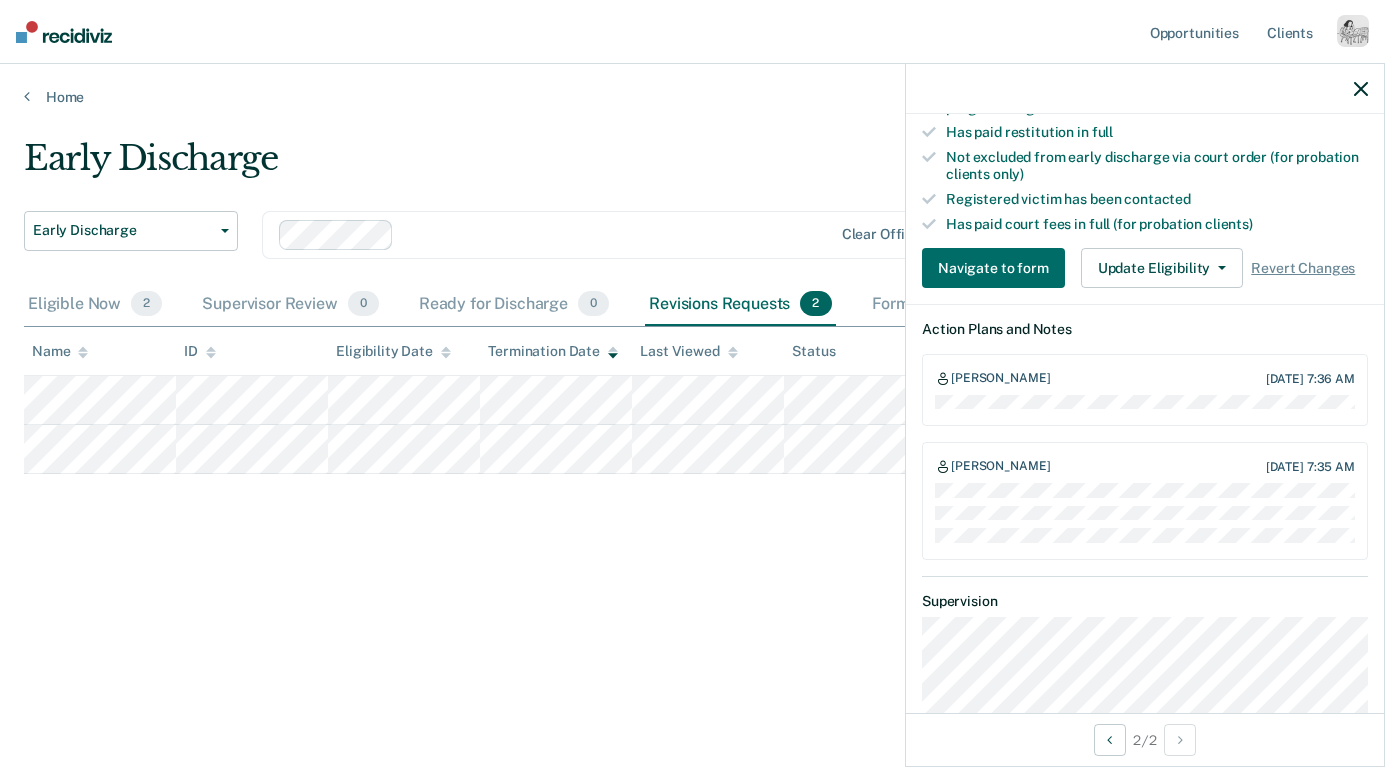 scroll, scrollTop: 679, scrollLeft: 0, axis: vertical 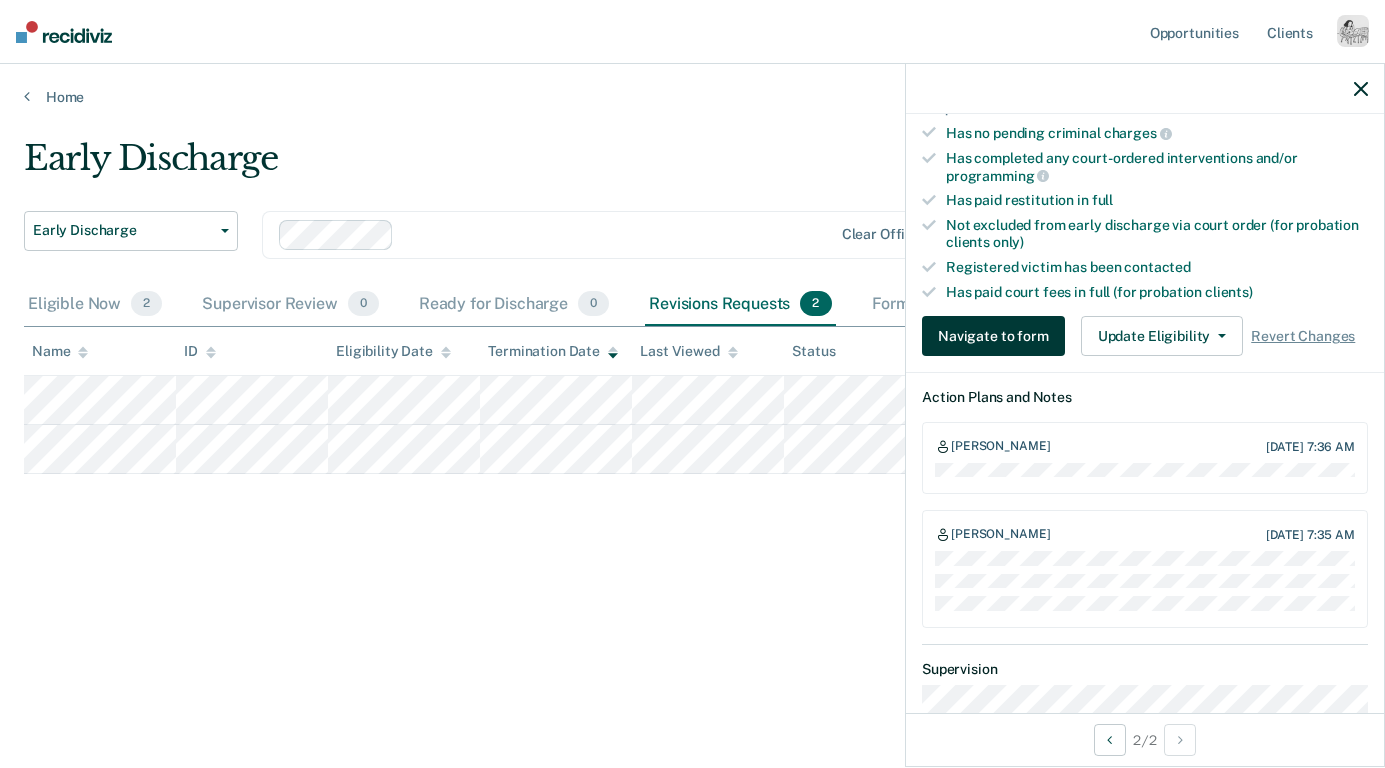 click on "Navigate to form" at bounding box center [993, 336] 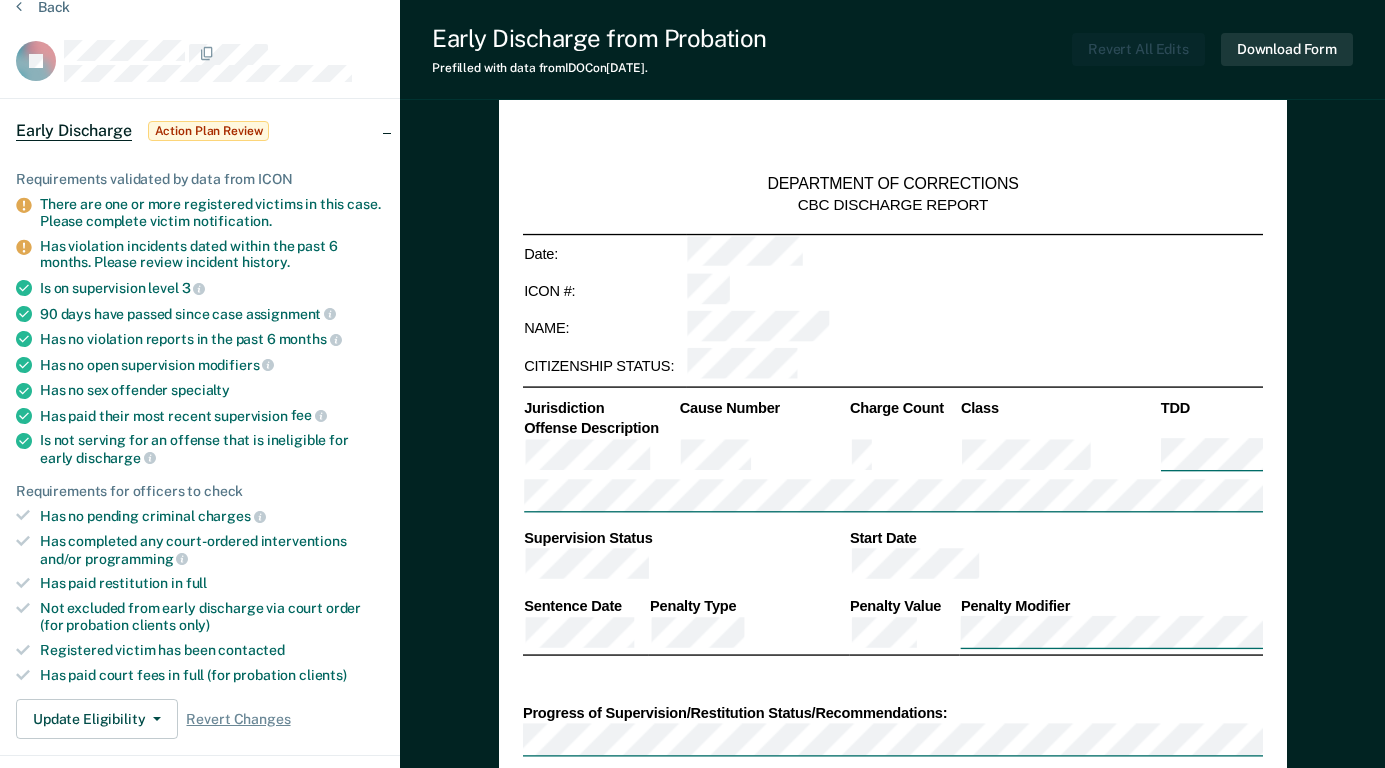 scroll, scrollTop: 111, scrollLeft: 0, axis: vertical 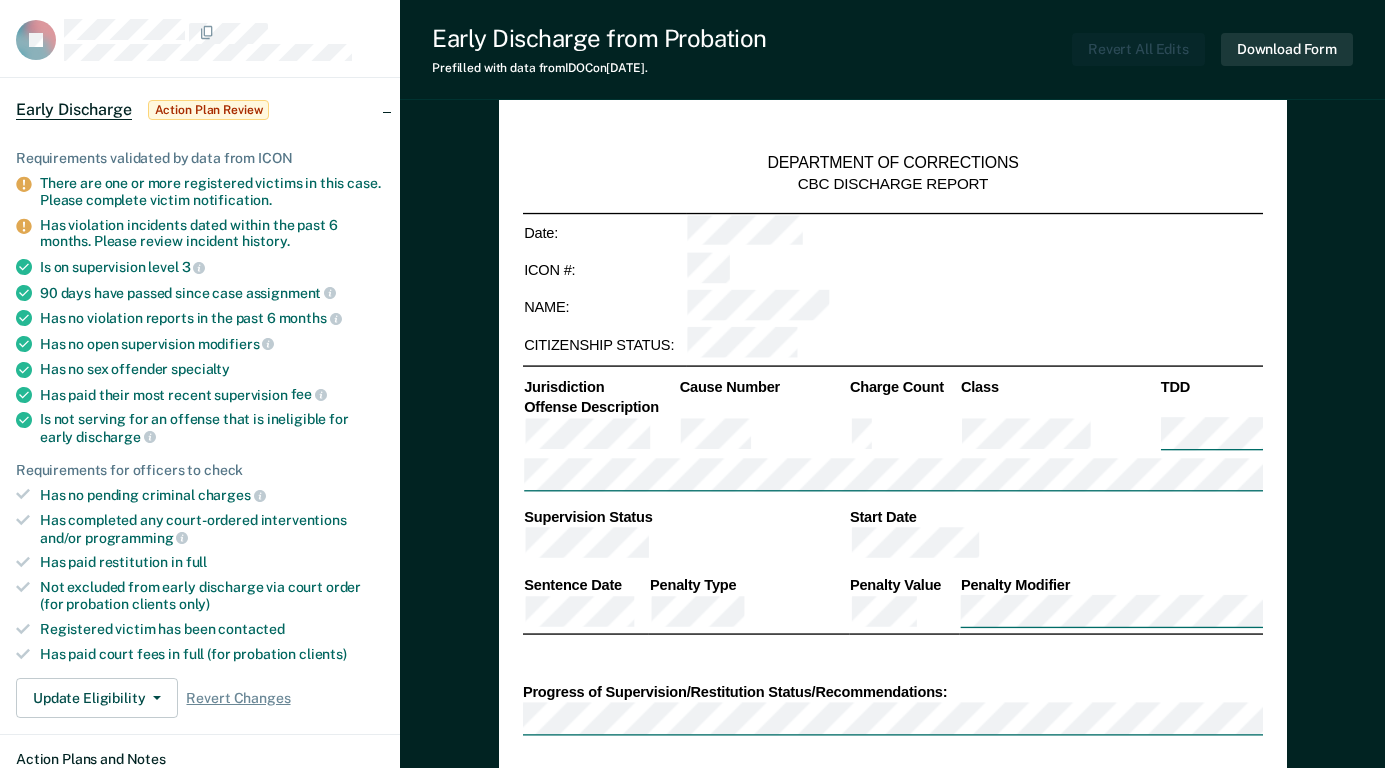 click at bounding box center (892, 477) 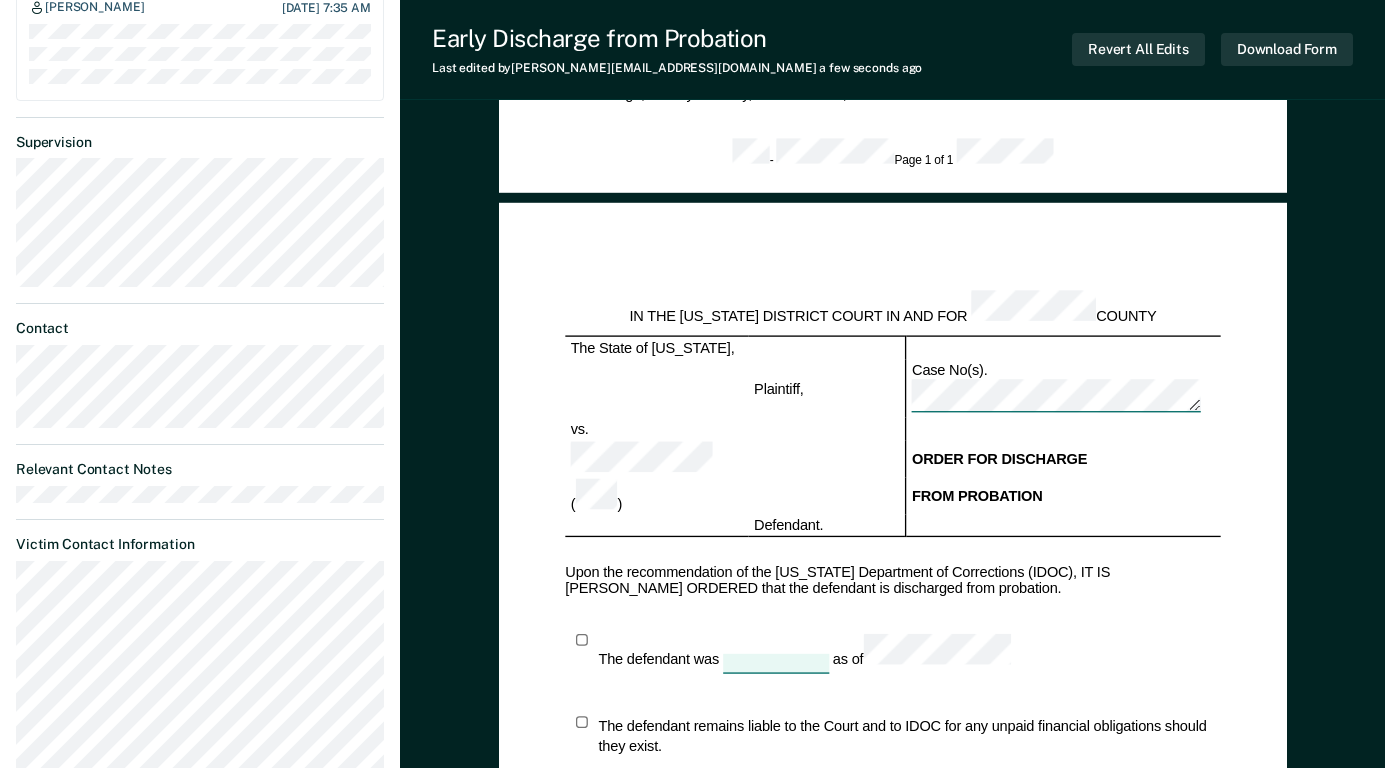 type on "x" 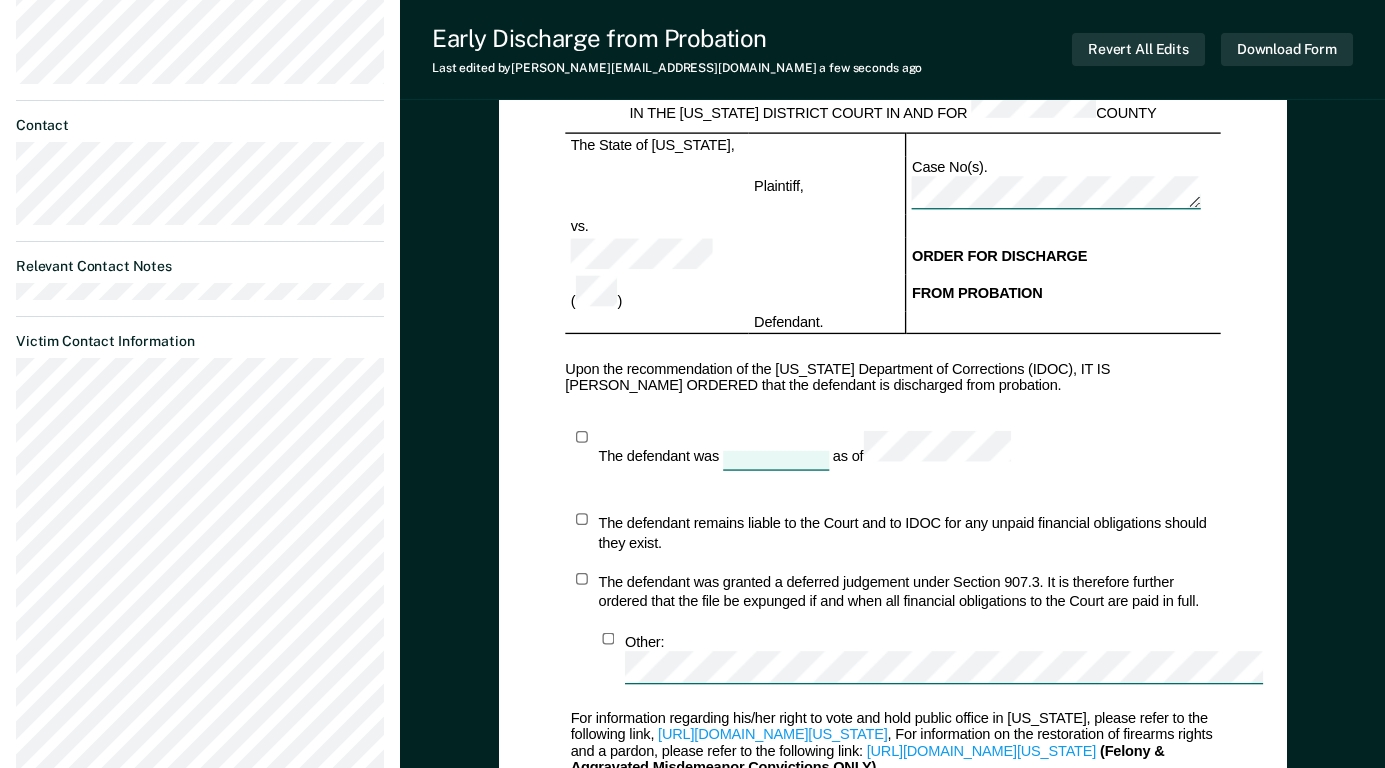 scroll, scrollTop: 1200, scrollLeft: 0, axis: vertical 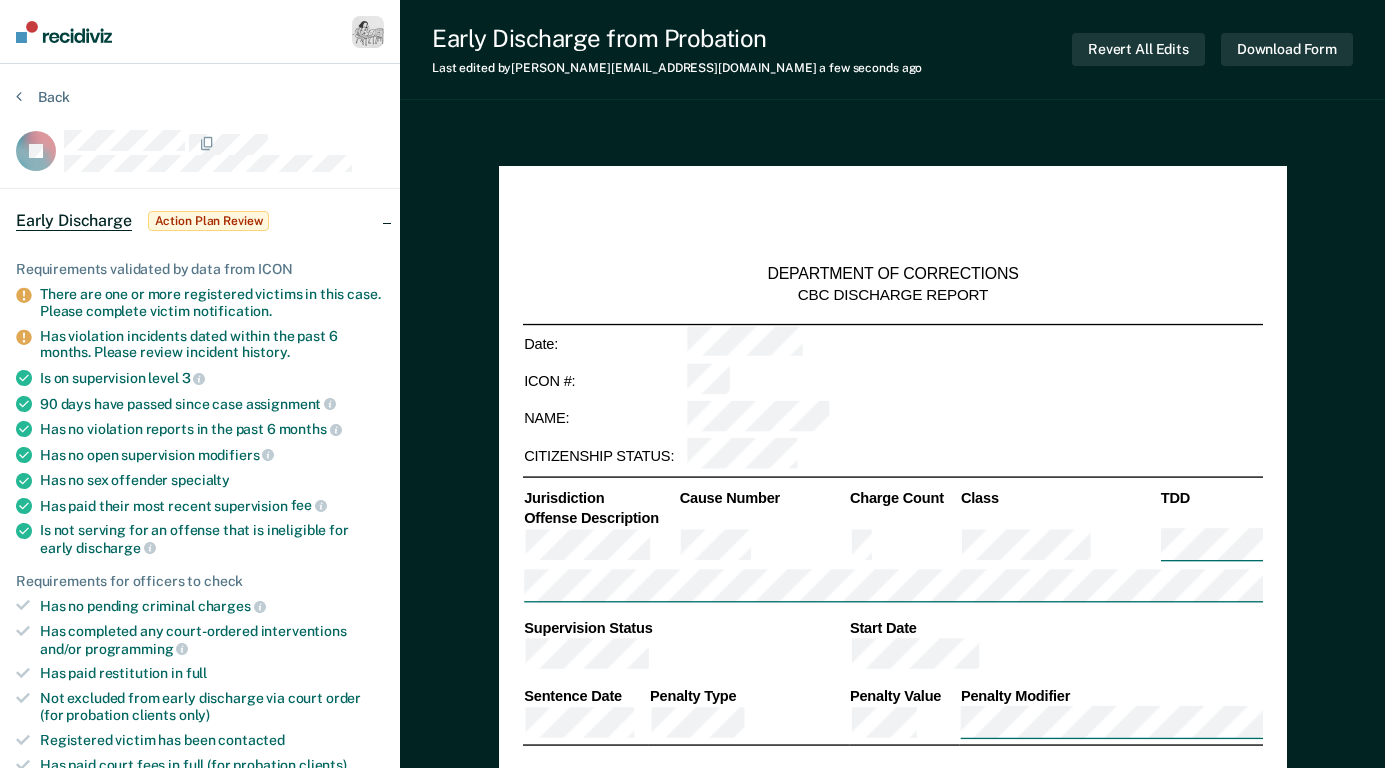 click on "Back" at bounding box center (200, 109) 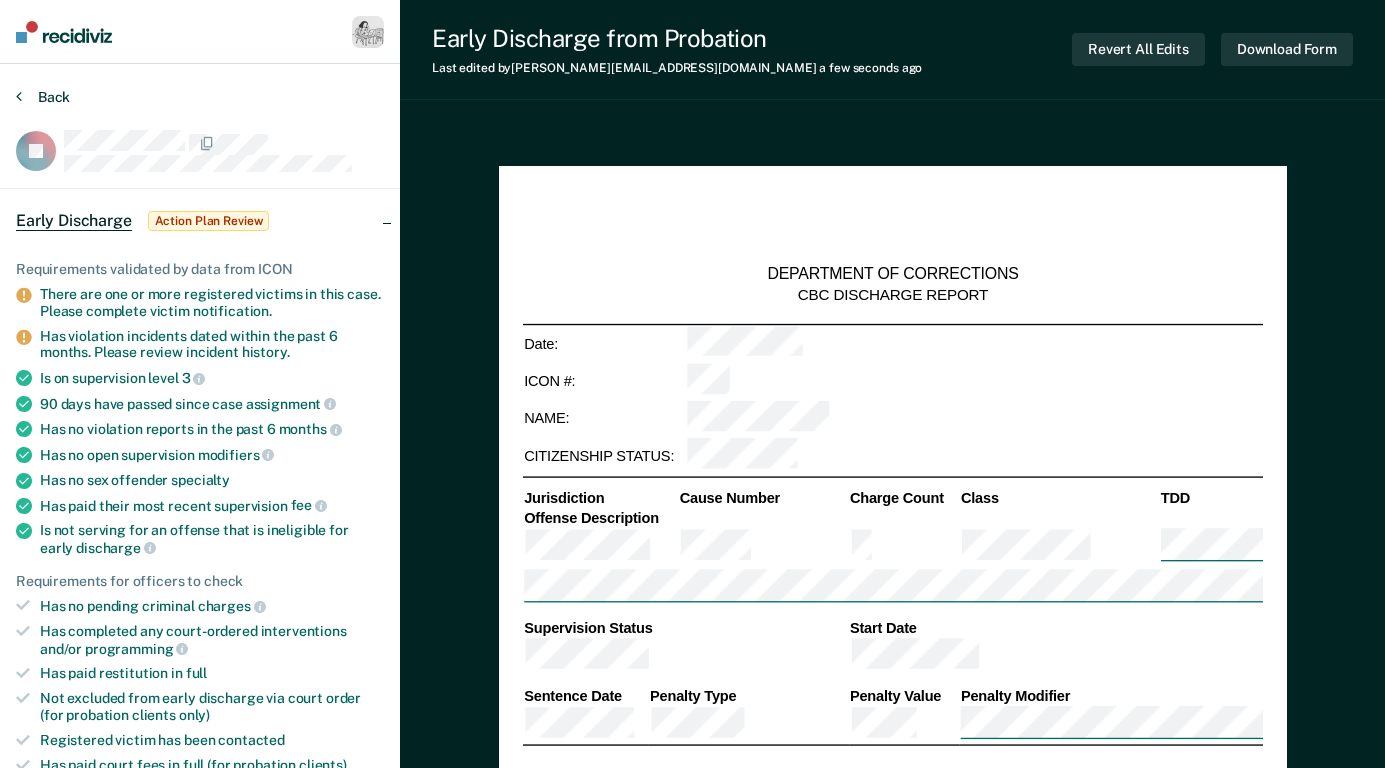 click on "Back" at bounding box center [43, 97] 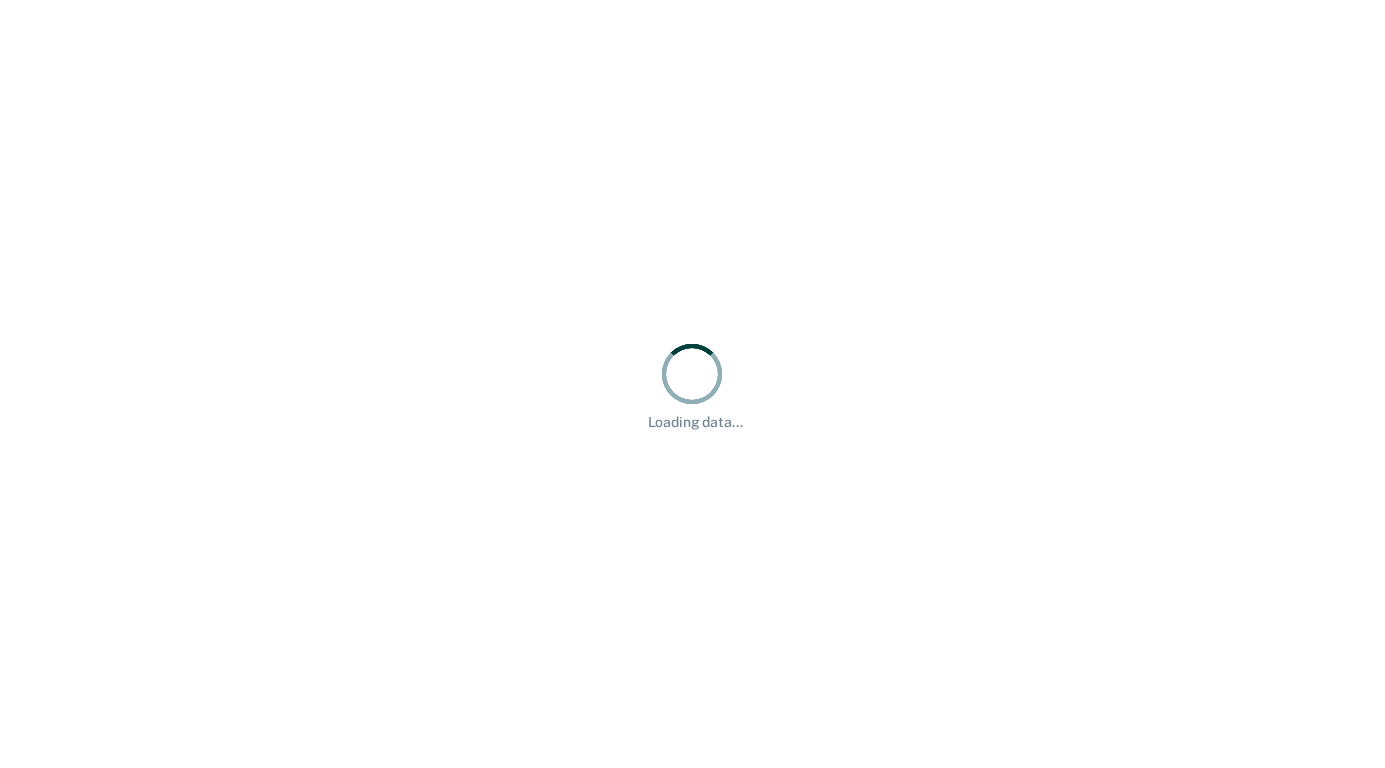 scroll, scrollTop: 0, scrollLeft: 0, axis: both 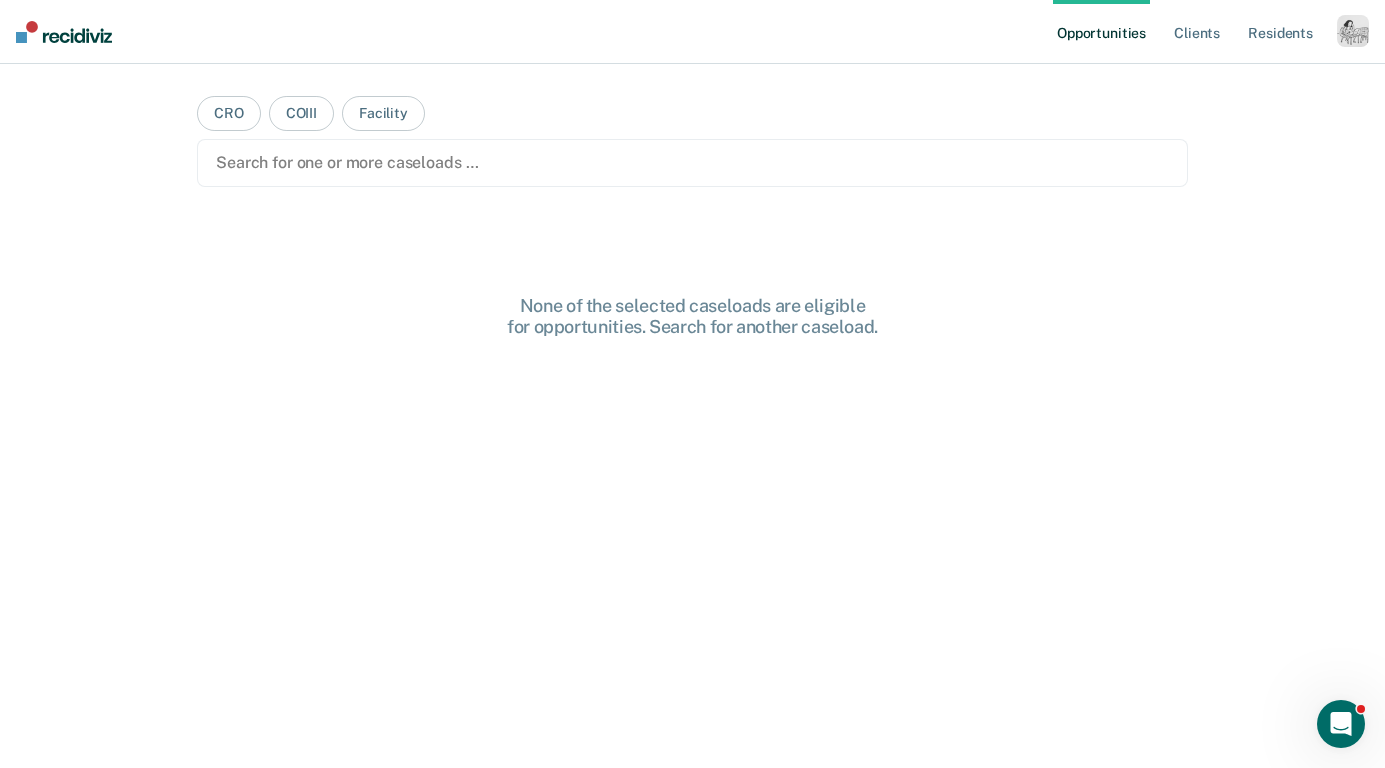 click at bounding box center [1353, 31] 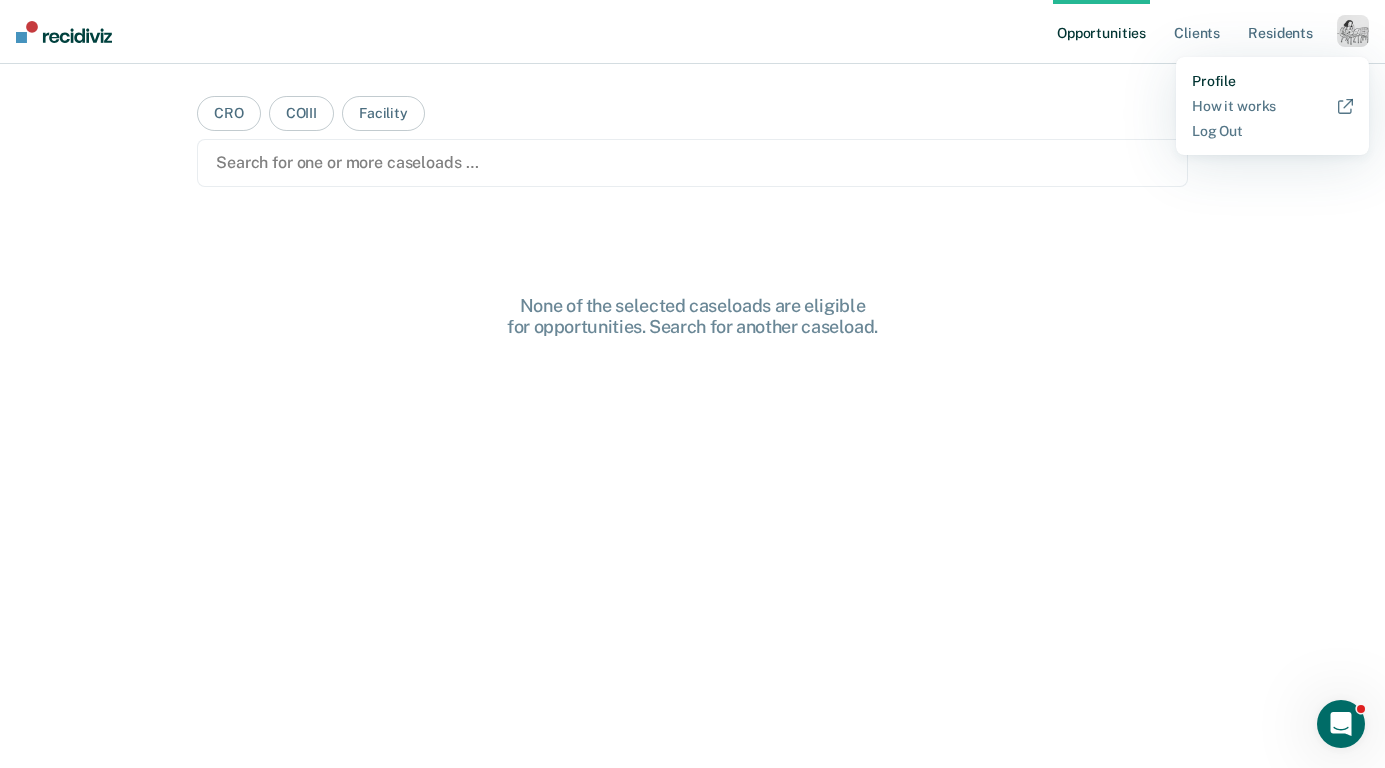 click on "Profile" at bounding box center (1272, 81) 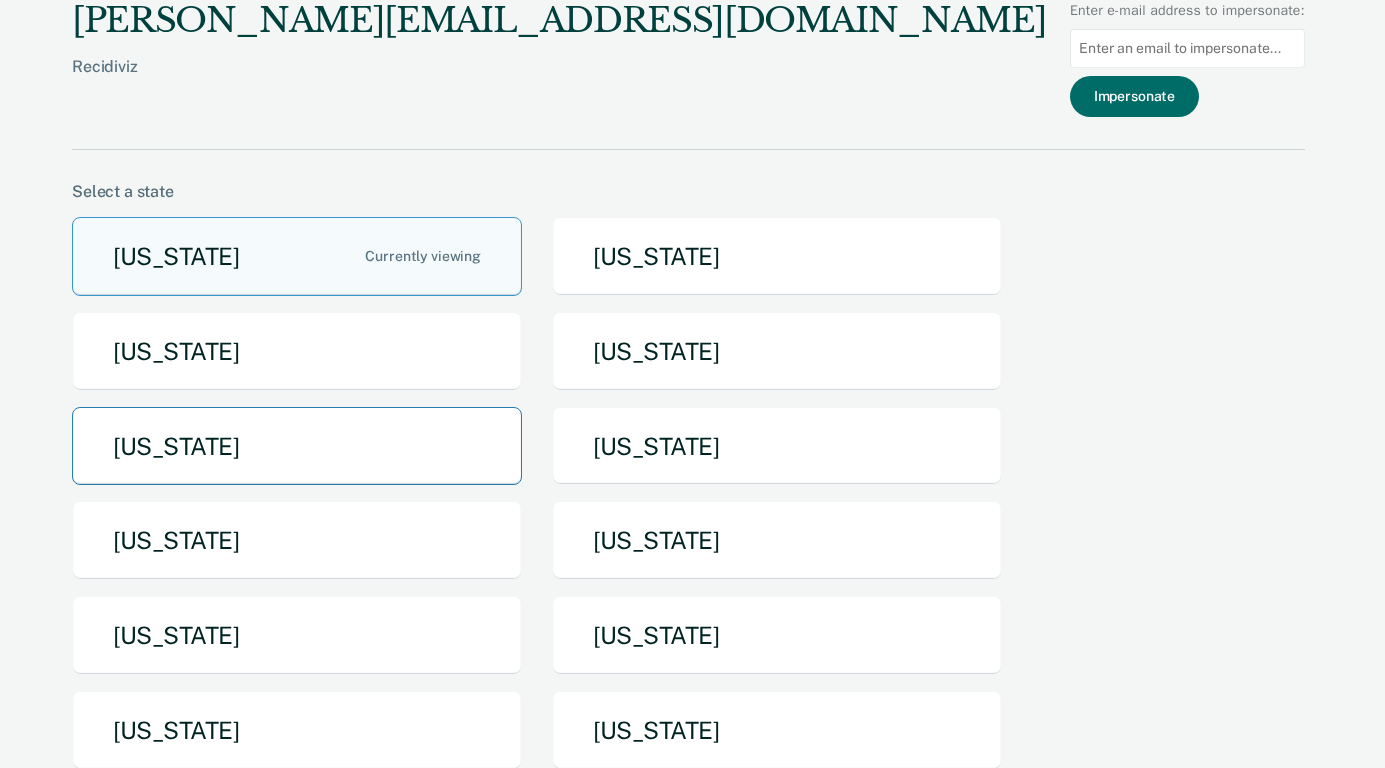 click on "[US_STATE]" at bounding box center (297, 446) 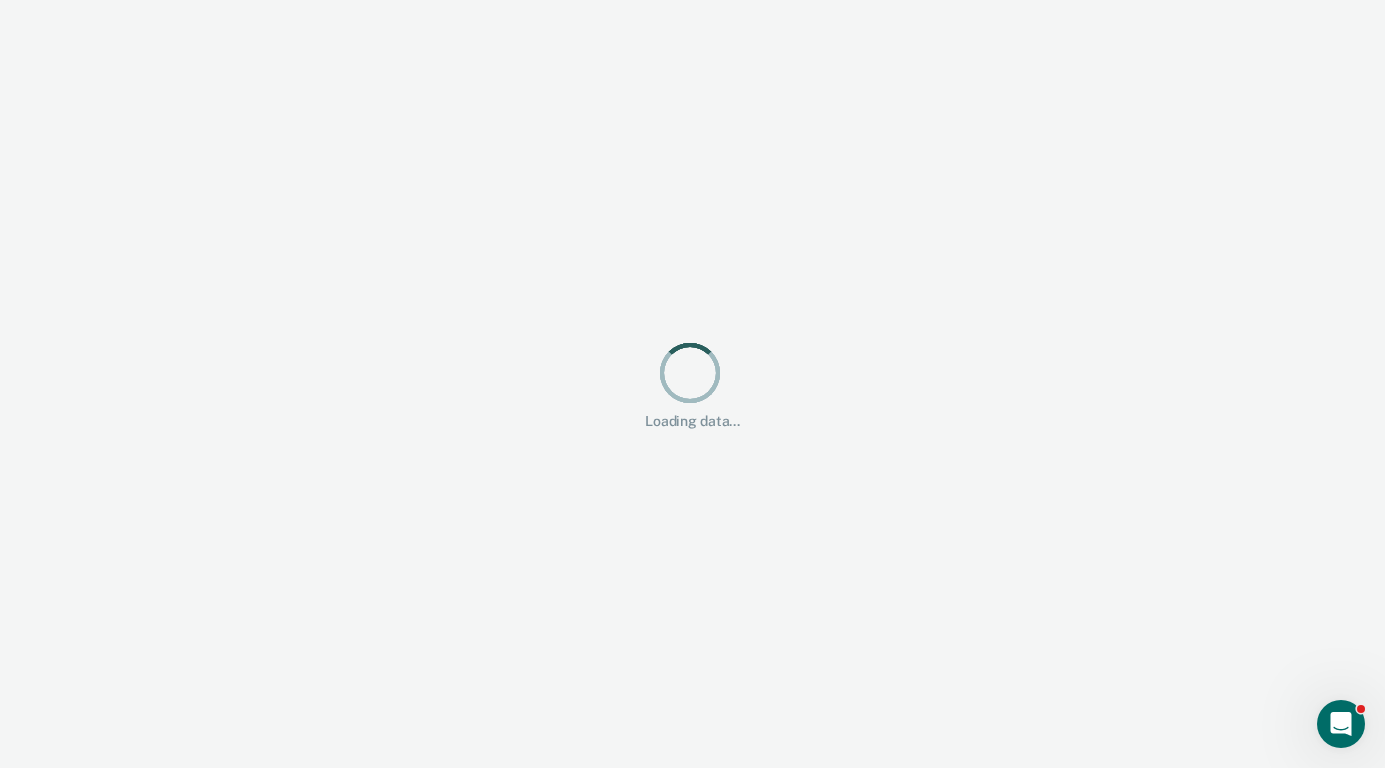 scroll, scrollTop: 0, scrollLeft: 0, axis: both 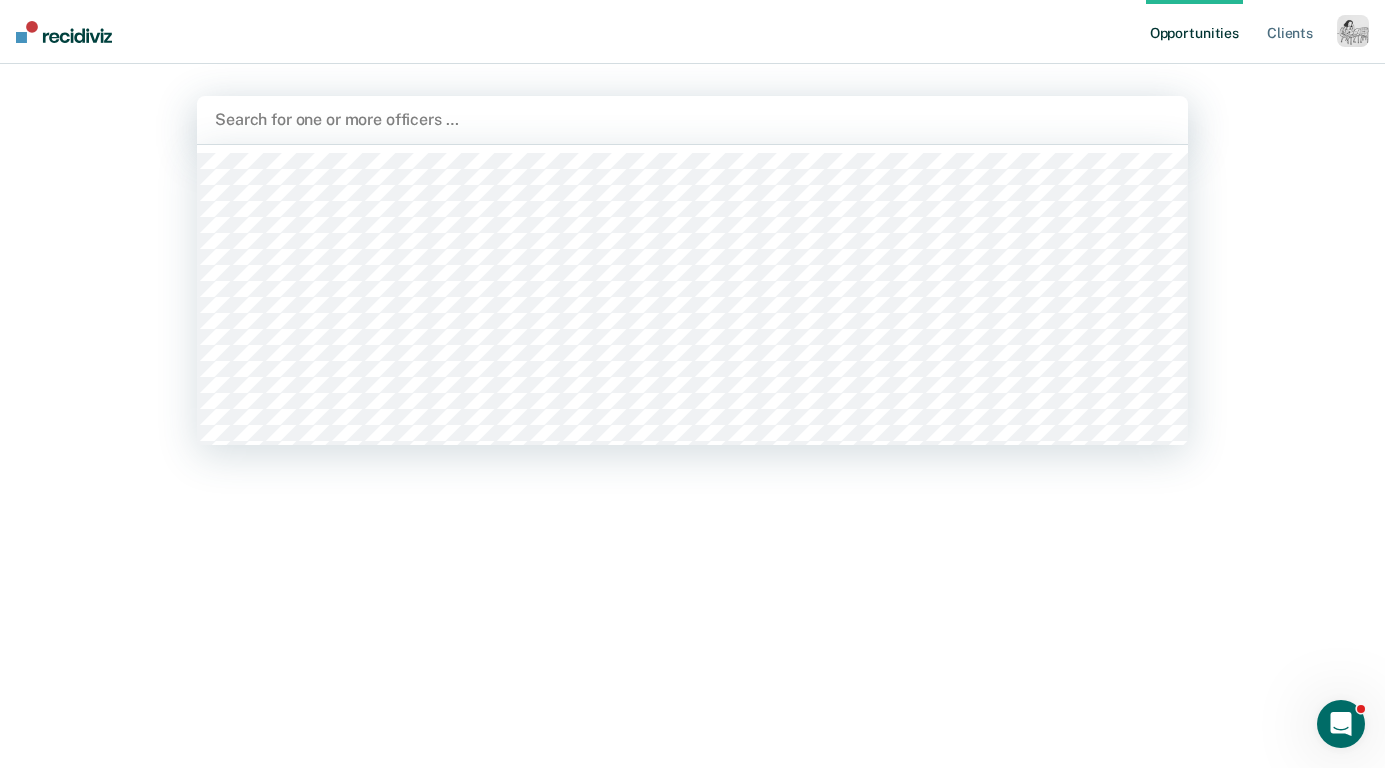 click on "Search for one or more officers …" at bounding box center [692, 120] 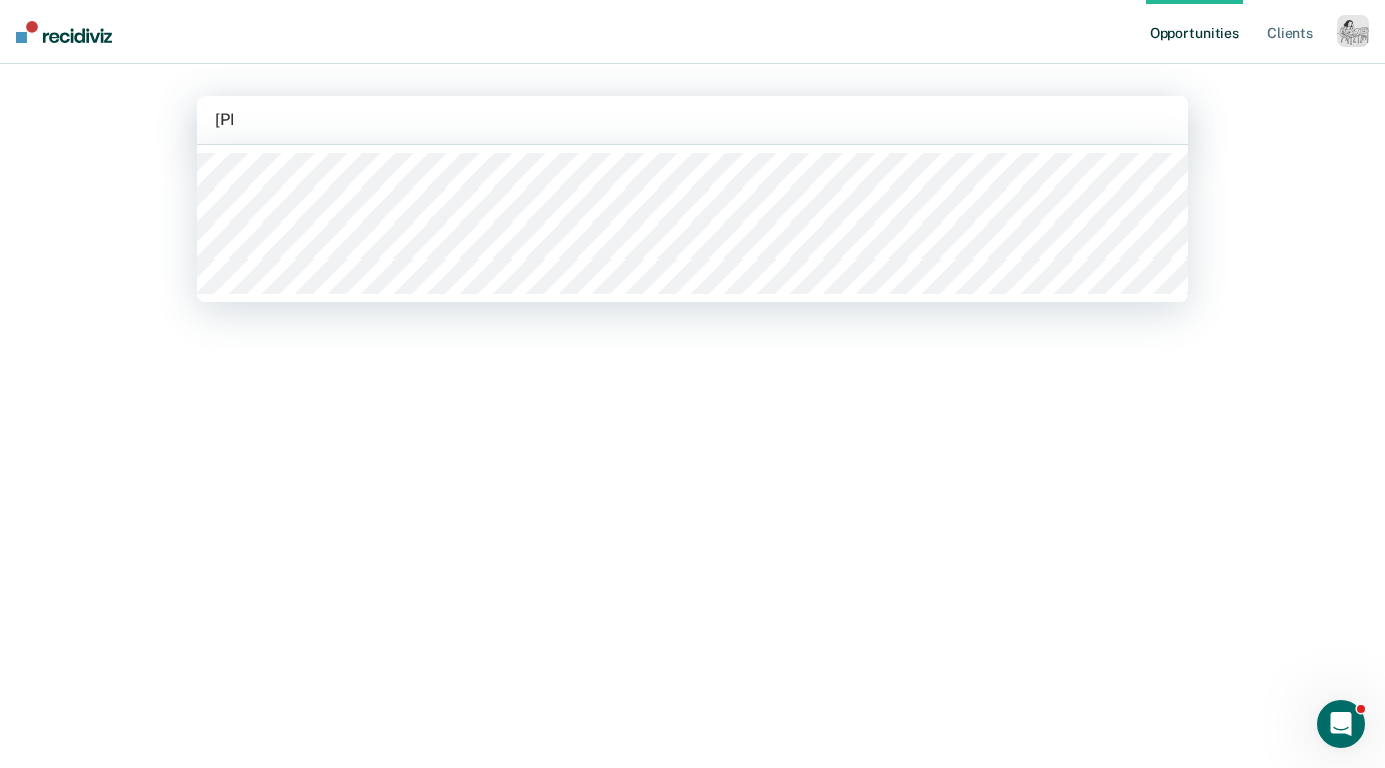 type on "[PERSON_NAME]" 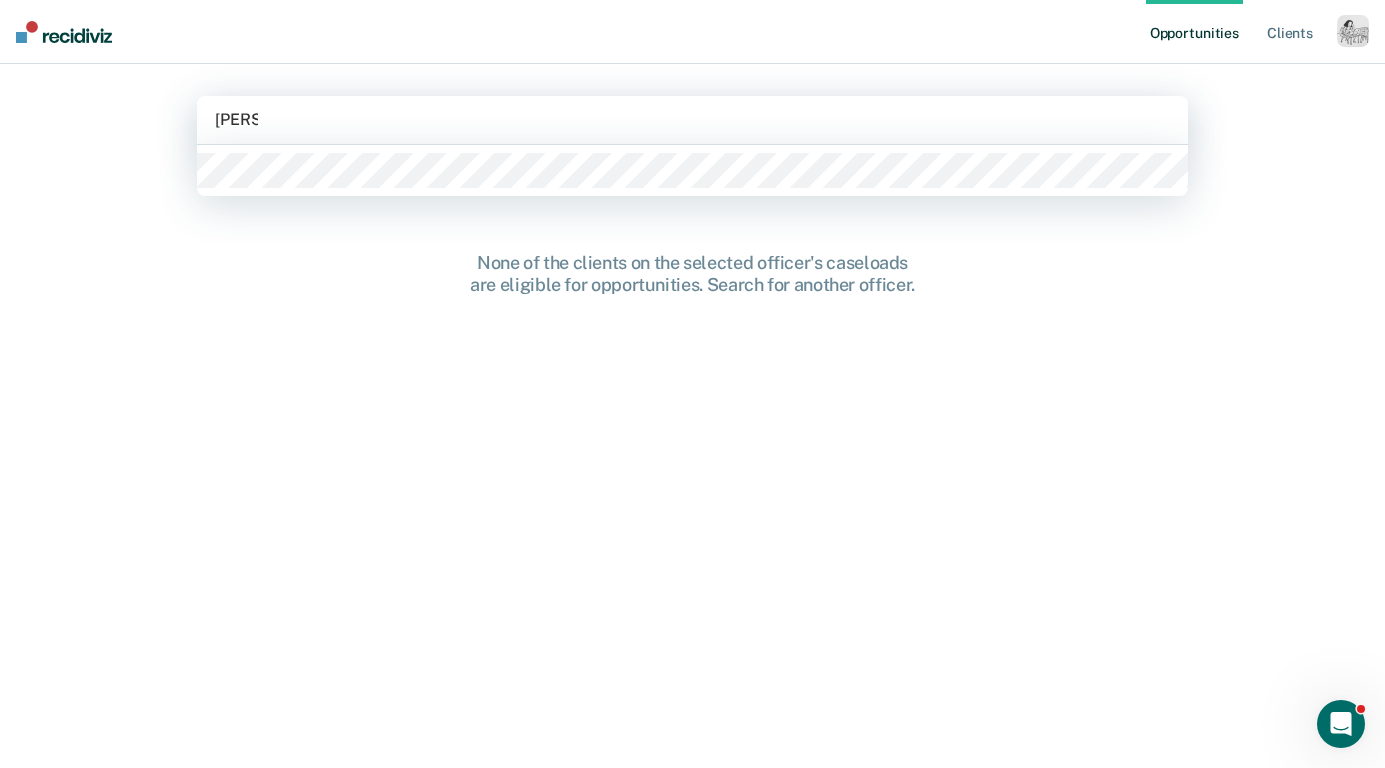 type 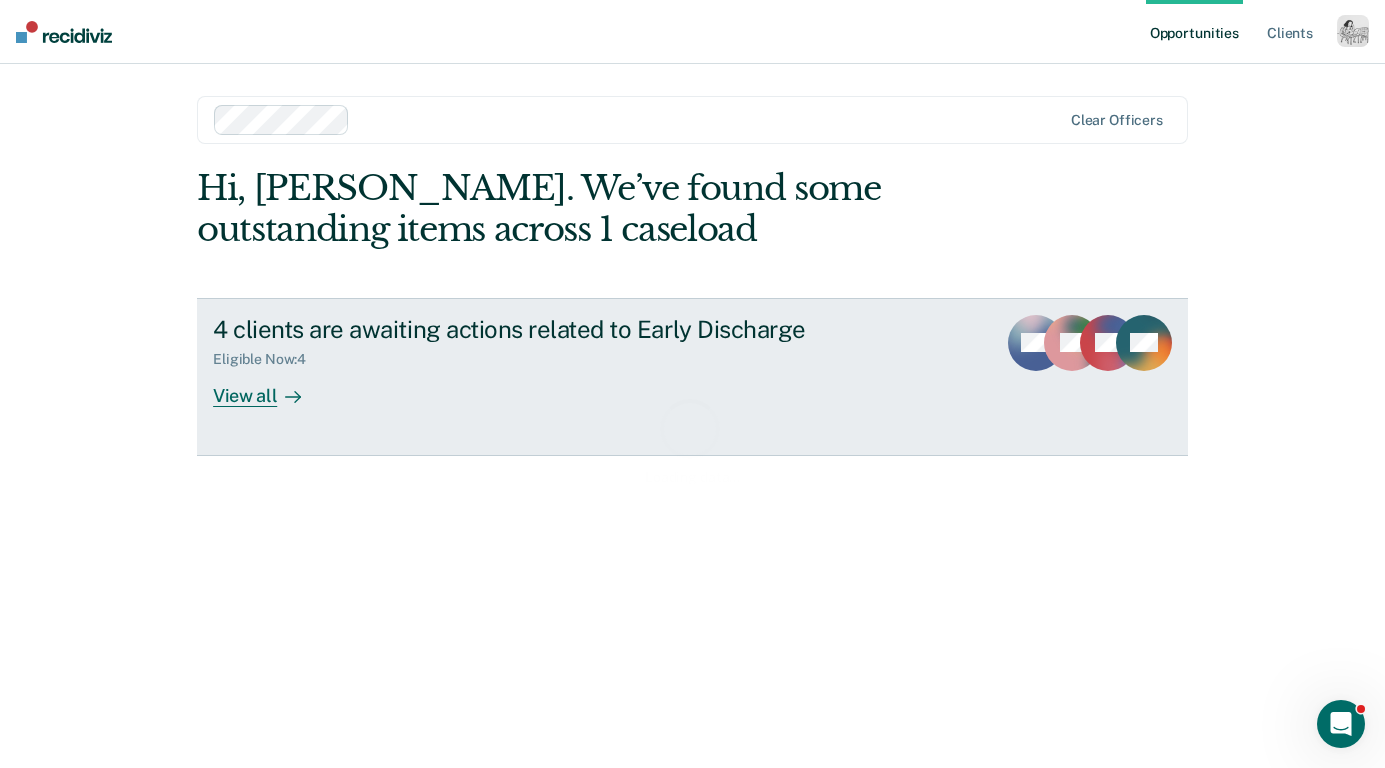 click on "View all" at bounding box center (269, 387) 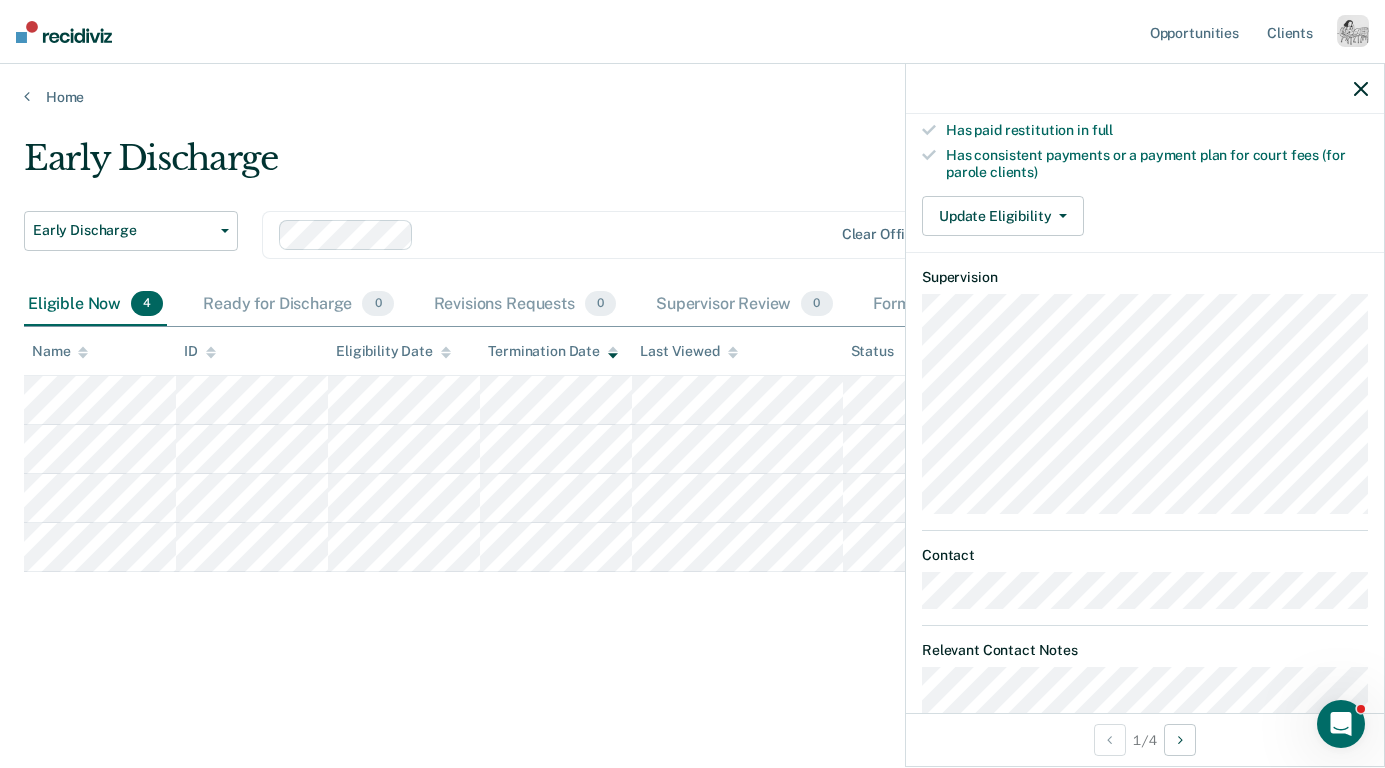 scroll, scrollTop: 777, scrollLeft: 0, axis: vertical 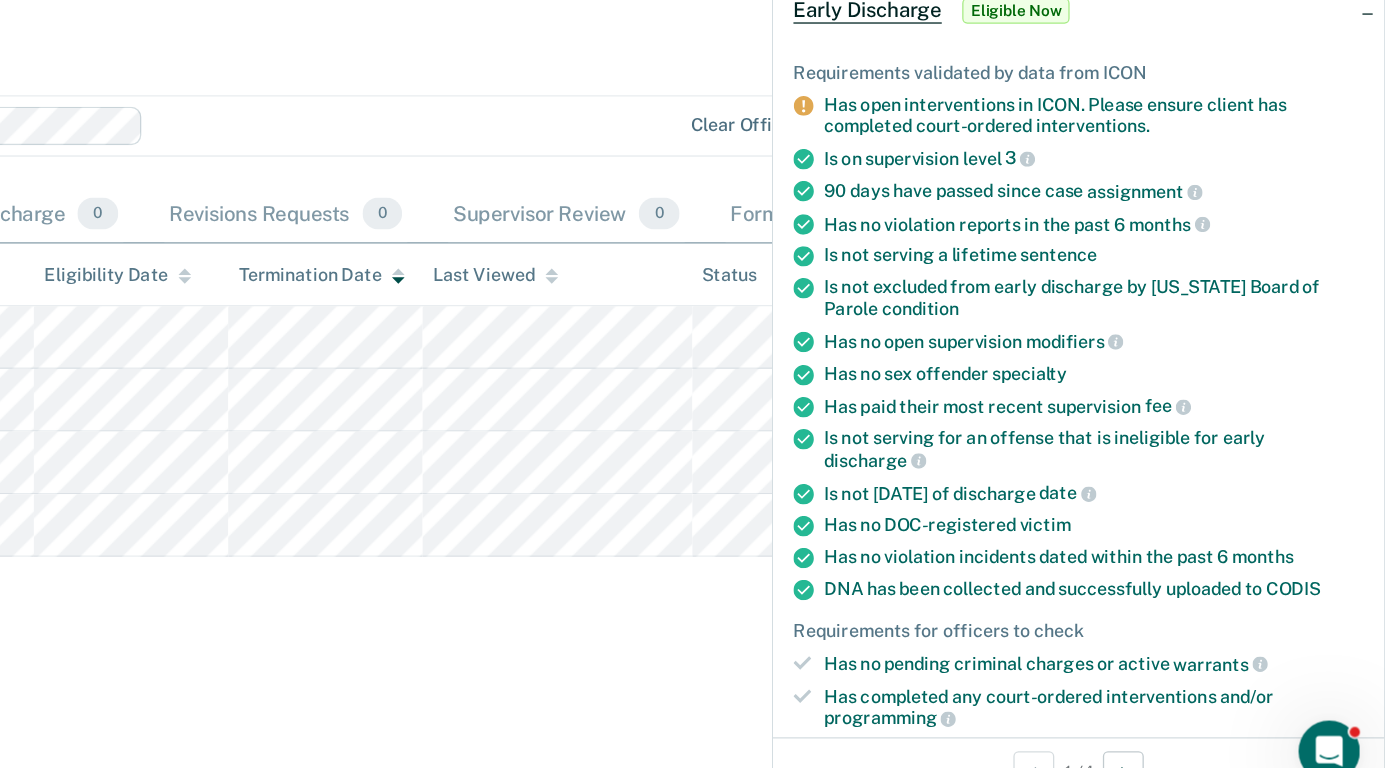click on "Is on supervision level   3" at bounding box center [1157, 261] 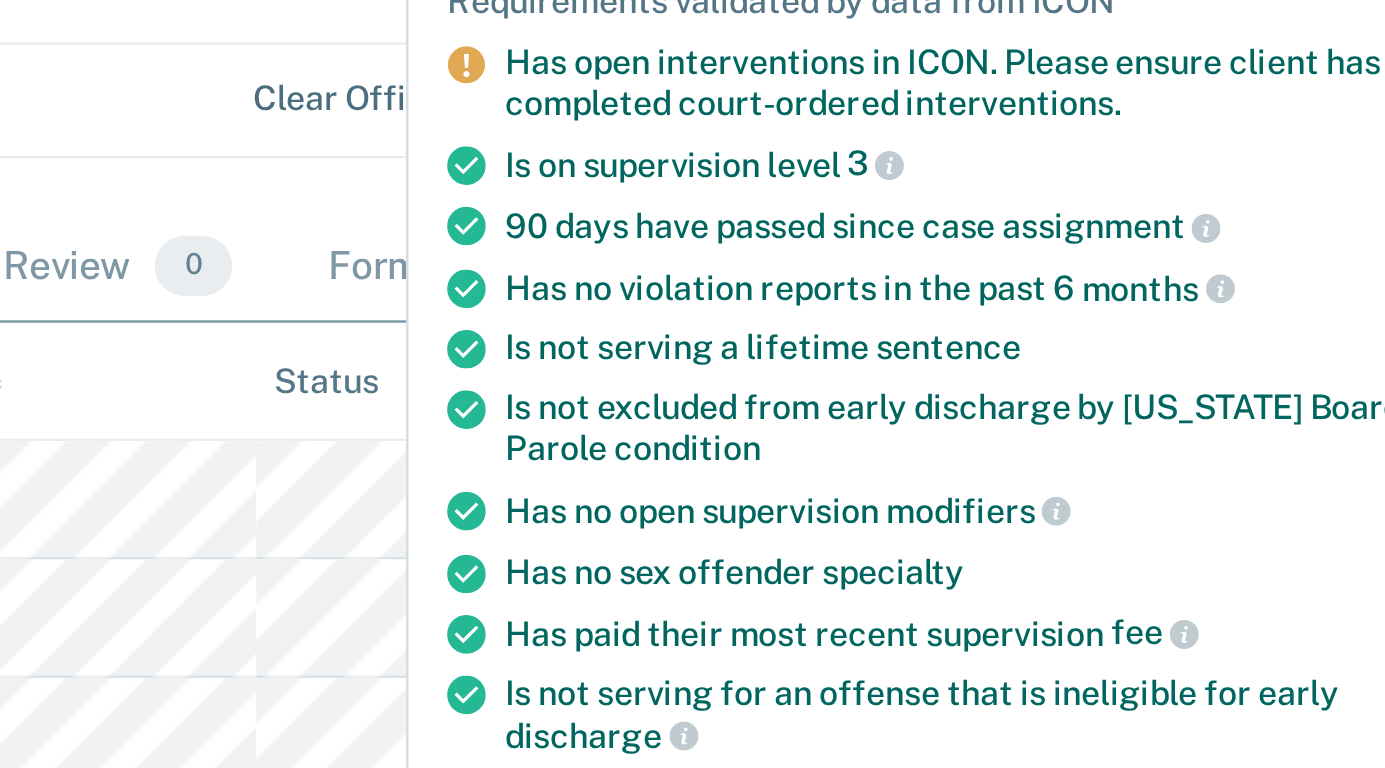 scroll, scrollTop: 33, scrollLeft: 0, axis: vertical 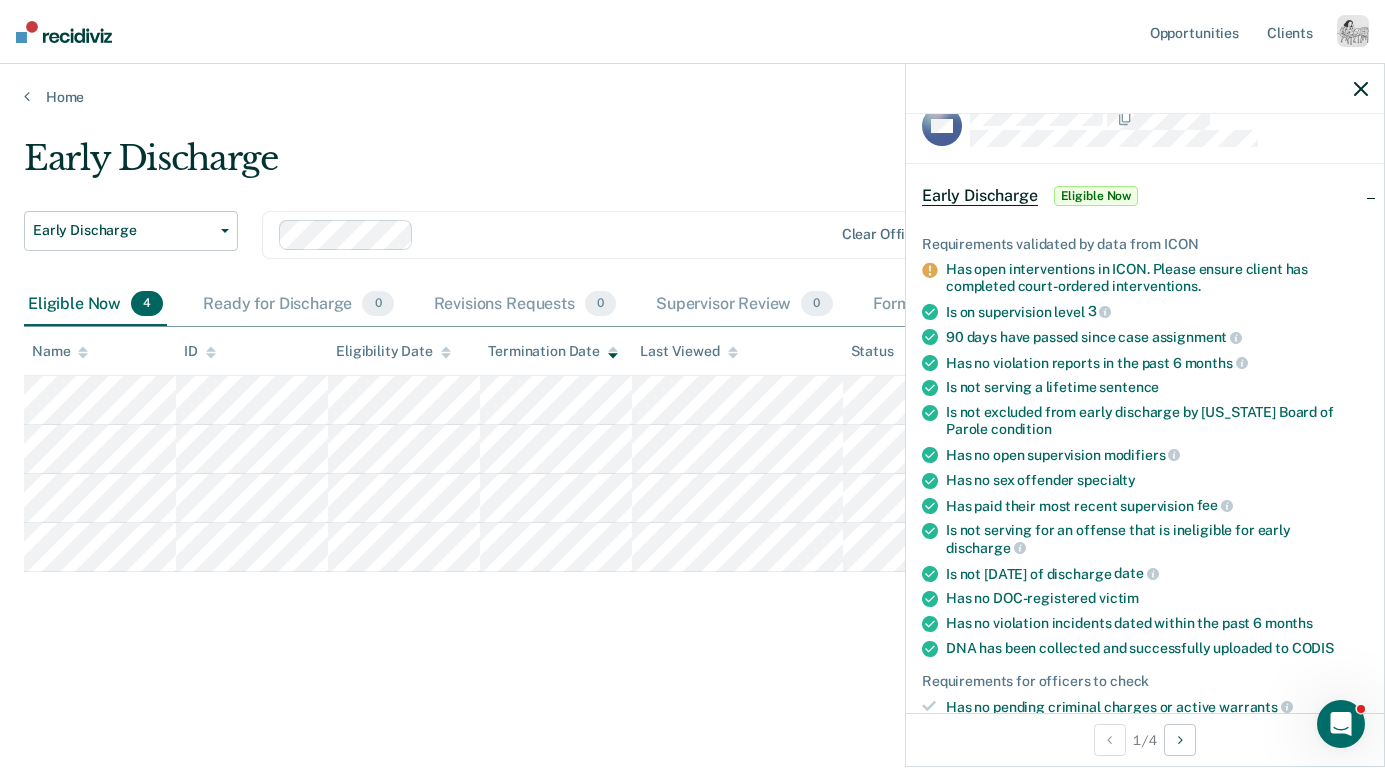 click at bounding box center [1145, 89] 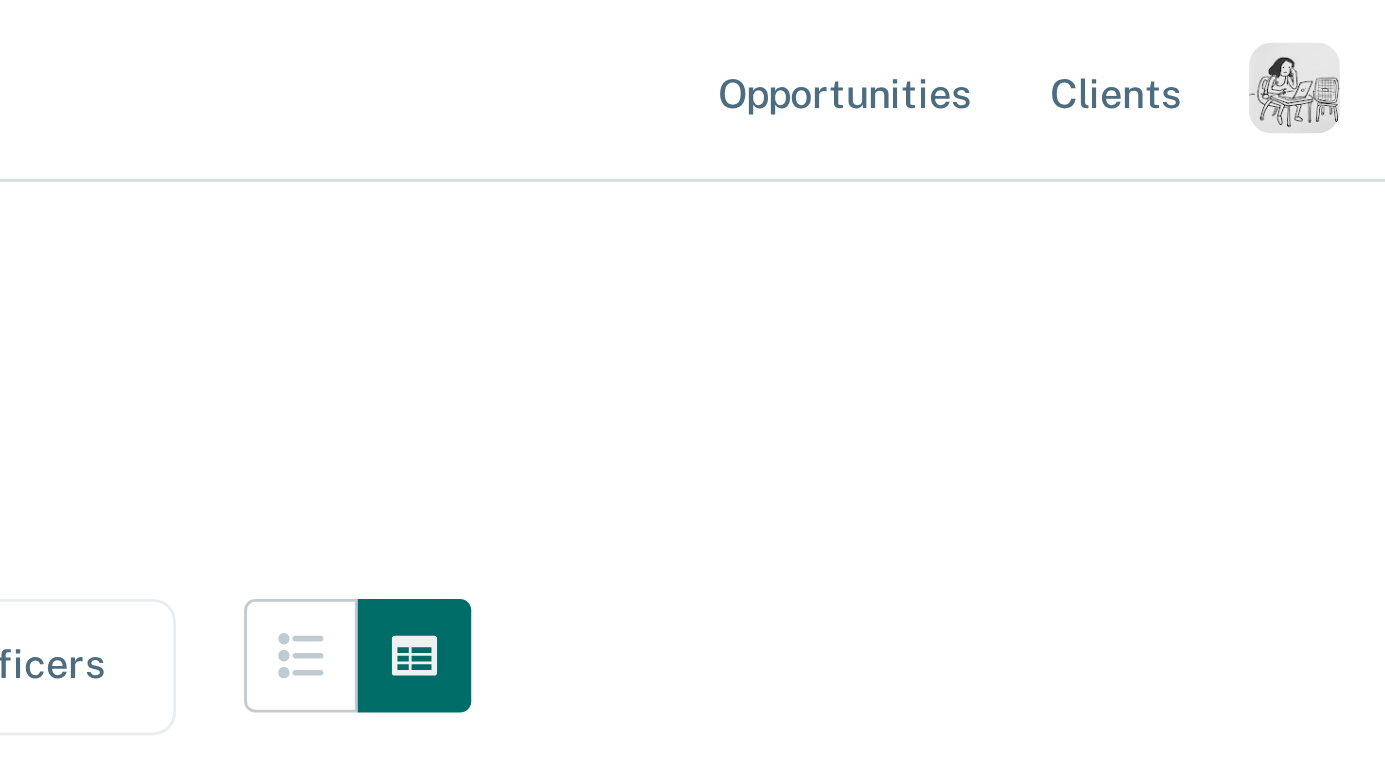click at bounding box center [1353, 31] 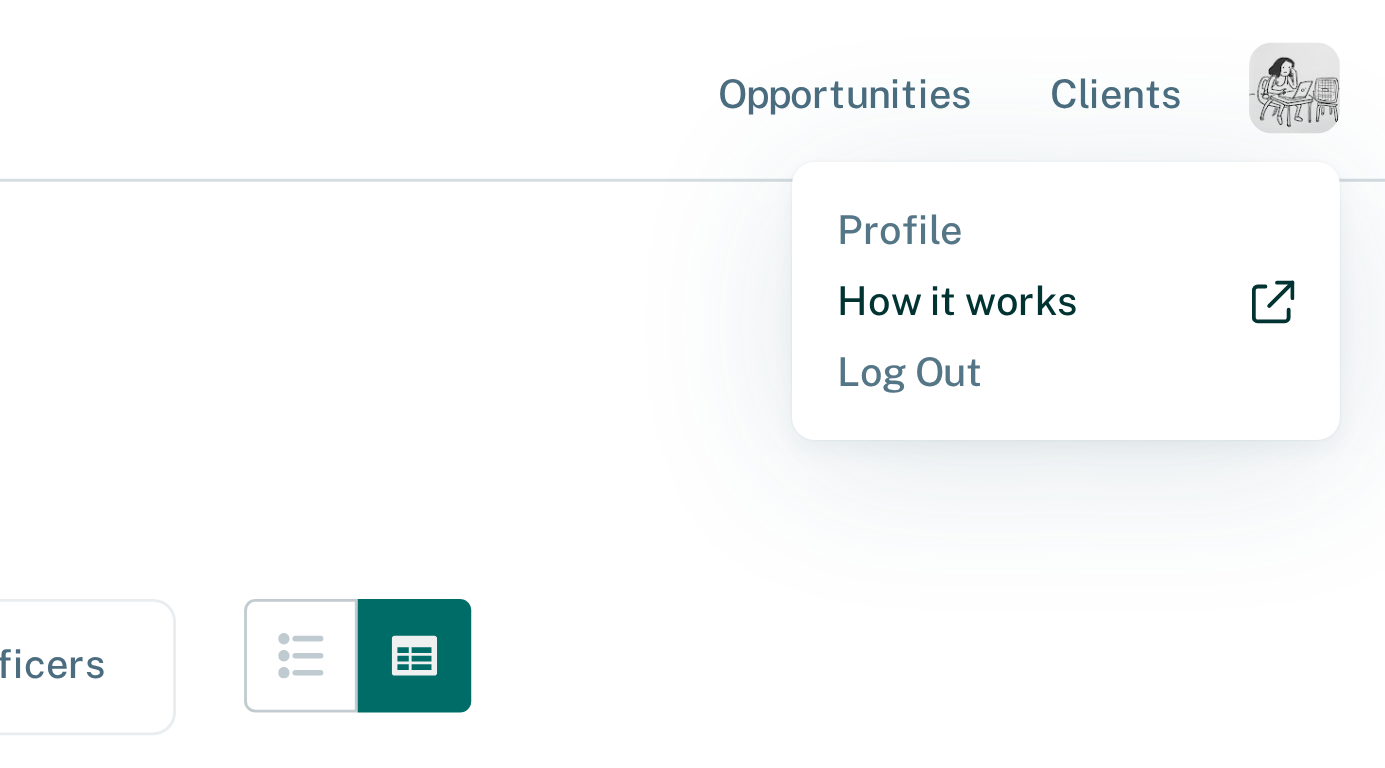 click on "How it works" at bounding box center [1272, 106] 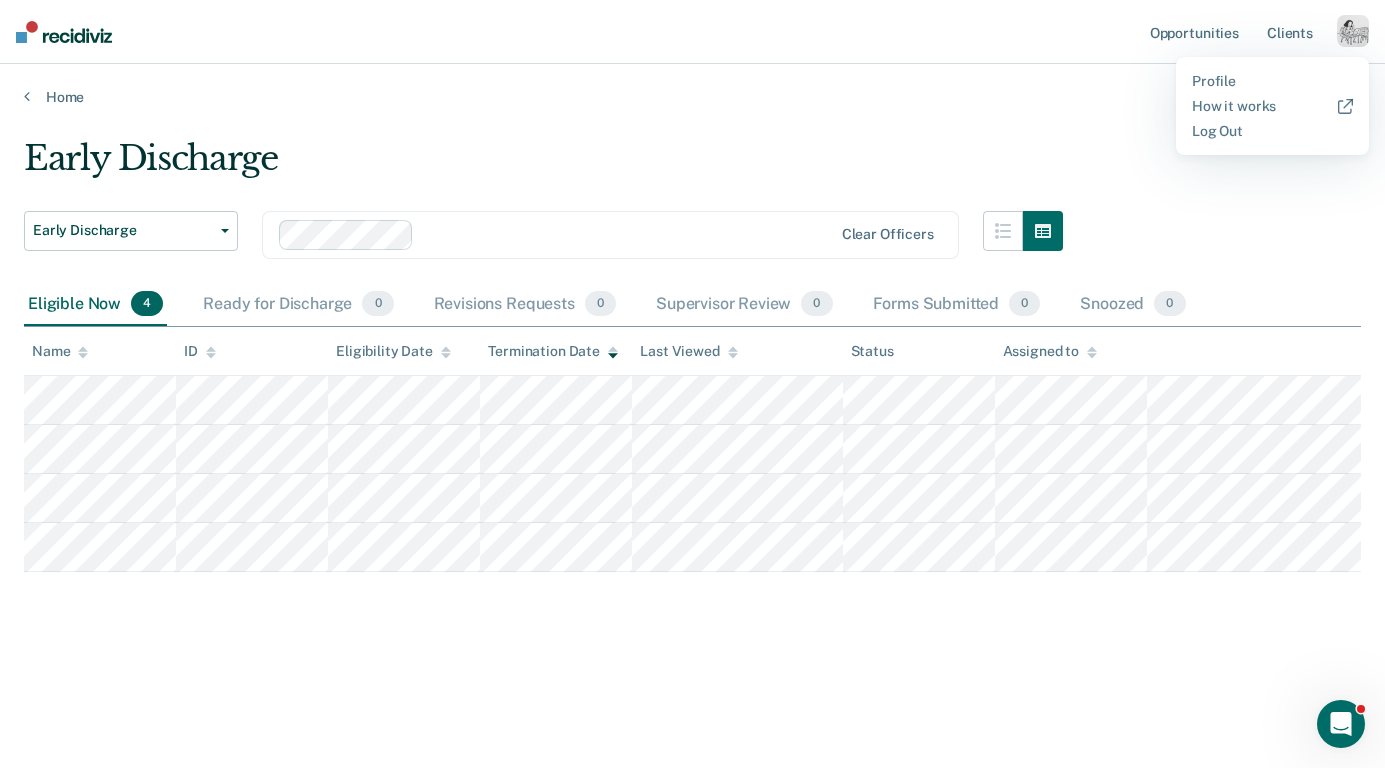 click on "Early Discharge   Early Discharge Early Discharge Clear   officers Eligible Now 4 Ready for Discharge 0 Revisions Requests 0 Supervisor Review 0 Forms Submitted 0 Snoozed 0
To pick up a draggable item, press the space bar.
While dragging, use the arrow keys to move the item.
Press space again to drop the item in its new position, or press escape to cancel.
Name ID Eligibility Date Termination Date Last Viewed Status Assigned to" at bounding box center [692, 434] 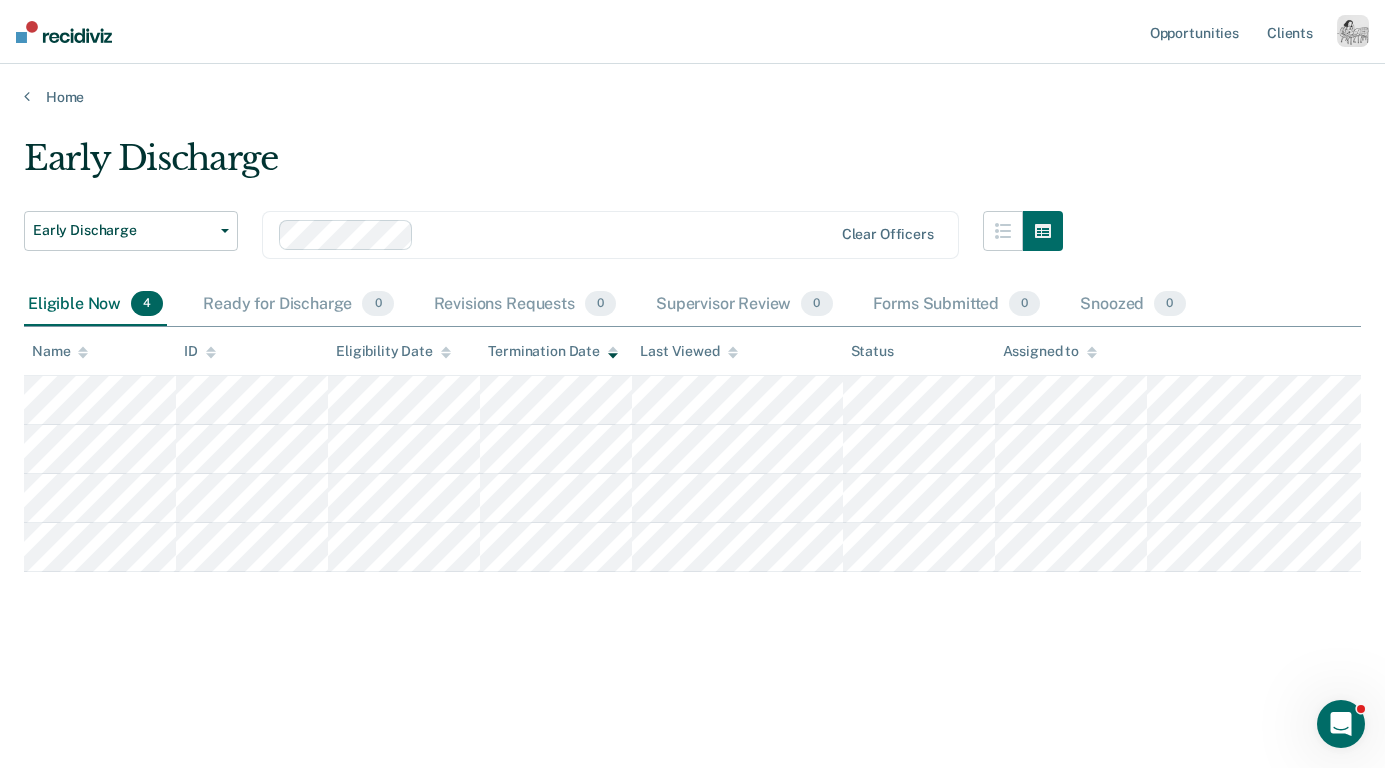 click 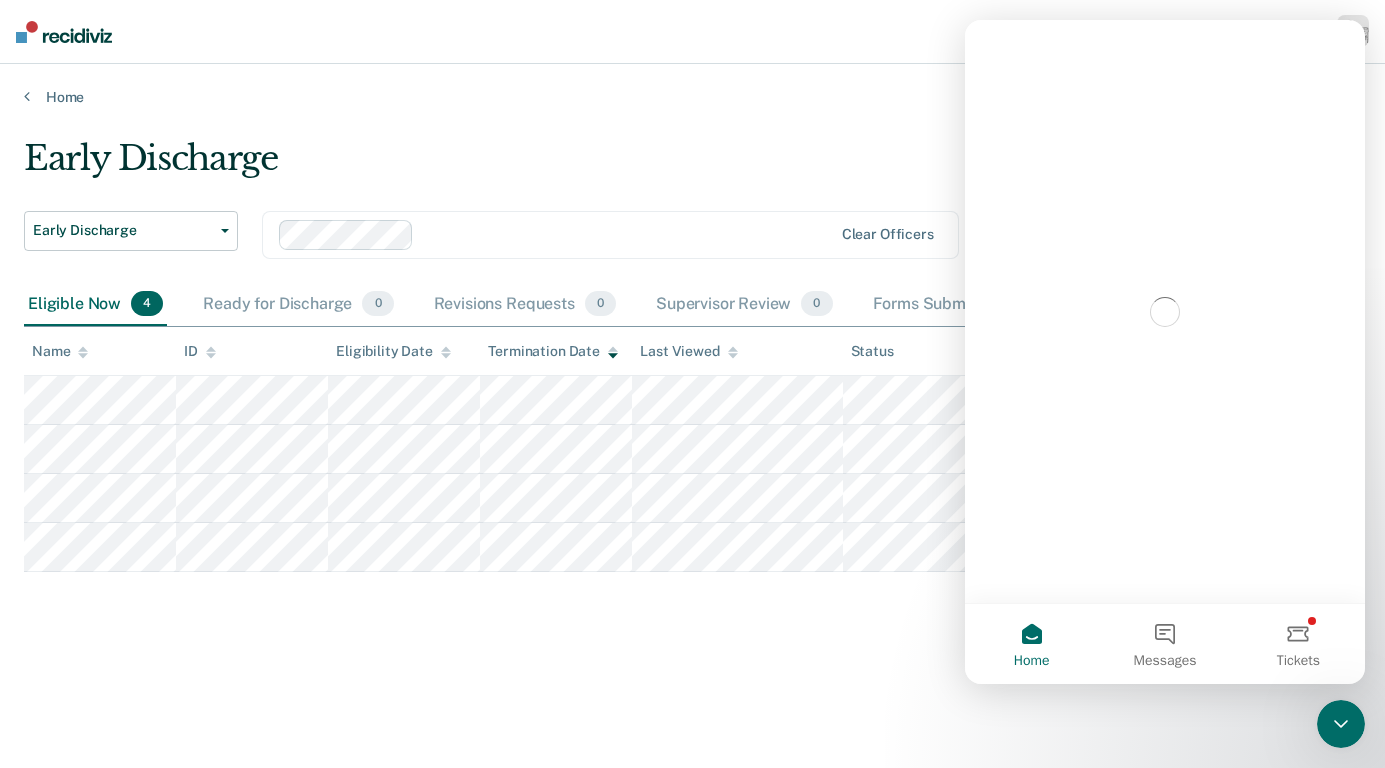 scroll, scrollTop: 0, scrollLeft: 0, axis: both 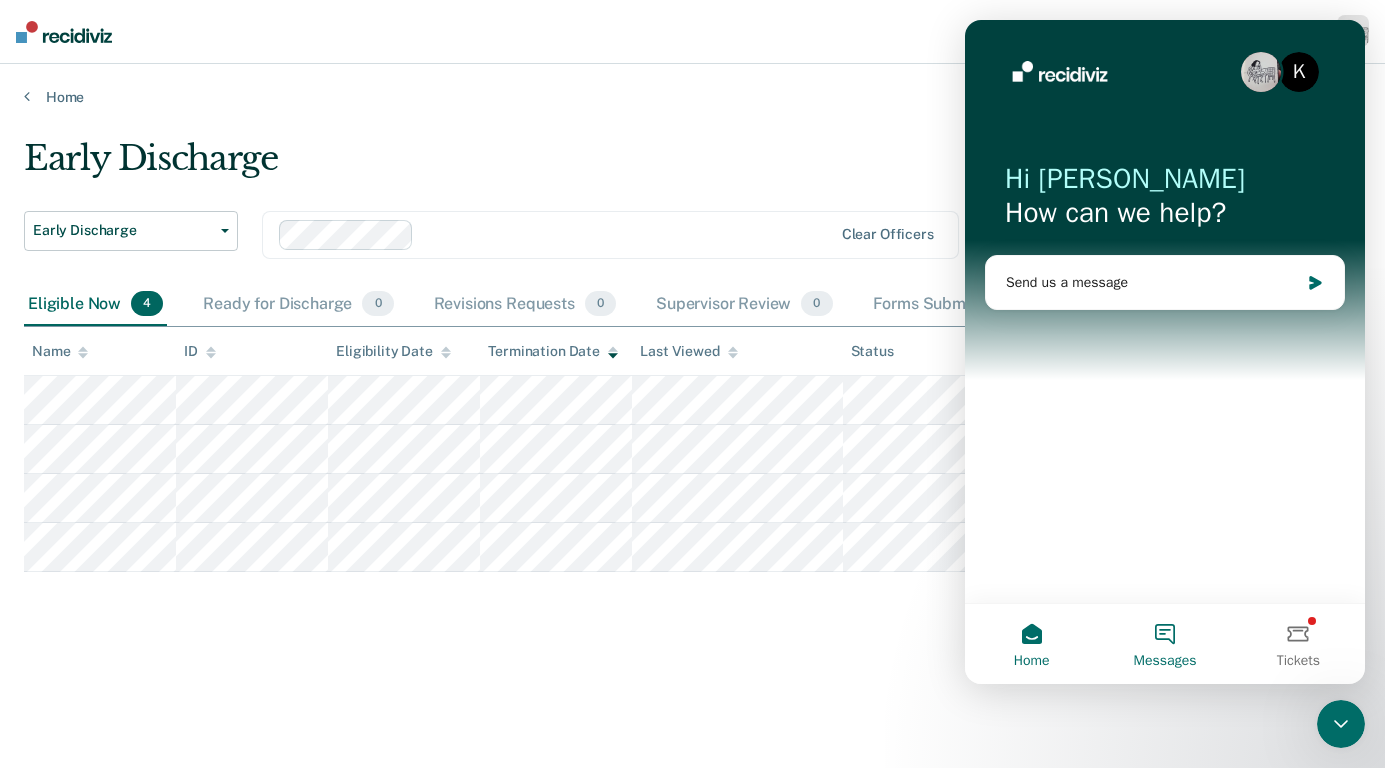 click on "Messages" at bounding box center [1164, 644] 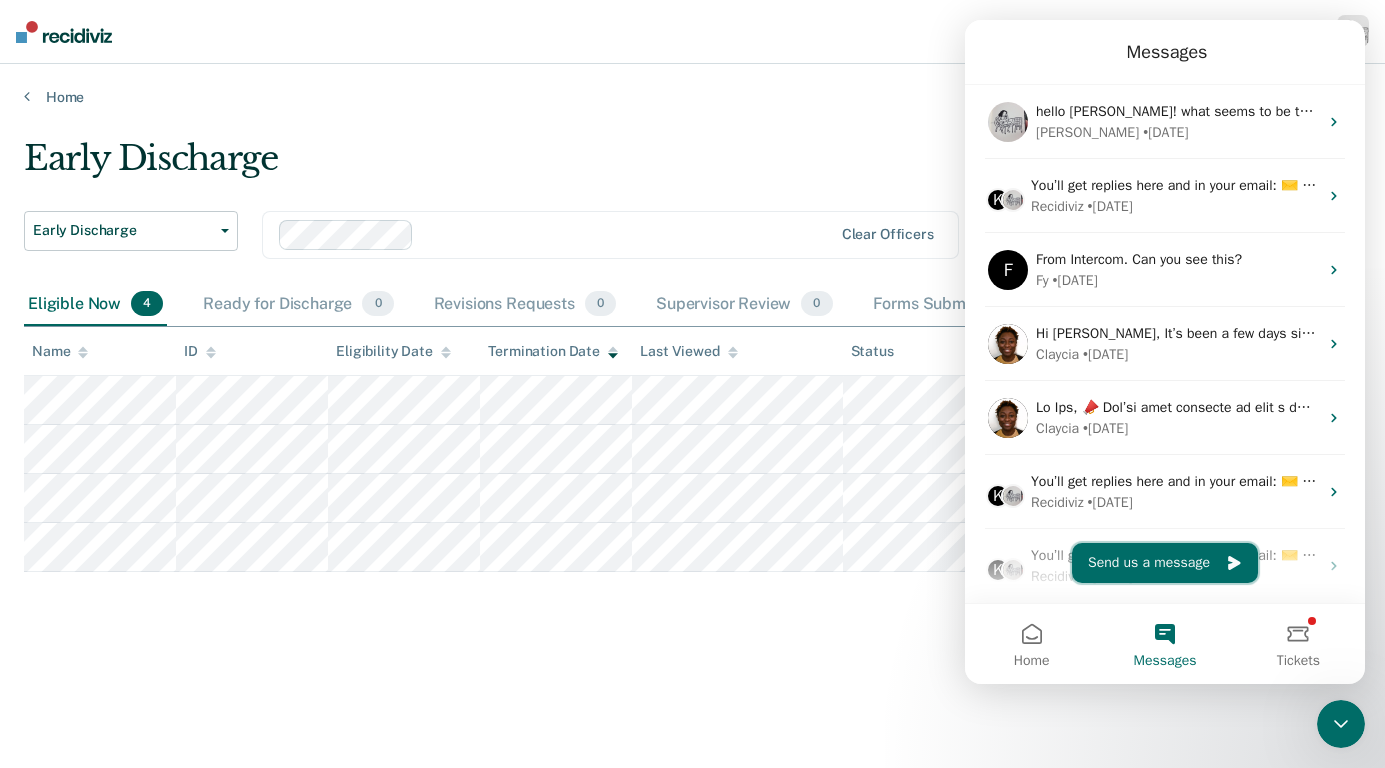 click on "Send us a message" at bounding box center (1165, 563) 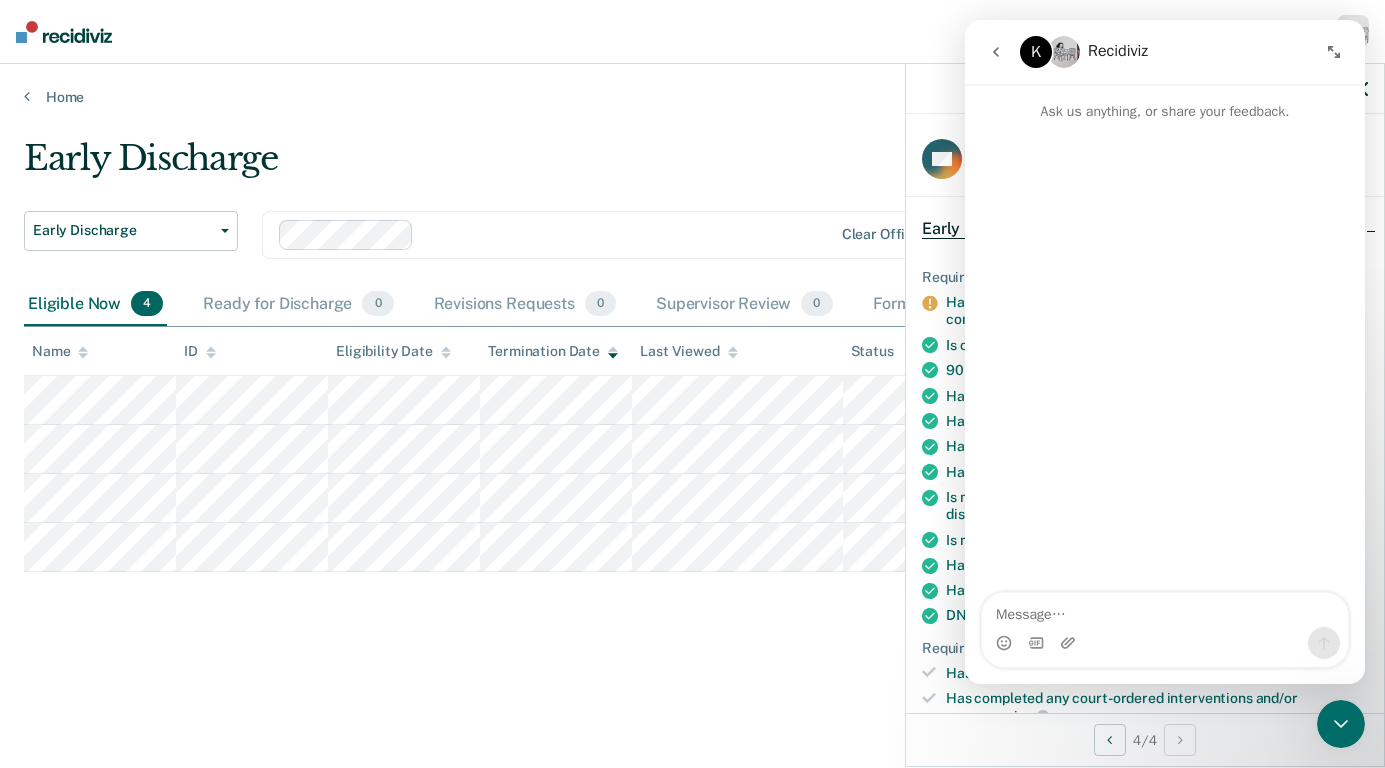 click at bounding box center [1165, 643] 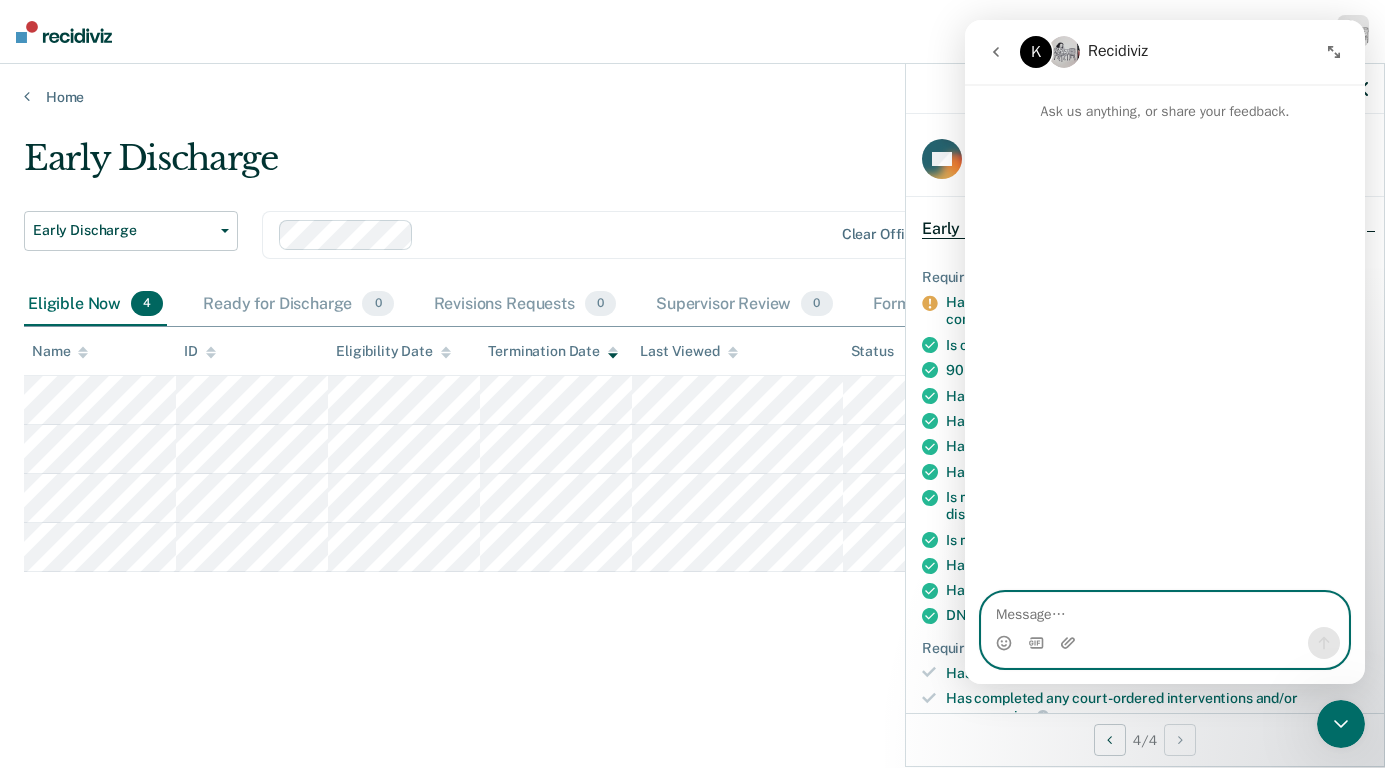 click at bounding box center [1165, 610] 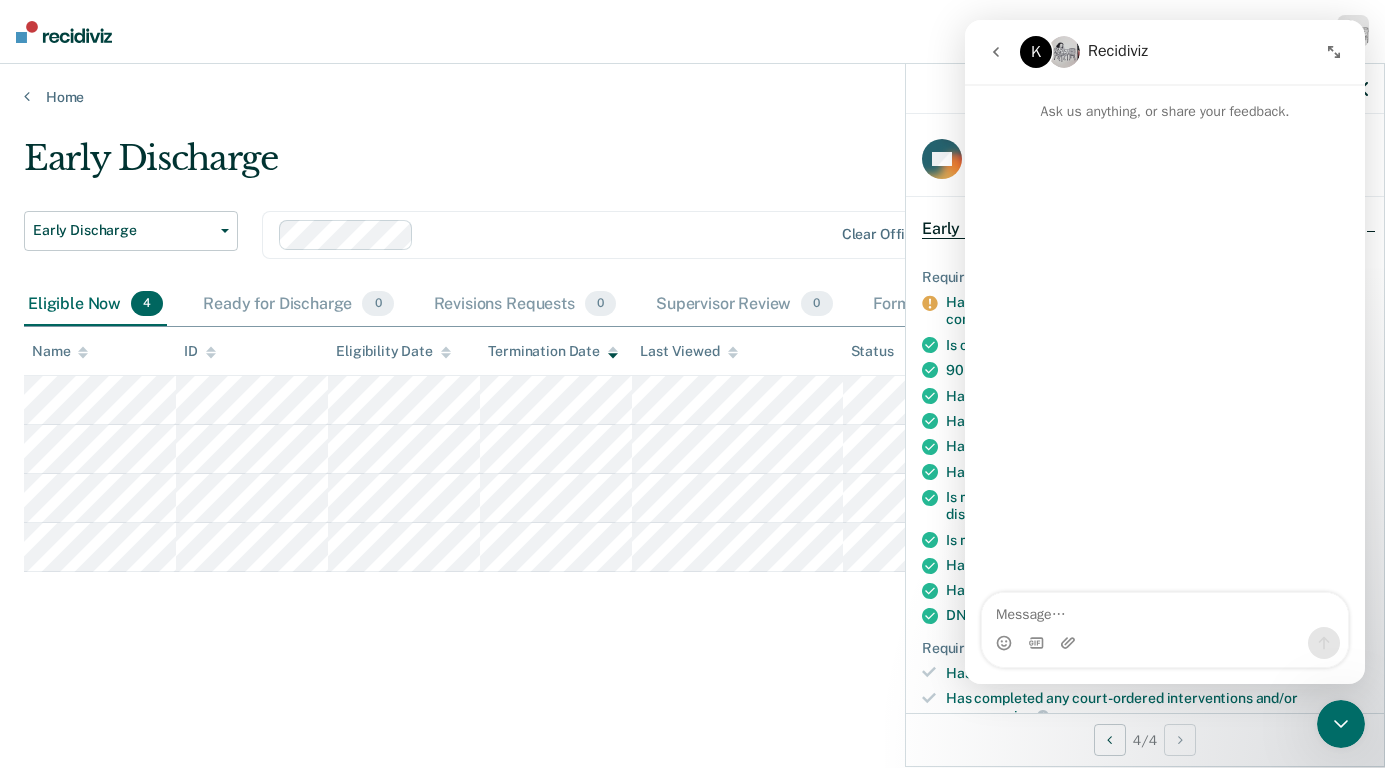 click 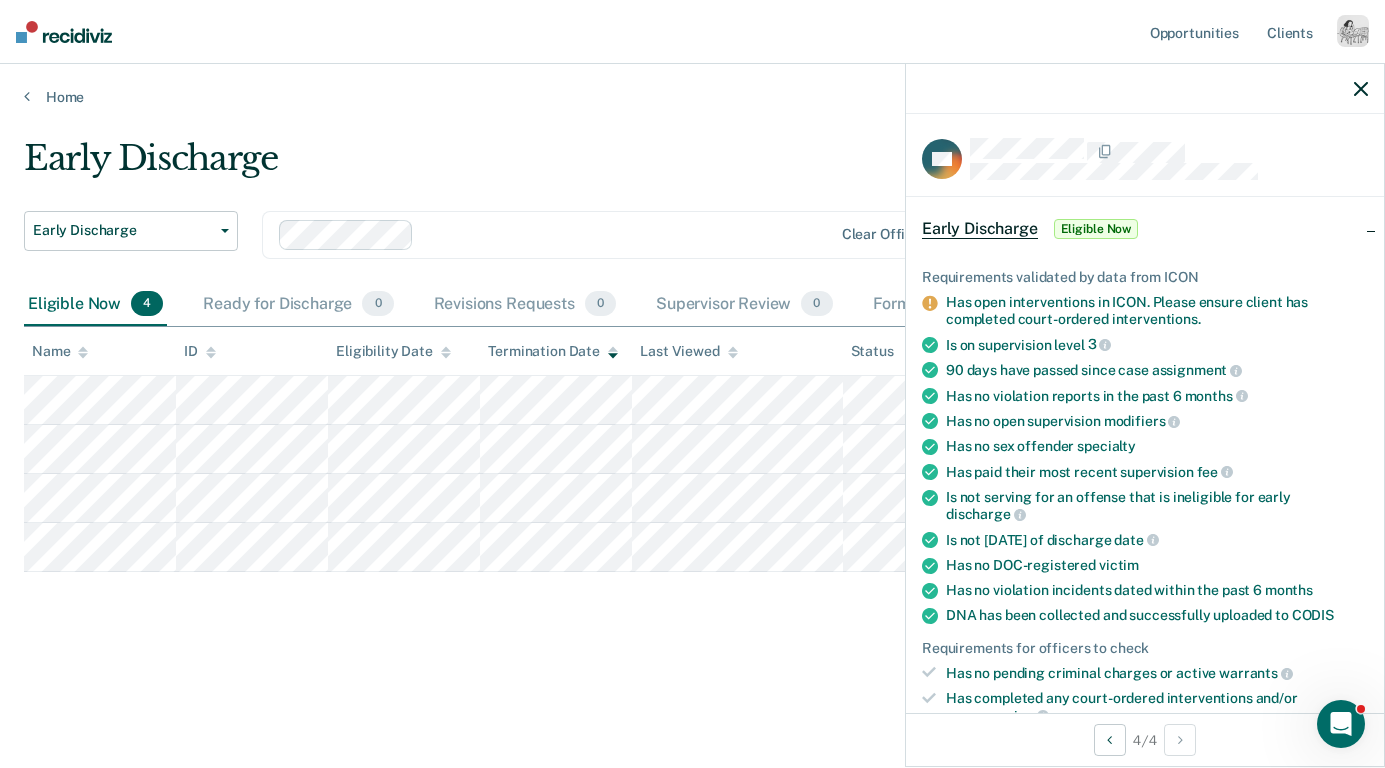 scroll, scrollTop: 0, scrollLeft: 0, axis: both 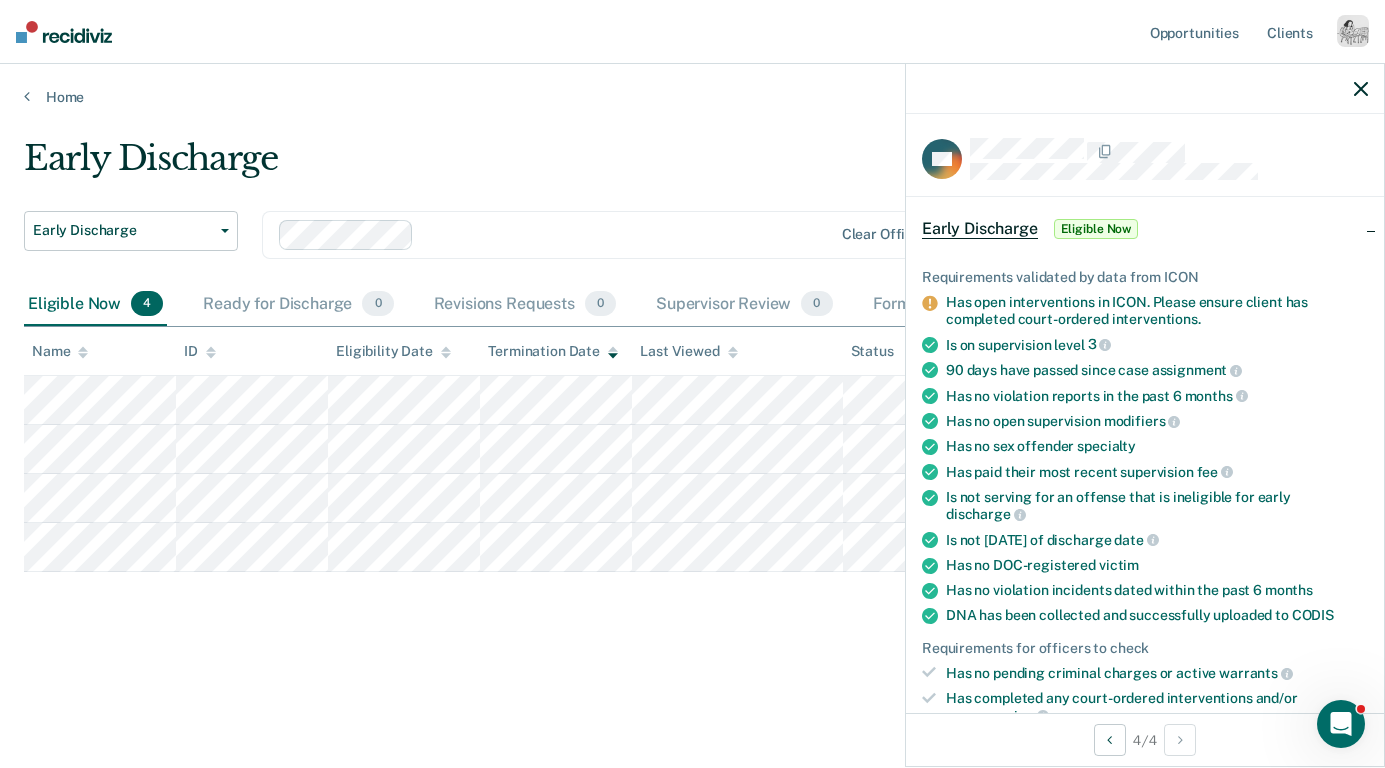 click 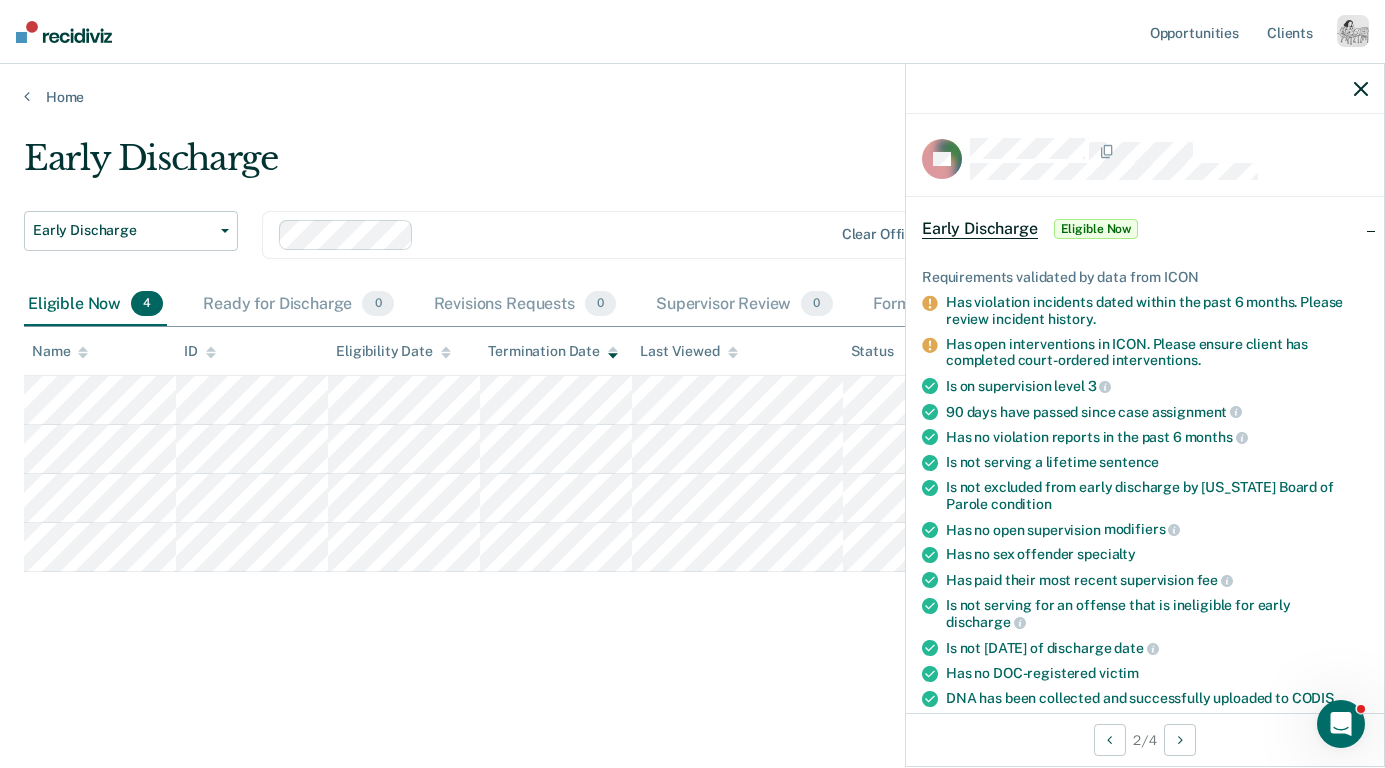 scroll, scrollTop: 514, scrollLeft: 0, axis: vertical 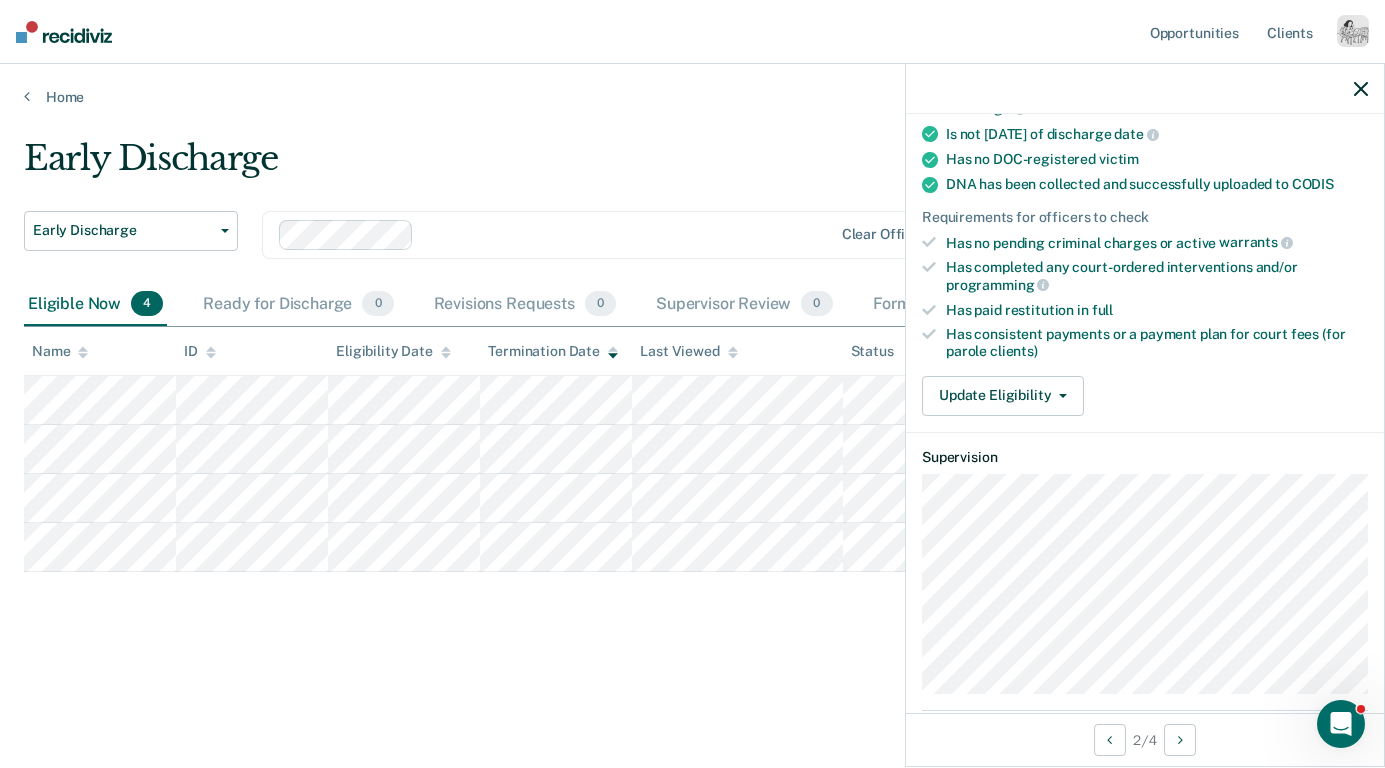 click at bounding box center (1341, 724) 